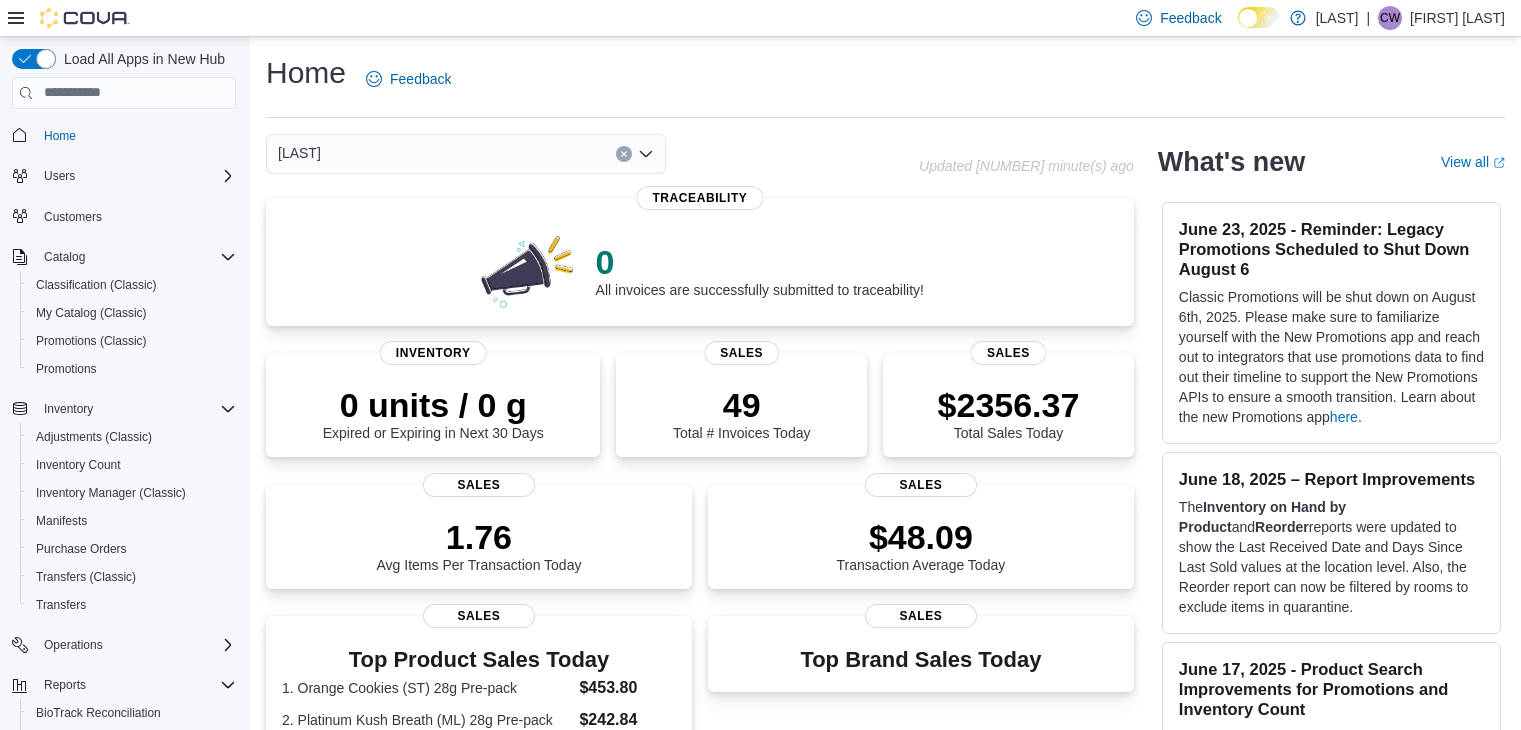 scroll, scrollTop: 0, scrollLeft: 0, axis: both 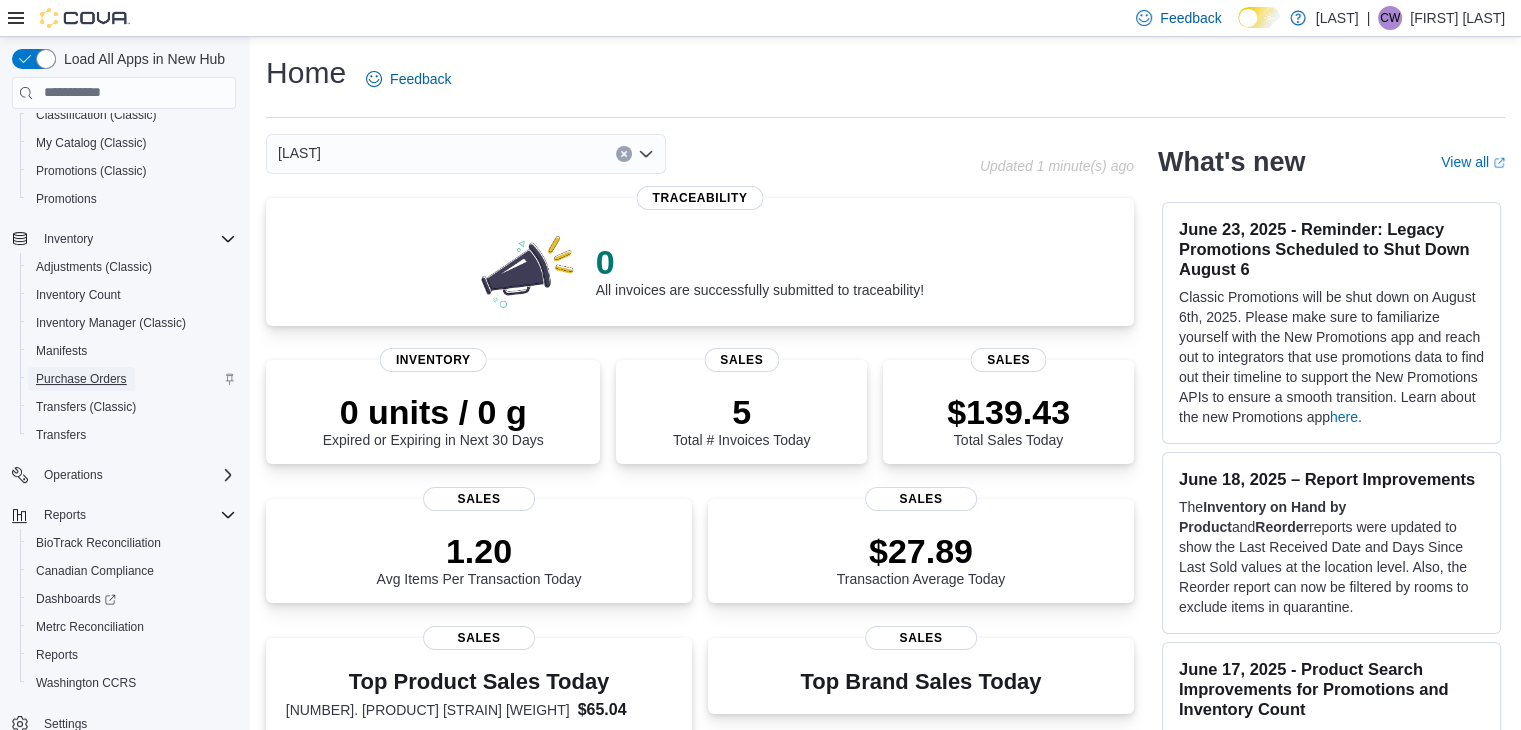 click on "Purchase Orders" at bounding box center (81, 379) 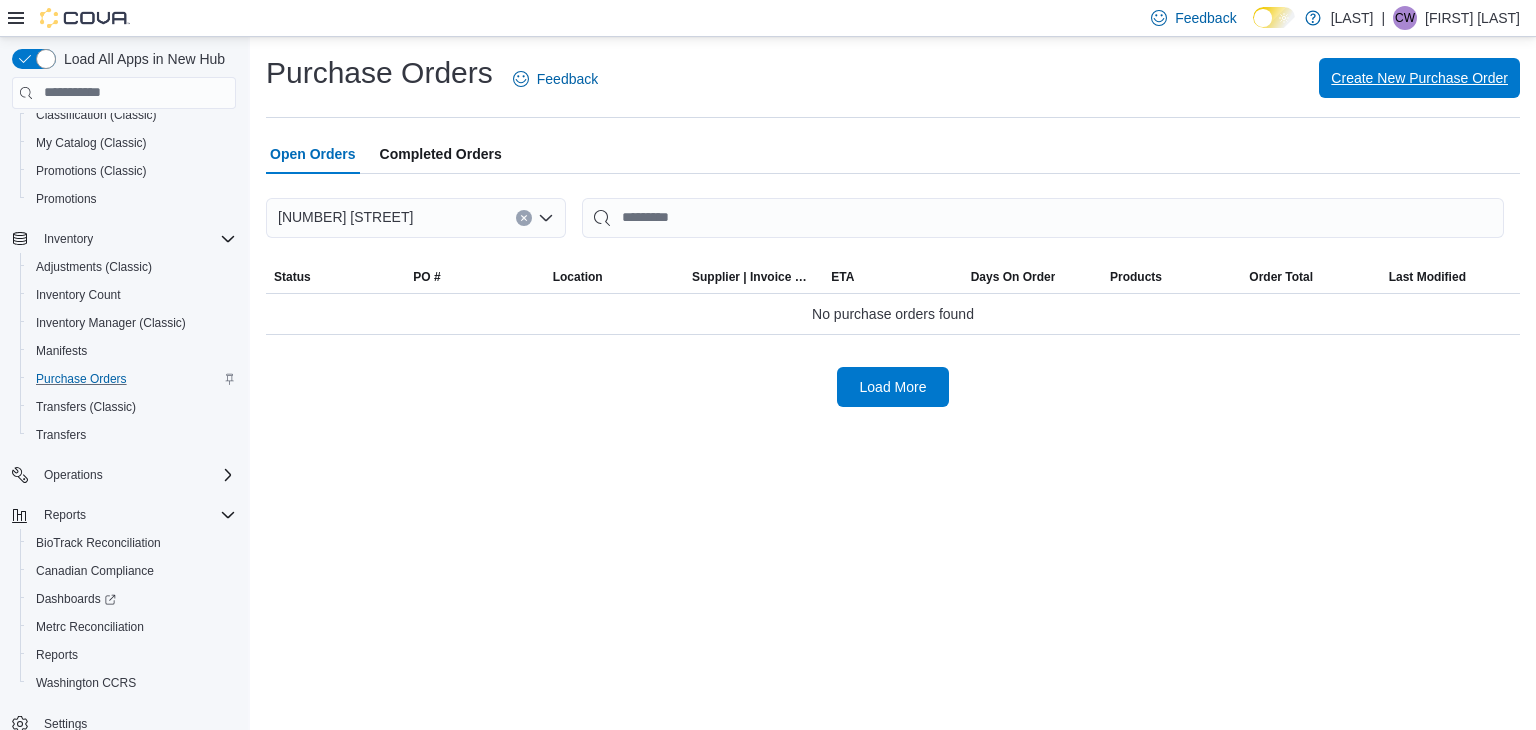 click on "Create New Purchase Order" at bounding box center [1419, 78] 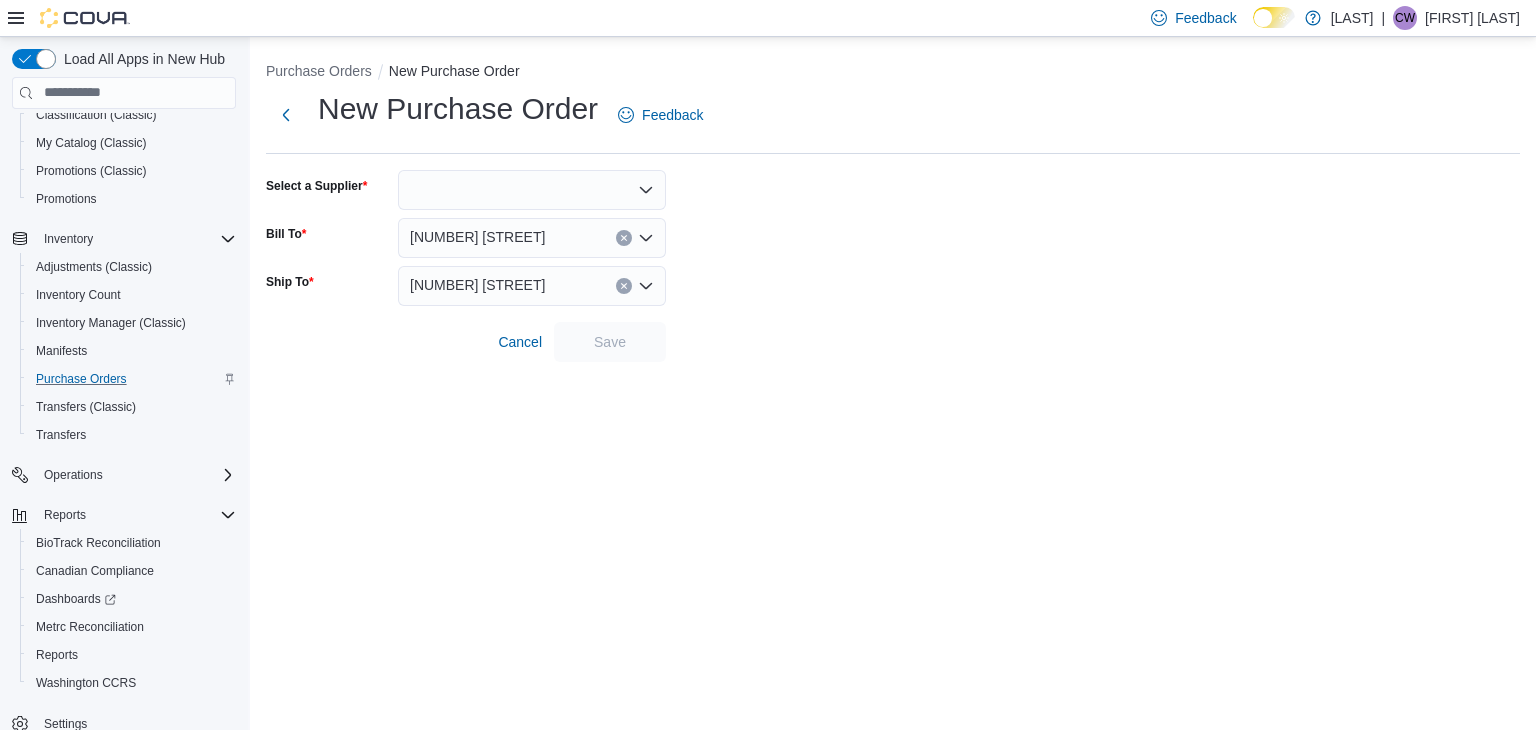 click at bounding box center [532, 190] 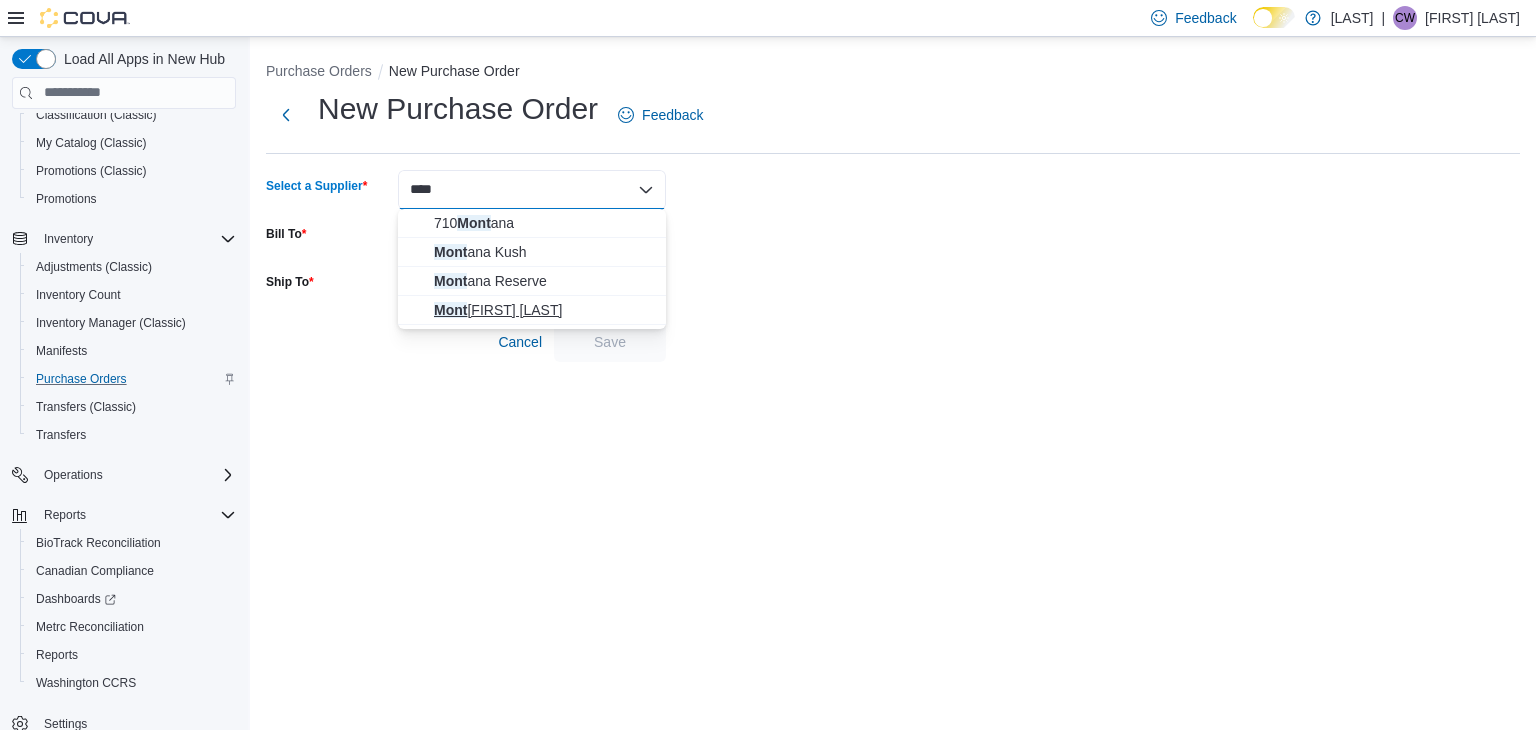 type on "****" 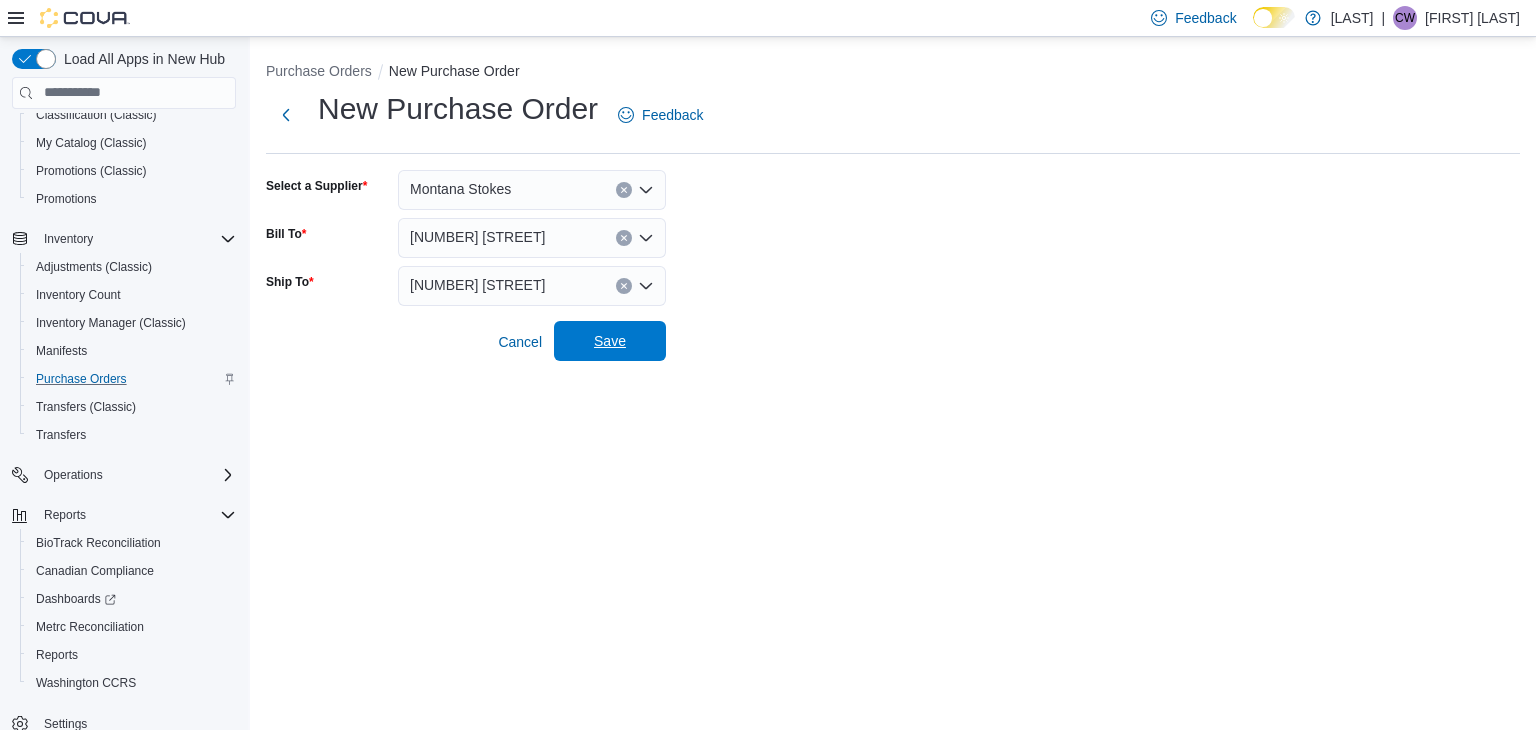 click on "Save" at bounding box center (610, 341) 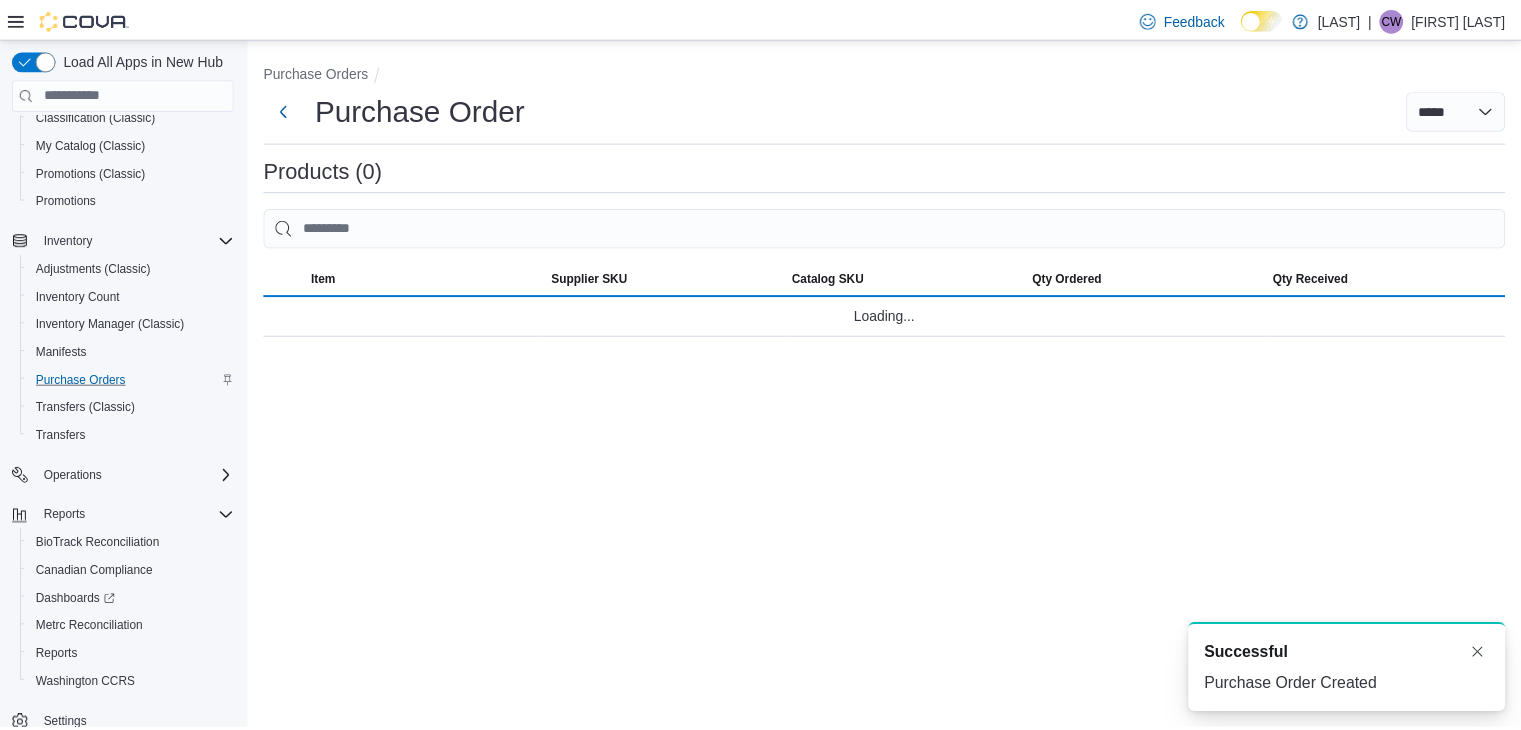 scroll, scrollTop: 0, scrollLeft: 0, axis: both 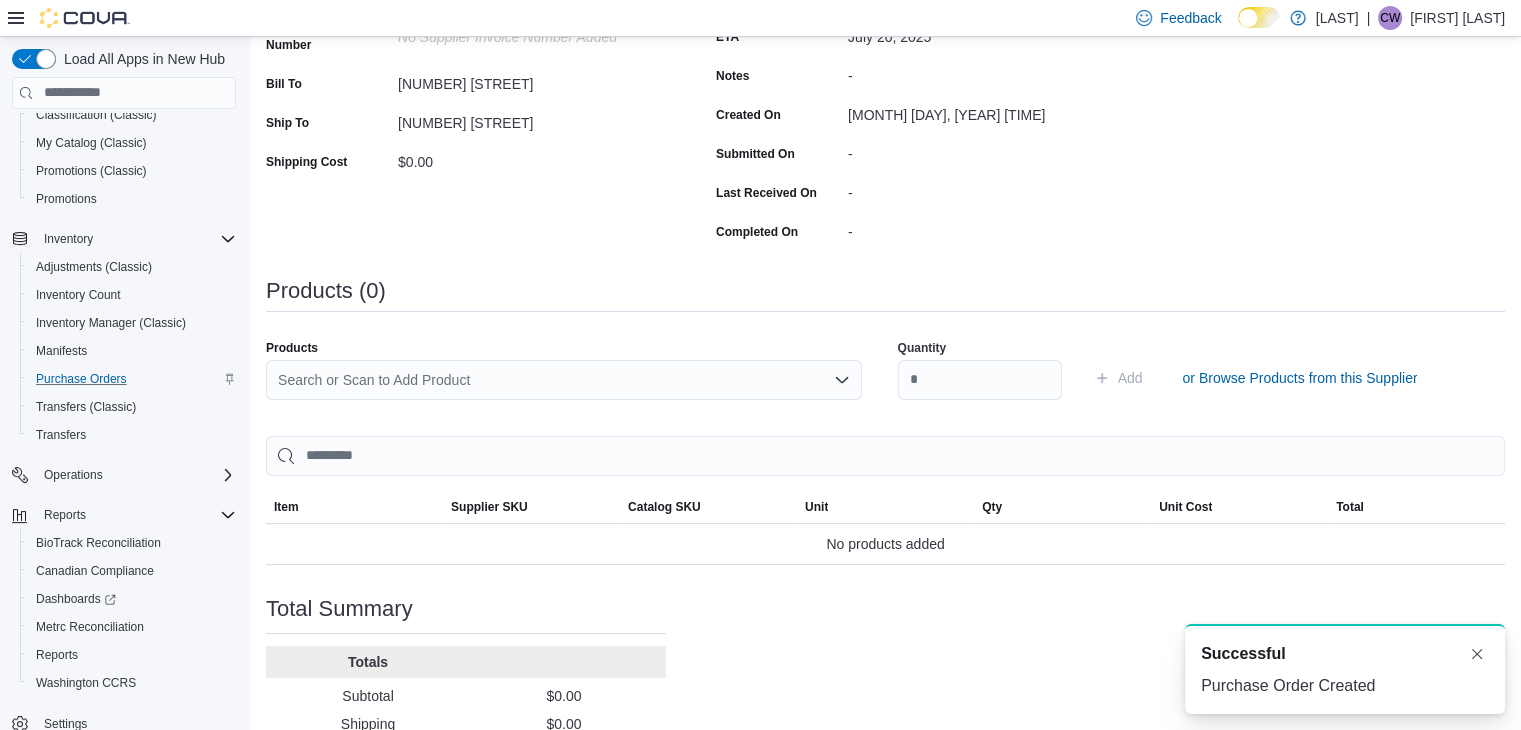 click on "Search or Scan to Add Product" at bounding box center (564, 380) 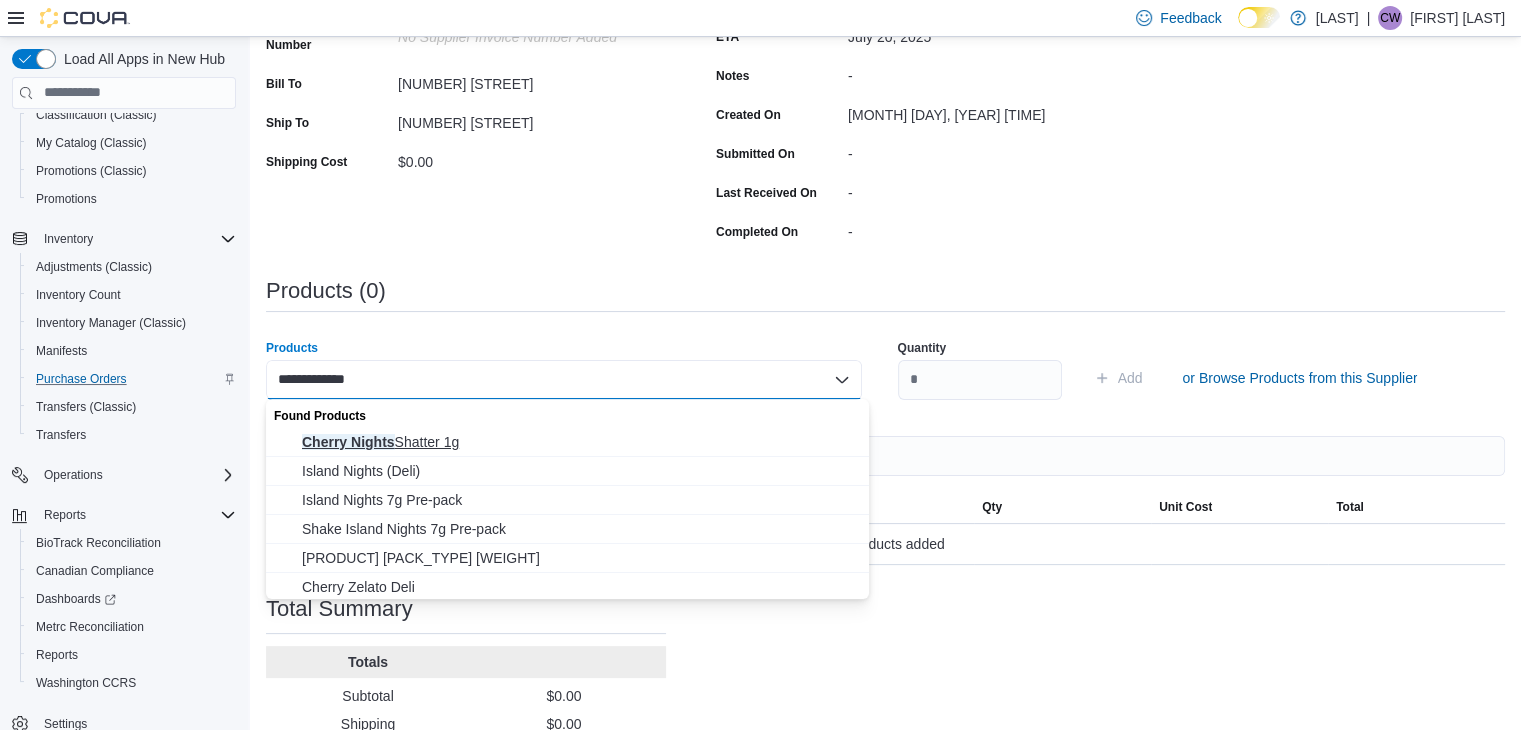 type on "**********" 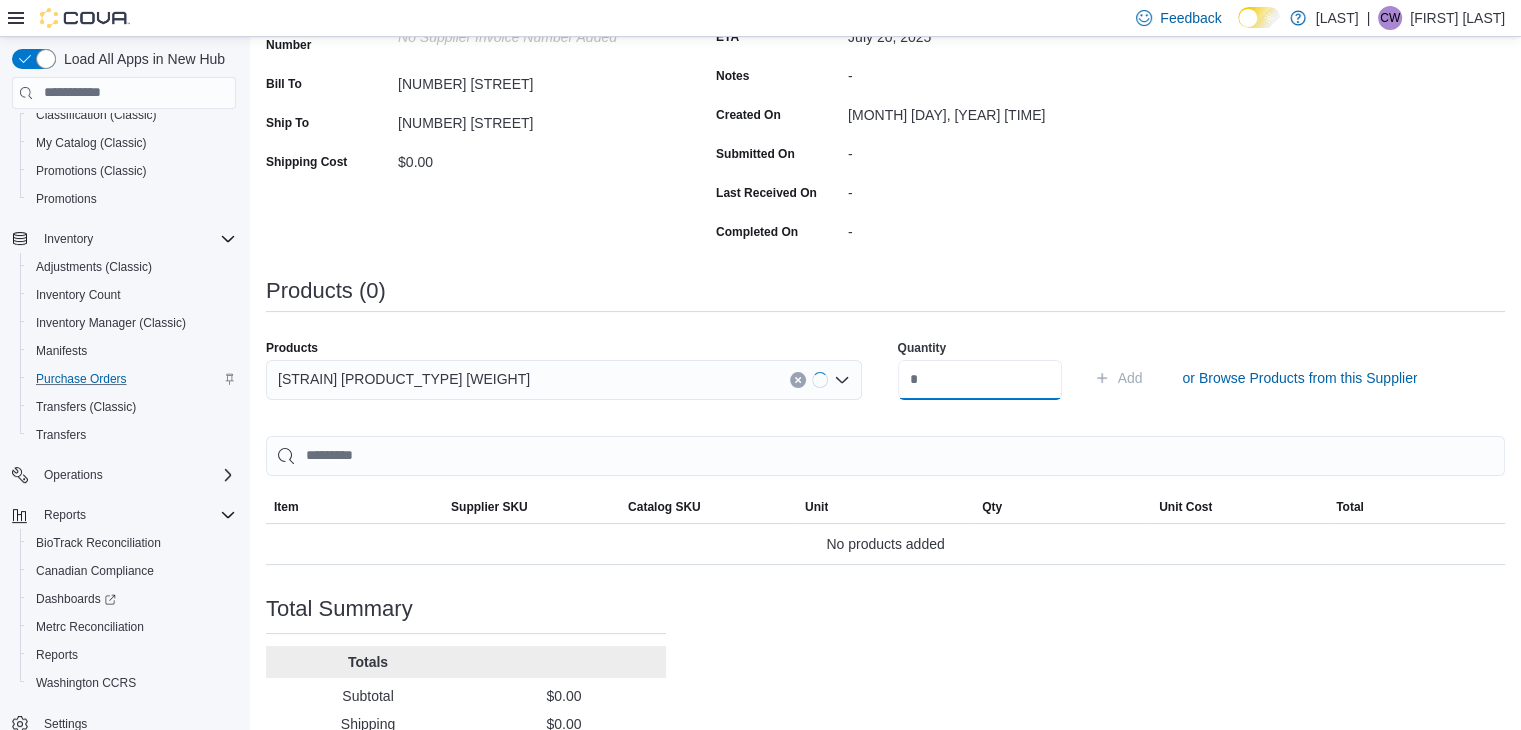 click at bounding box center (980, 380) 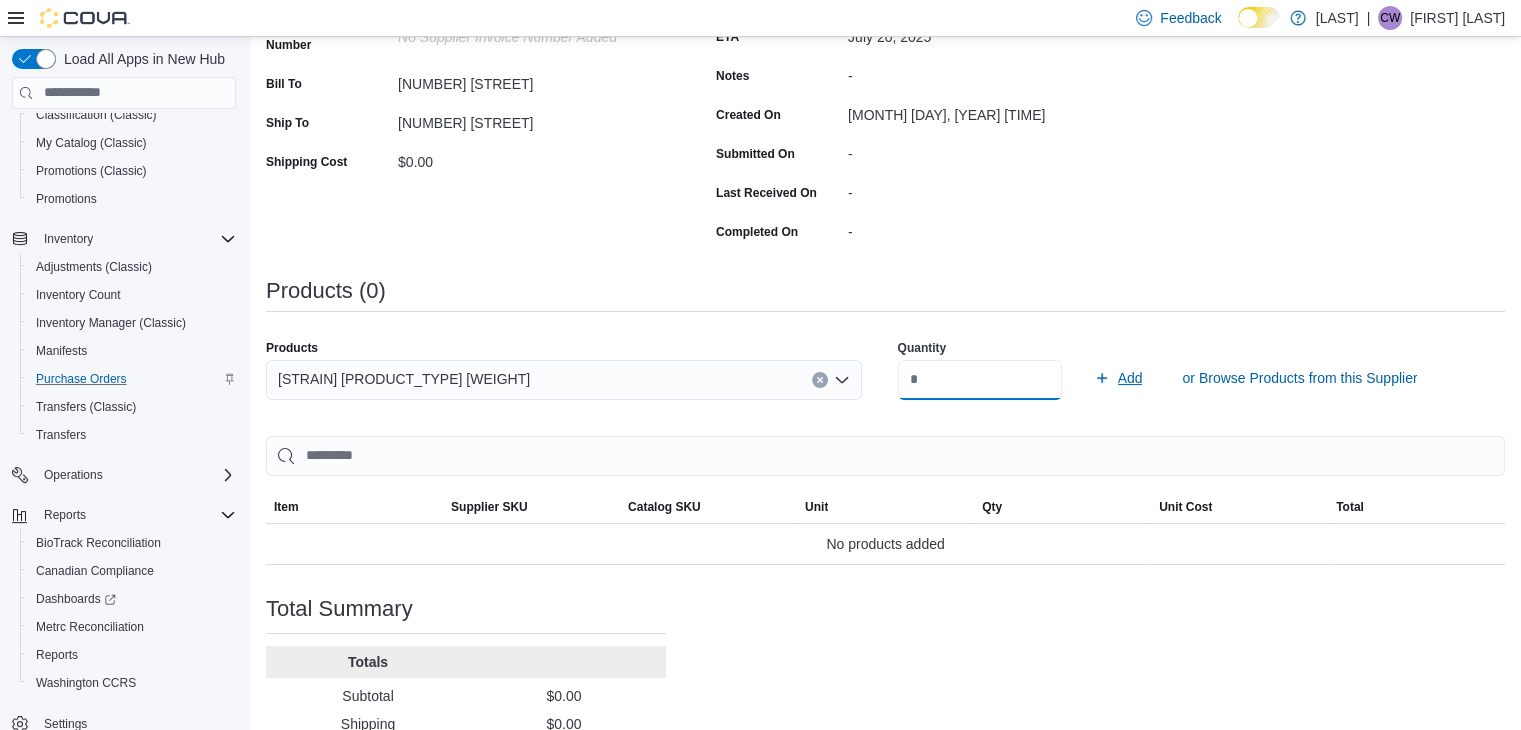 type on "**" 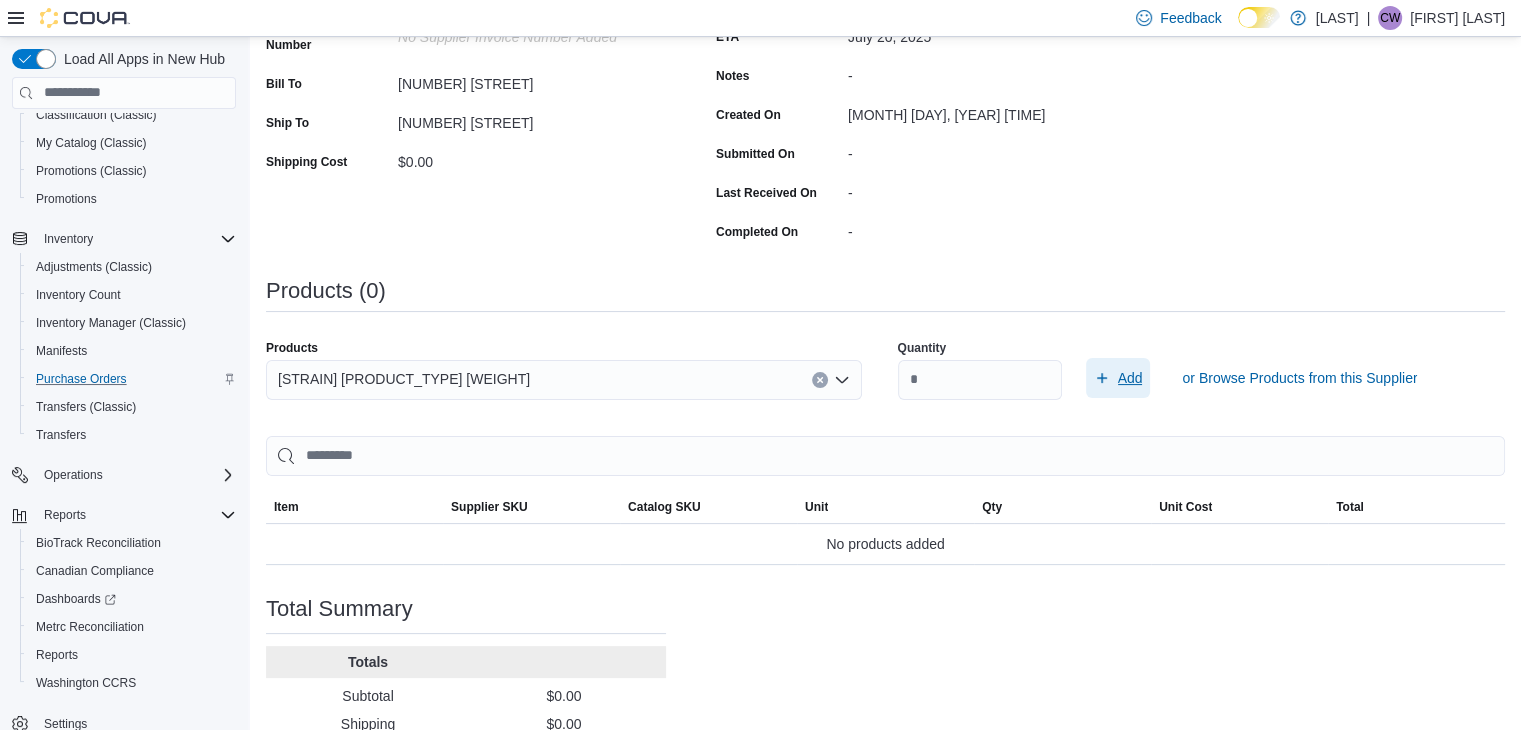 click on "Add" at bounding box center [1118, 378] 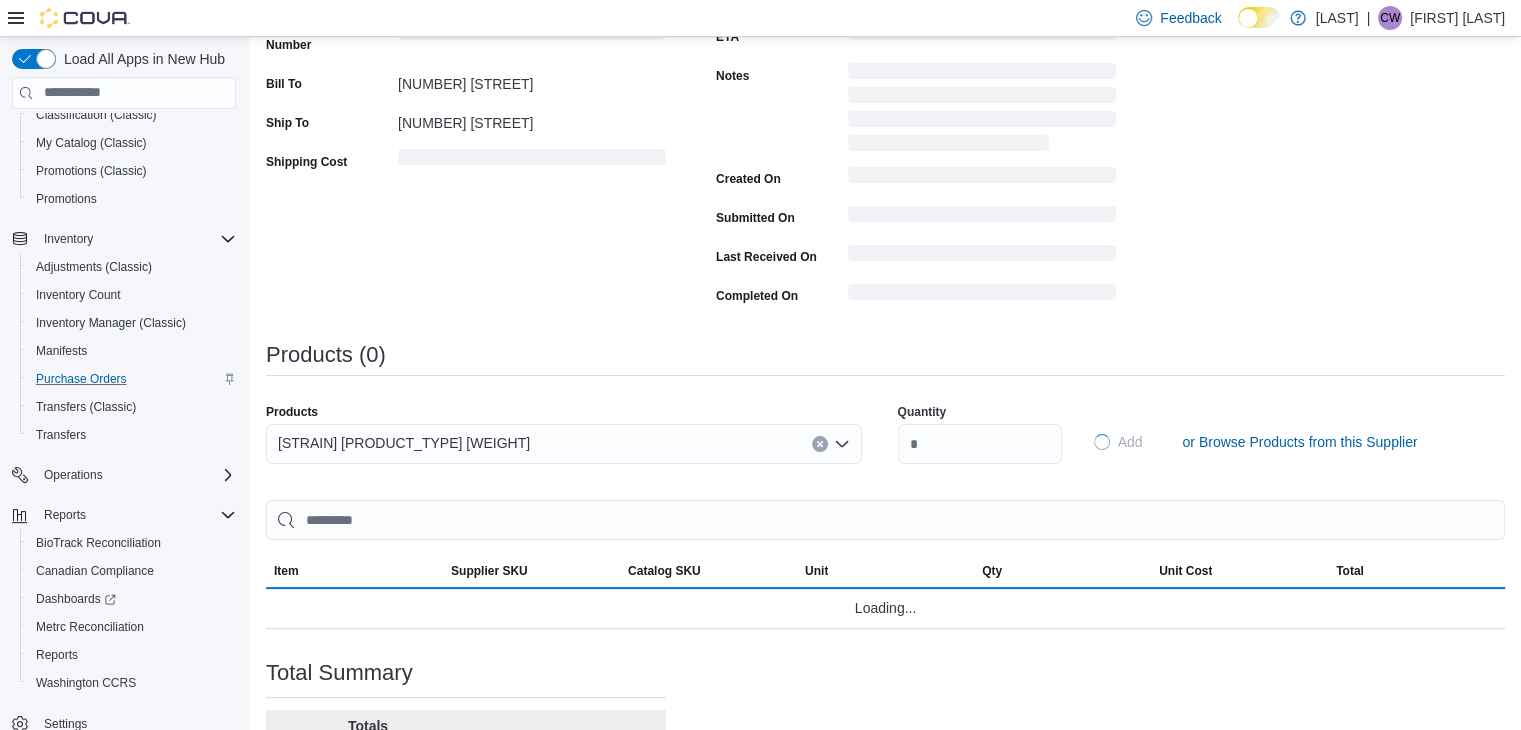type 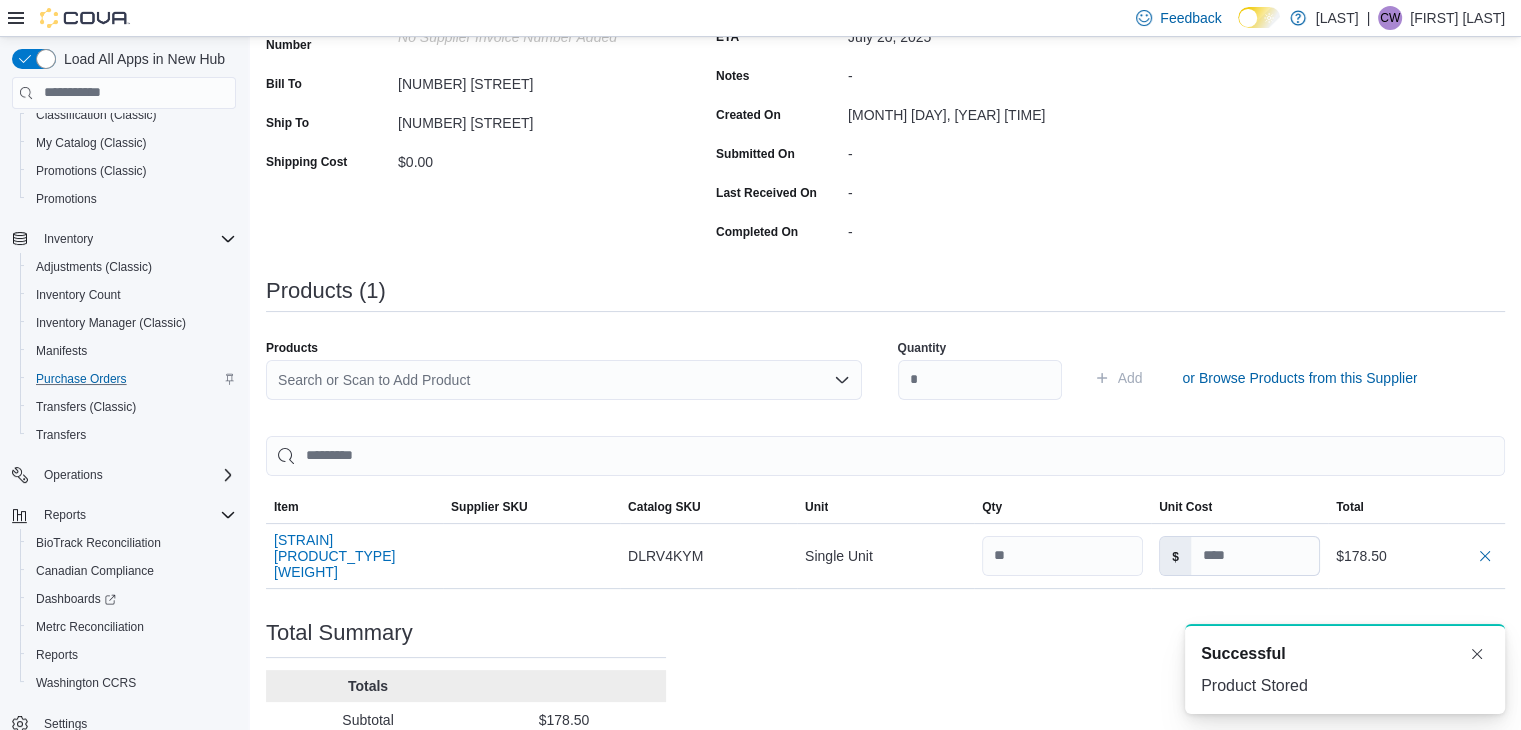 scroll, scrollTop: 0, scrollLeft: 0, axis: both 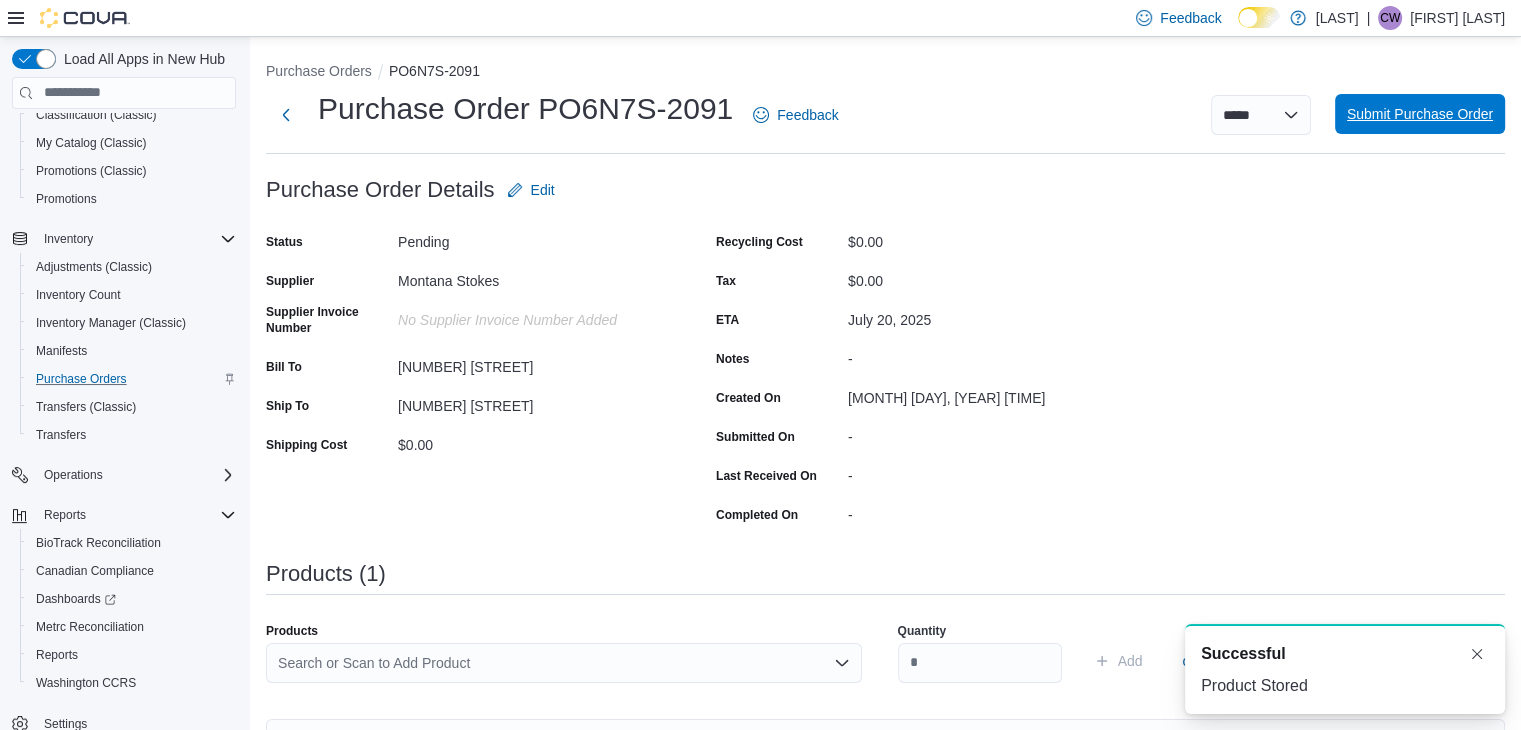 click on "Submit Purchase Order" at bounding box center (1420, 114) 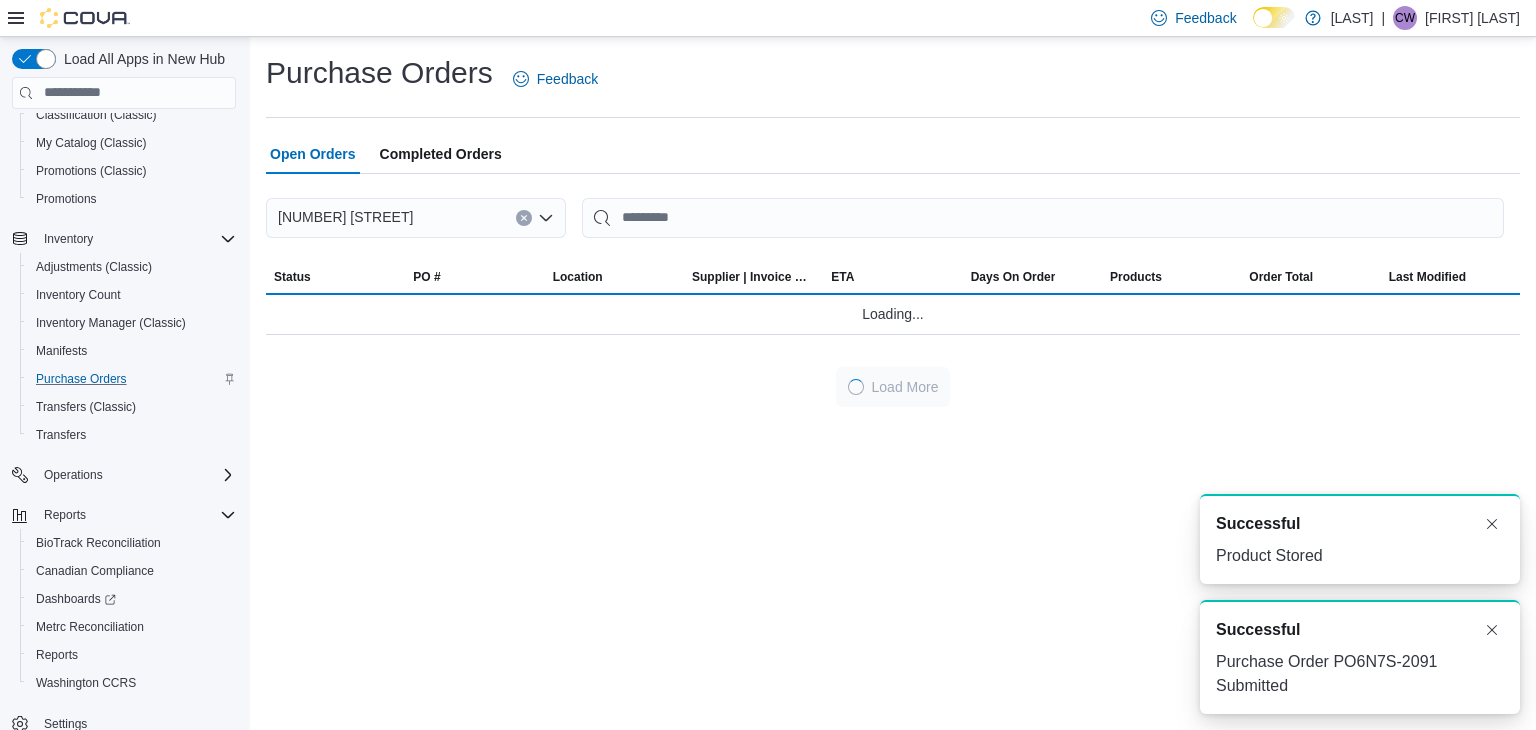 scroll, scrollTop: 0, scrollLeft: 0, axis: both 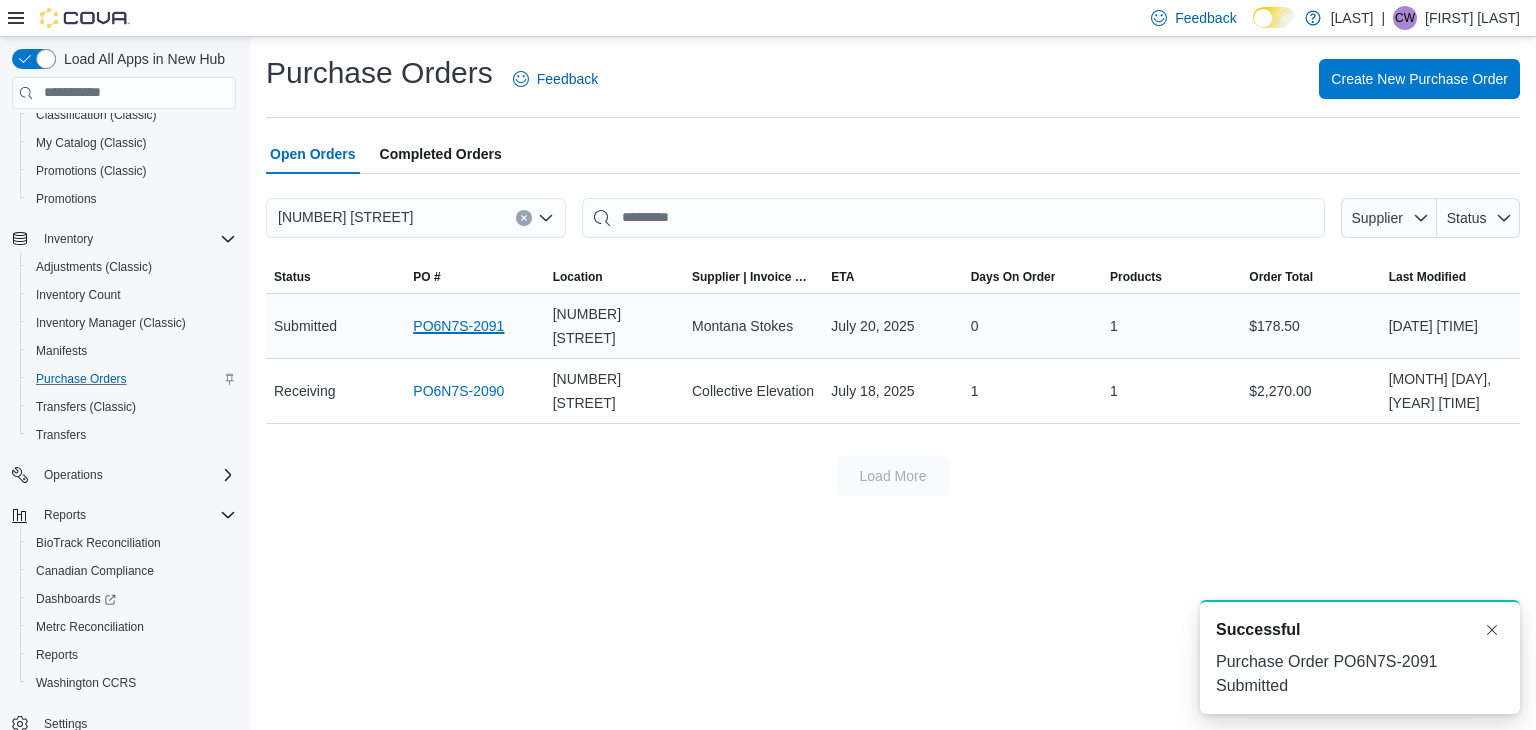 click on "PO6N7S-2091" at bounding box center [458, 326] 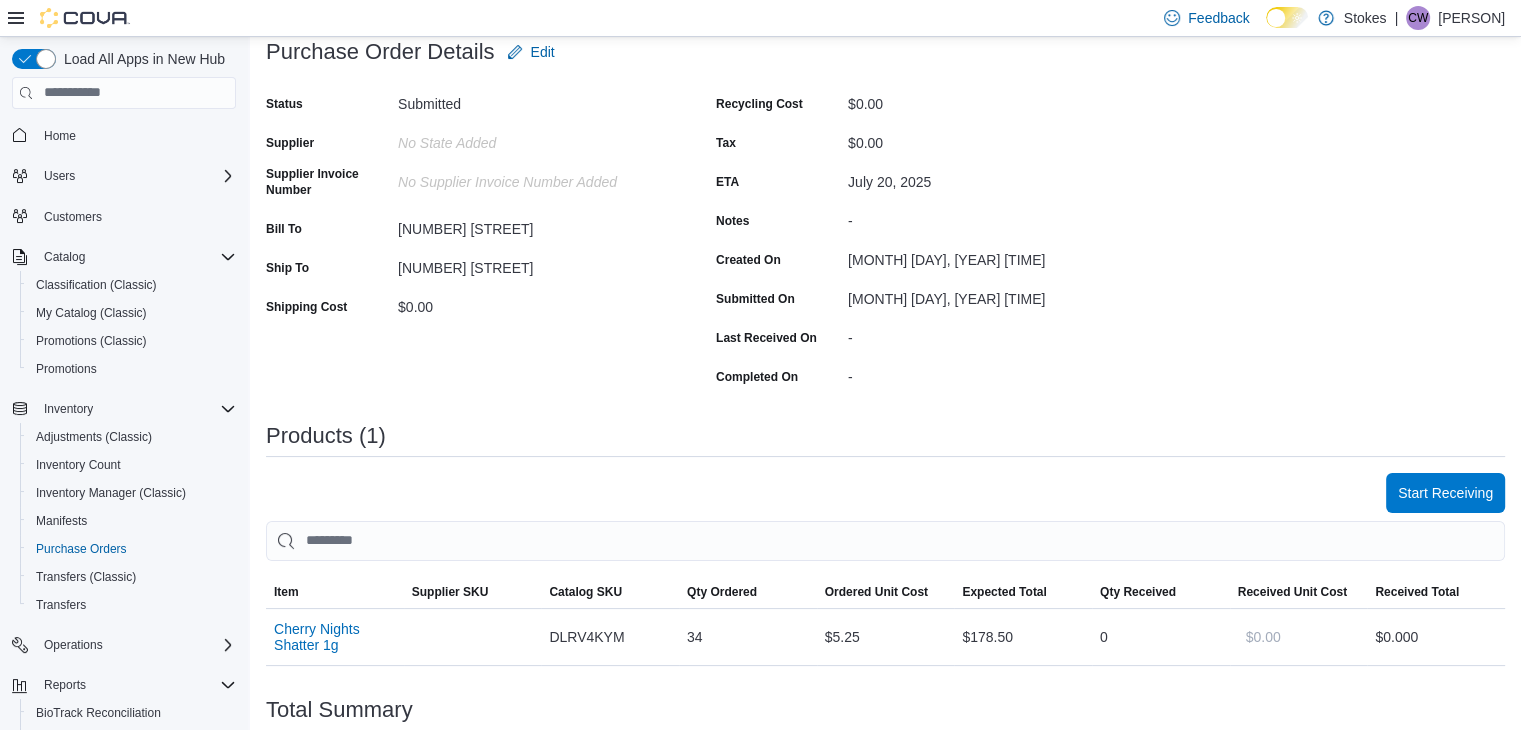 scroll, scrollTop: 140, scrollLeft: 0, axis: vertical 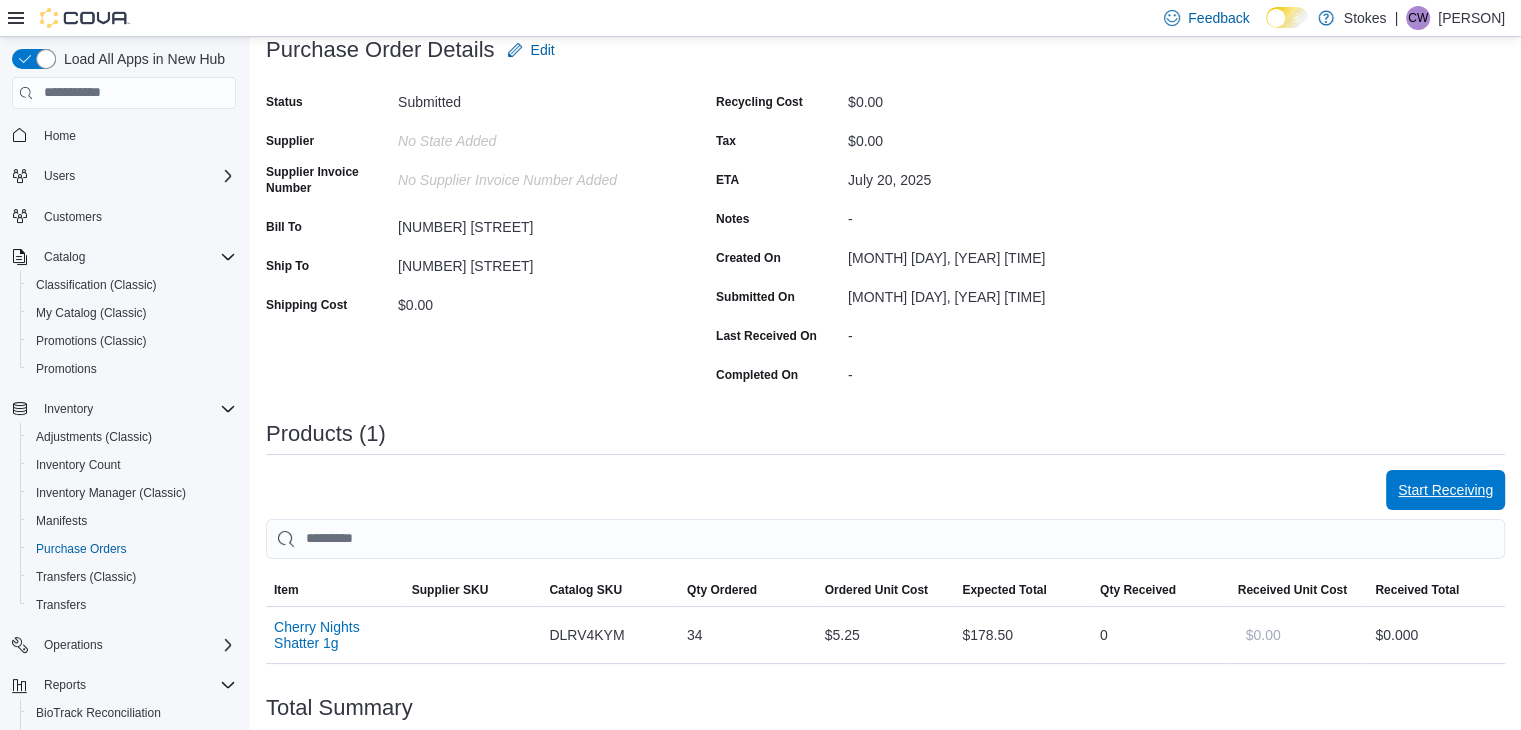 click on "Start Receiving" at bounding box center (1445, 490) 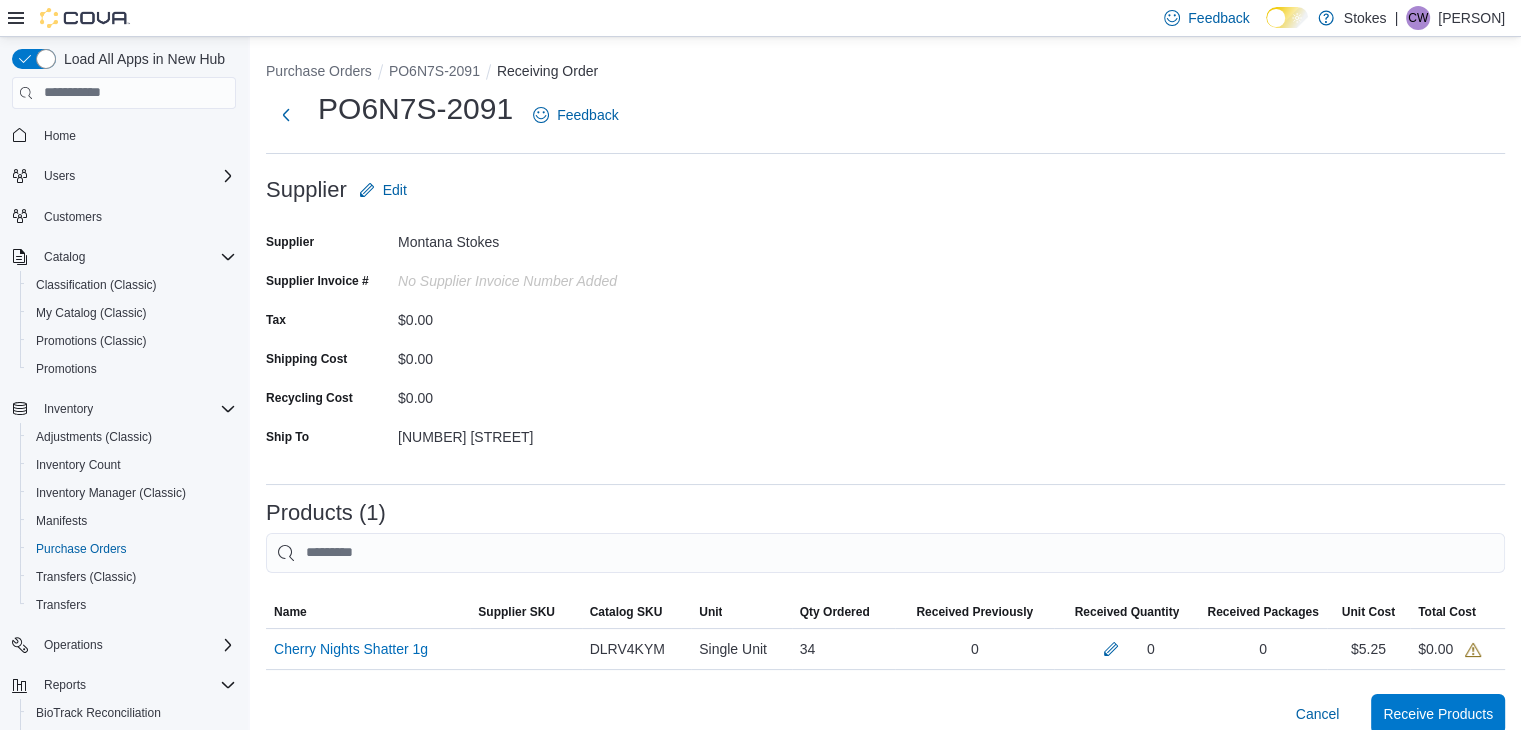 scroll, scrollTop: 257, scrollLeft: 0, axis: vertical 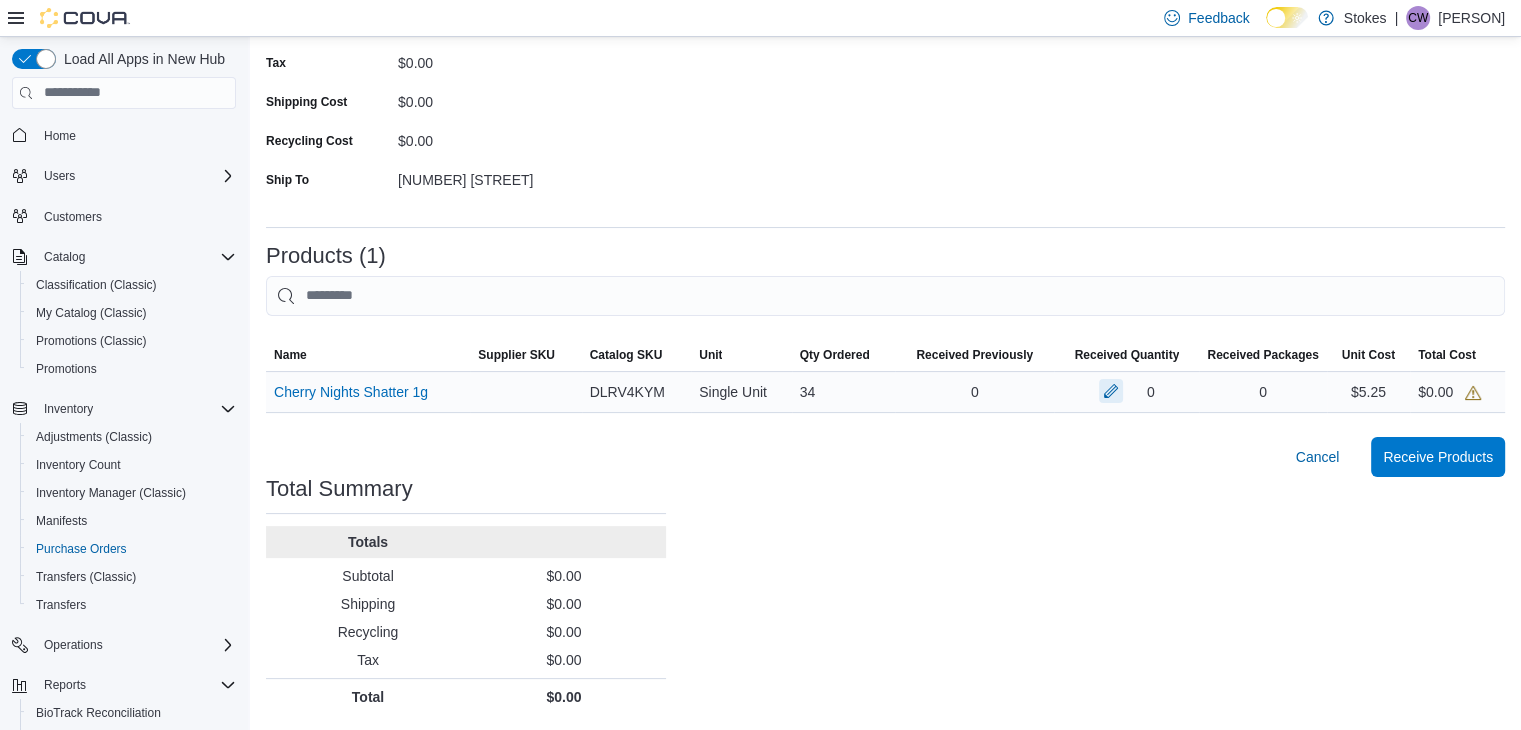 click at bounding box center (1111, 391) 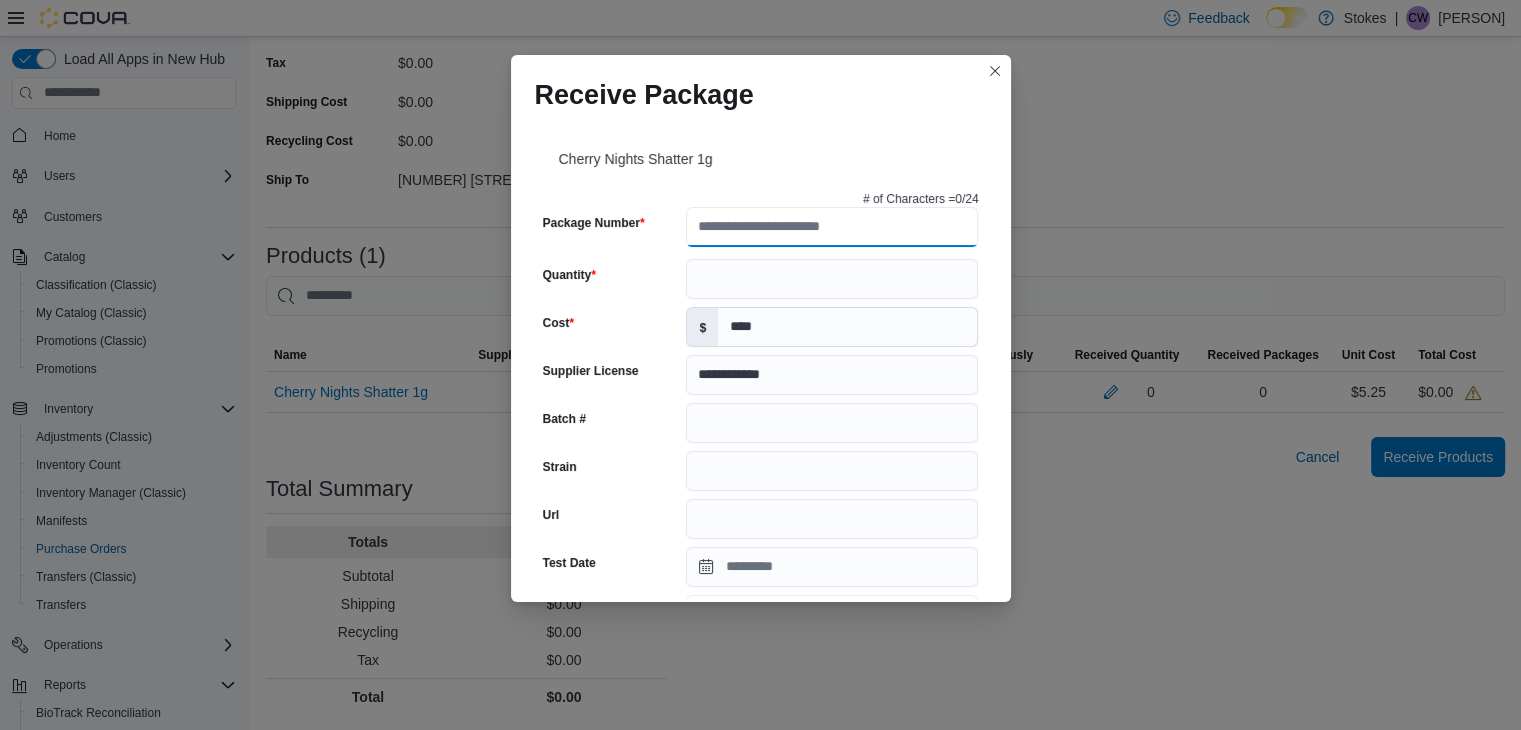 click on "Package Number" at bounding box center (832, 227) 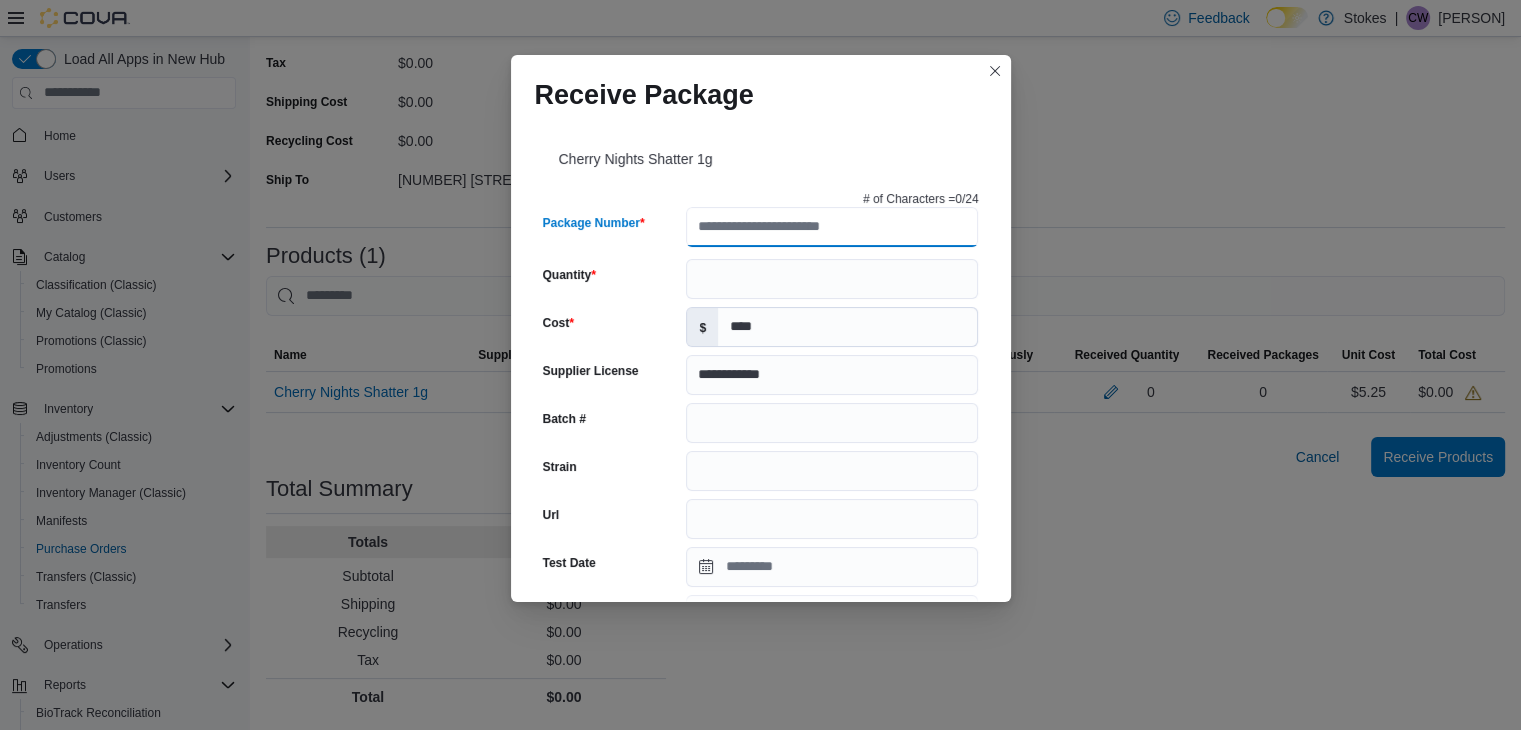 paste on "**********" 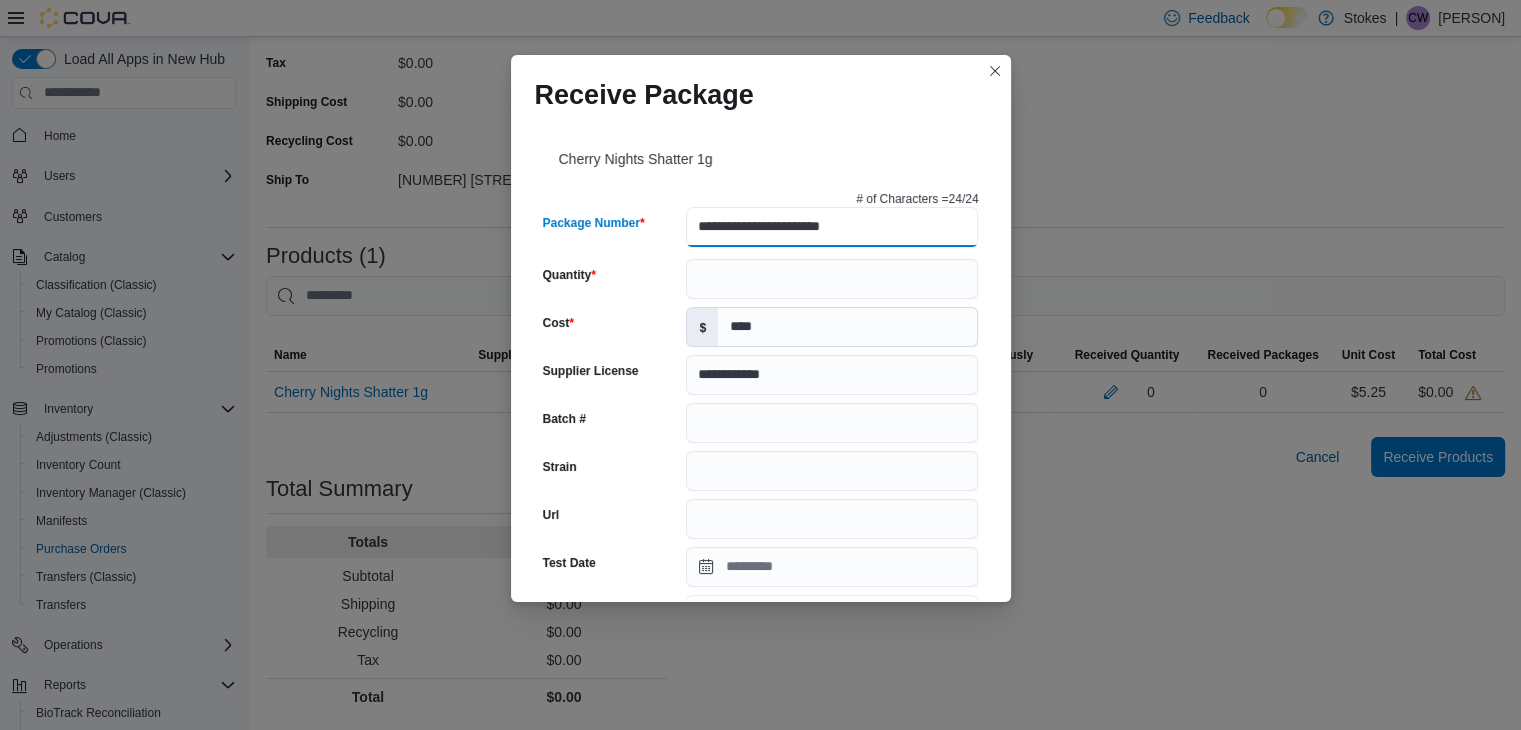 type on "**********" 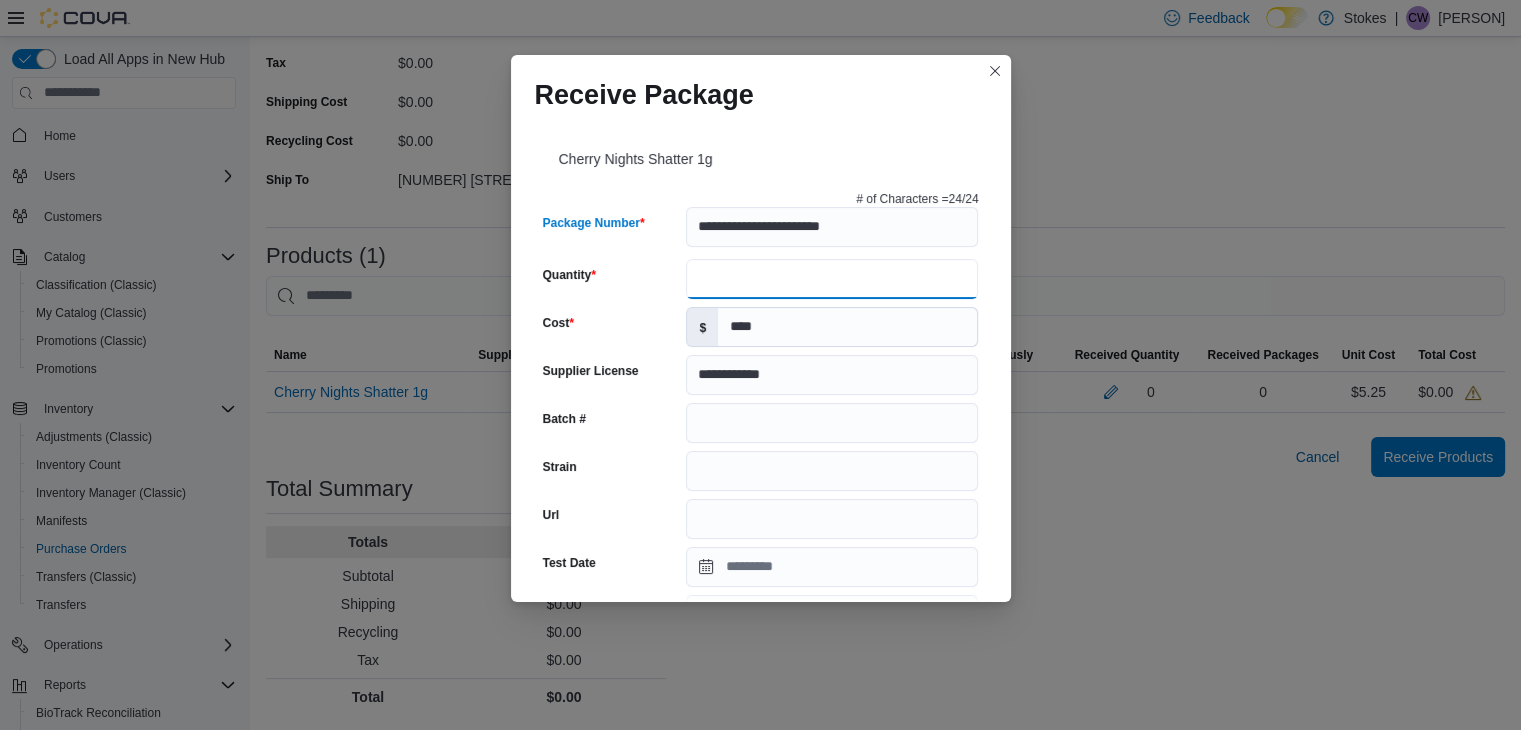 click on "**********" at bounding box center [761, 685] 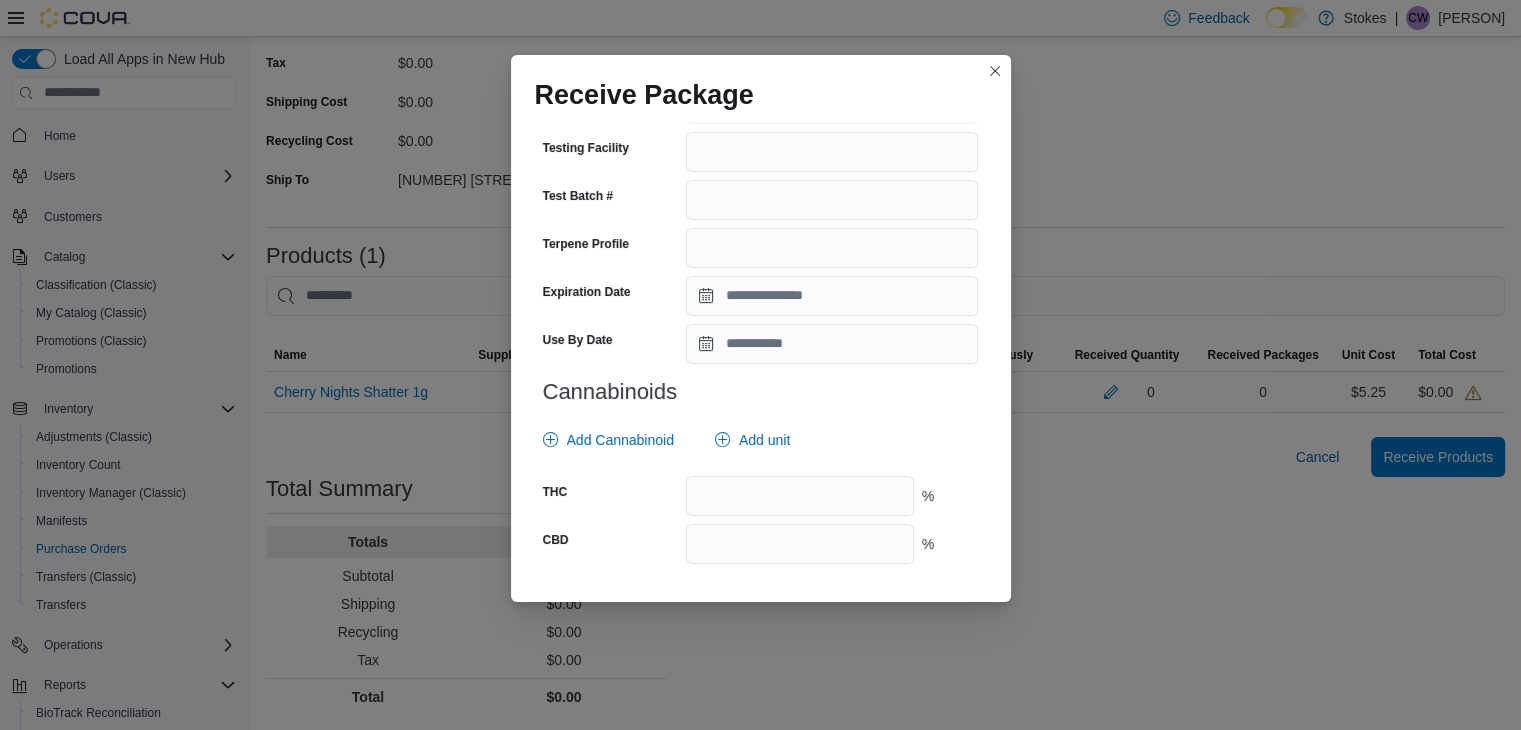 scroll, scrollTop: 720, scrollLeft: 0, axis: vertical 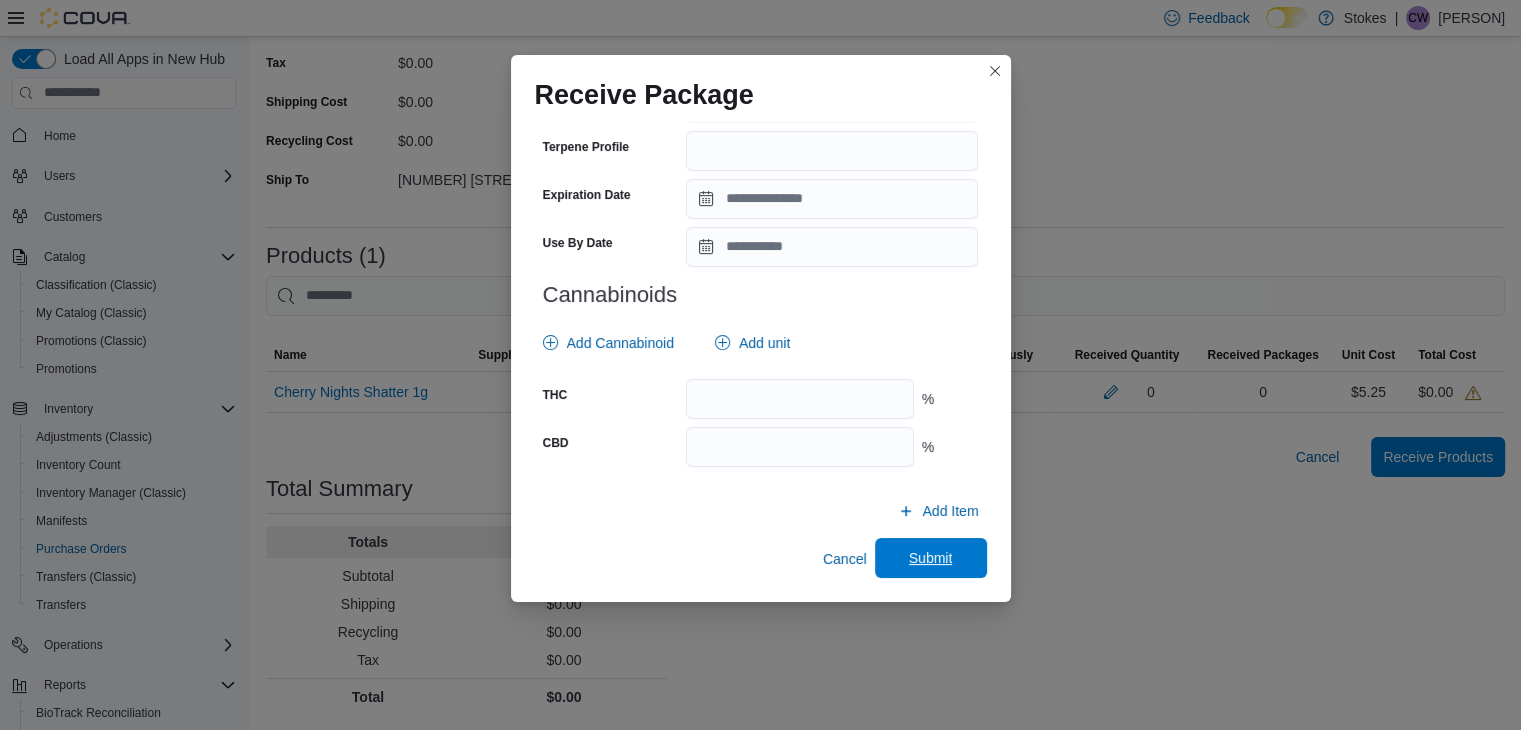 type on "**" 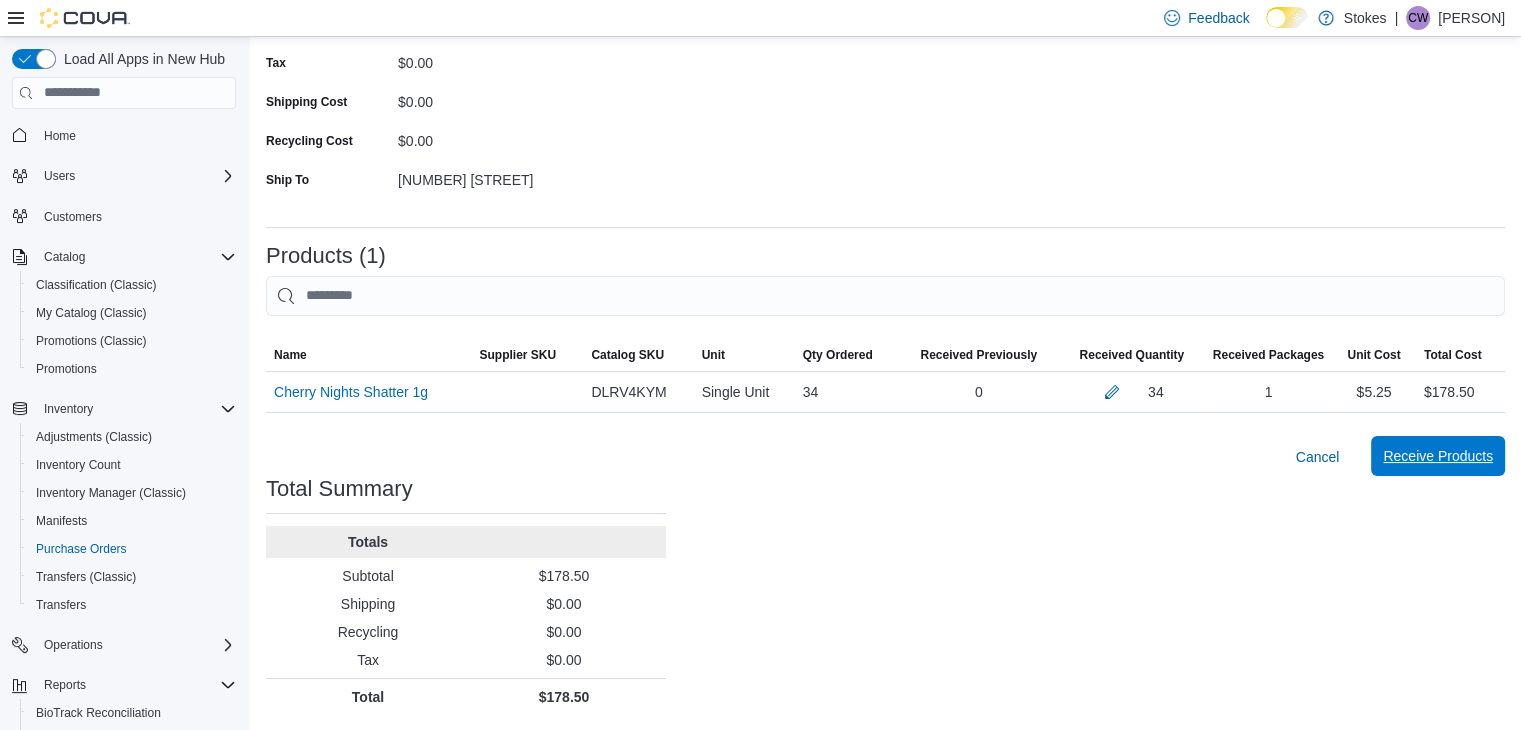 click on "Receive Products" at bounding box center (1438, 456) 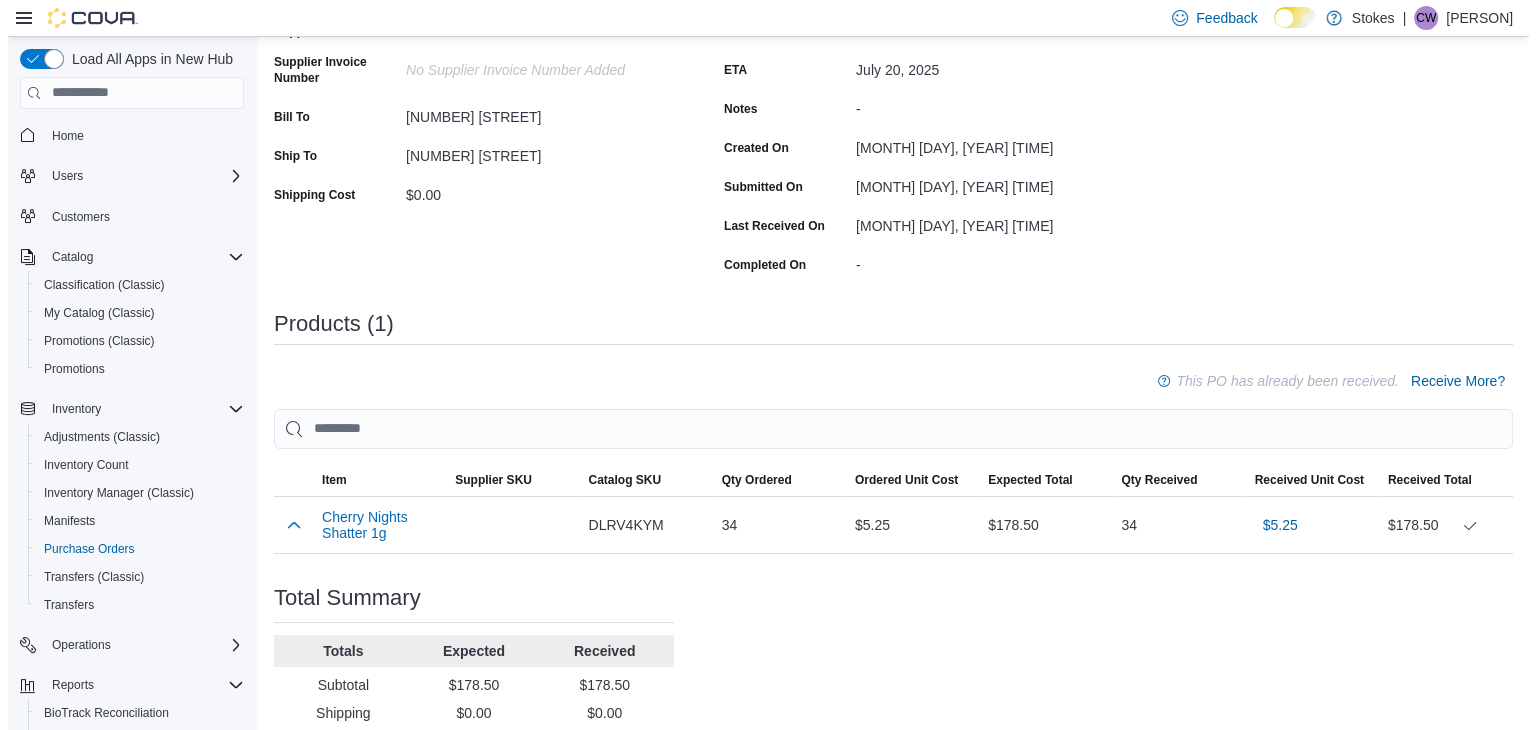 scroll, scrollTop: 0, scrollLeft: 0, axis: both 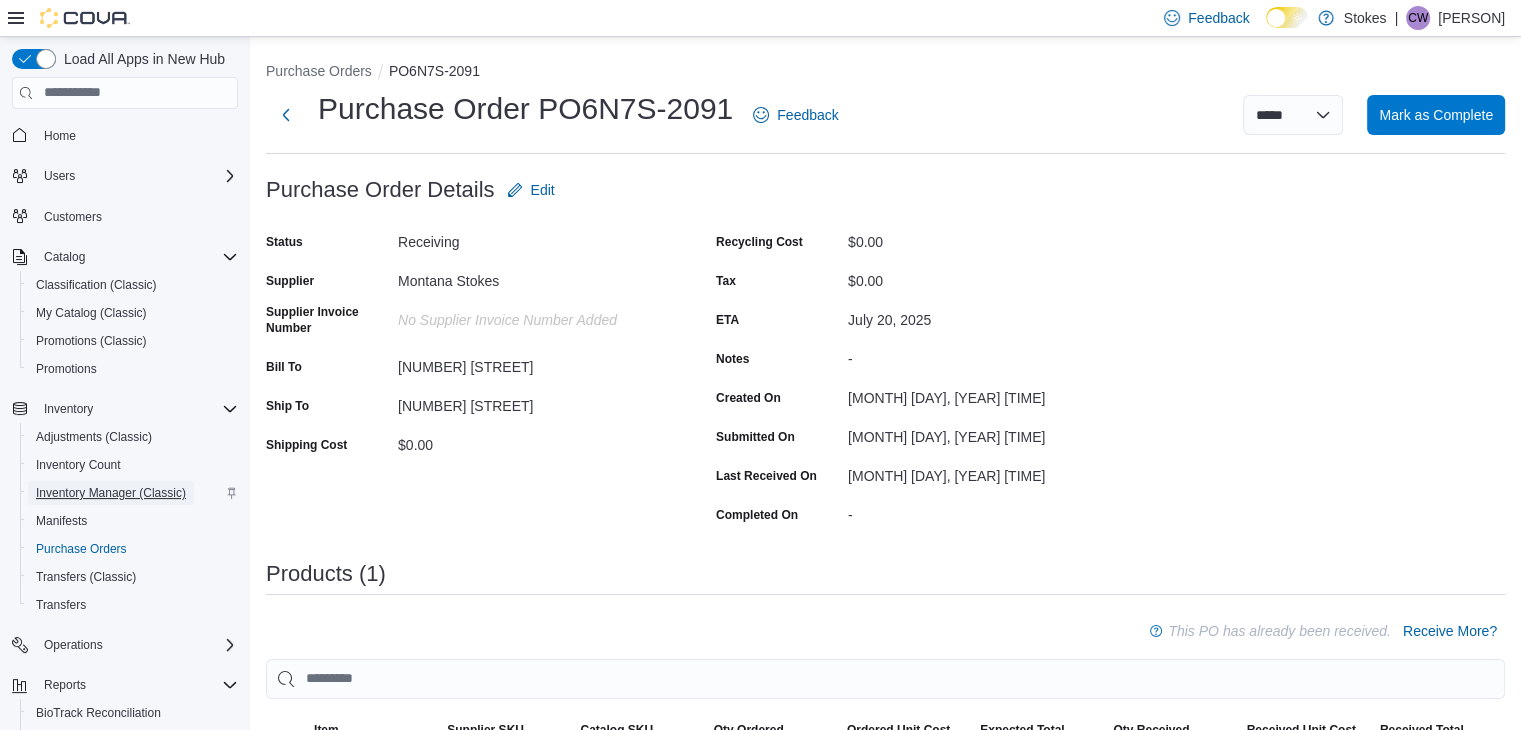 click on "Inventory Manager (Classic)" at bounding box center (111, 493) 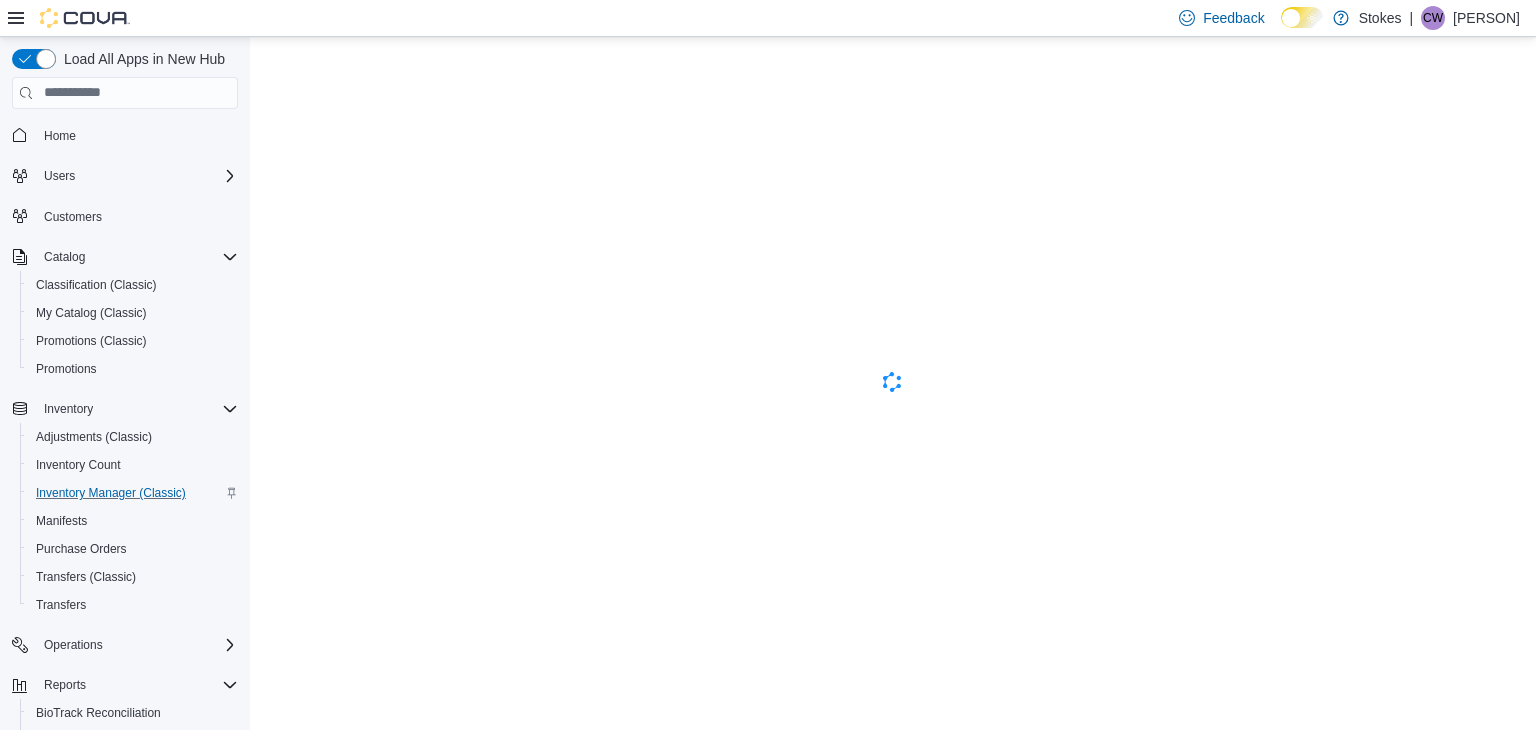 scroll, scrollTop: 0, scrollLeft: 0, axis: both 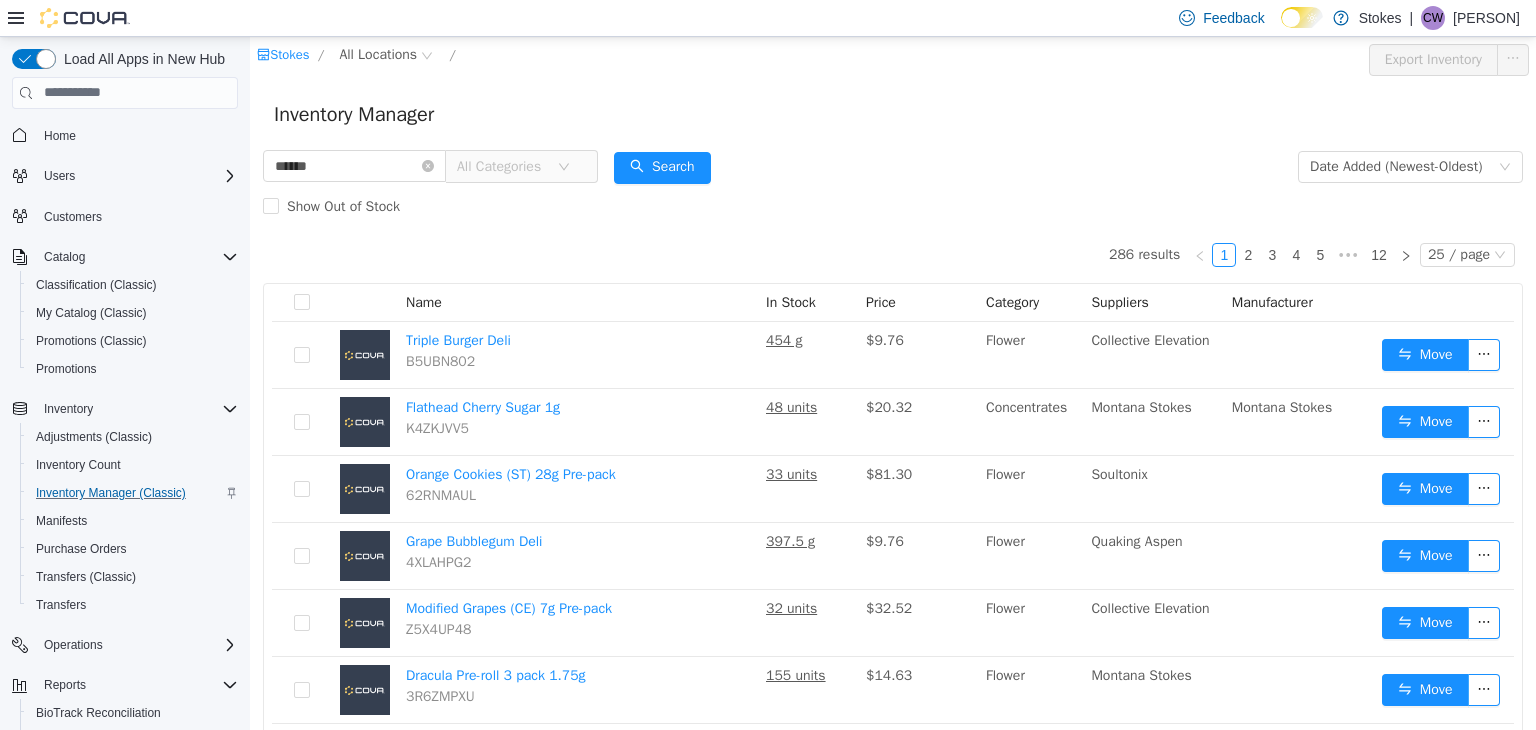 type on "******" 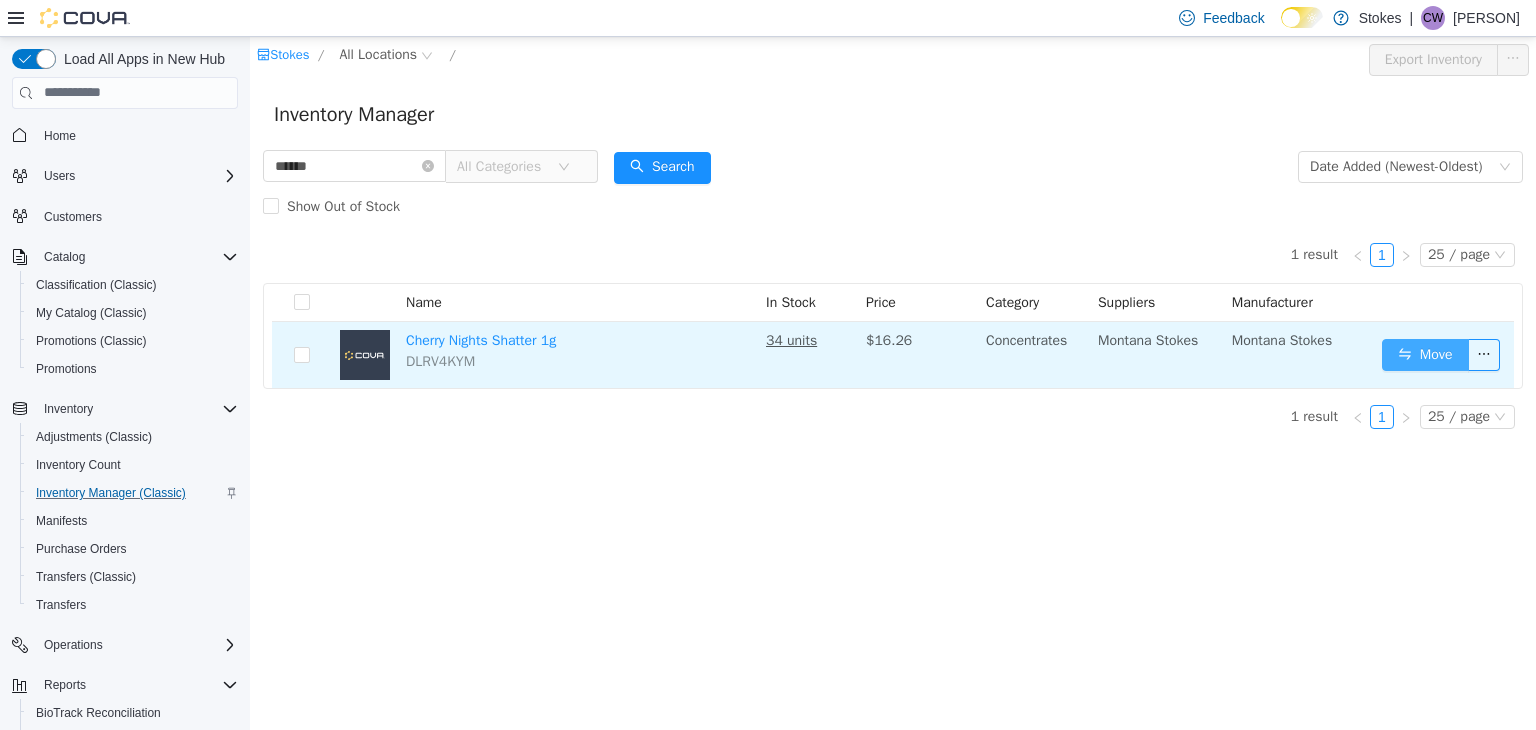 click on "Move" at bounding box center (1425, 354) 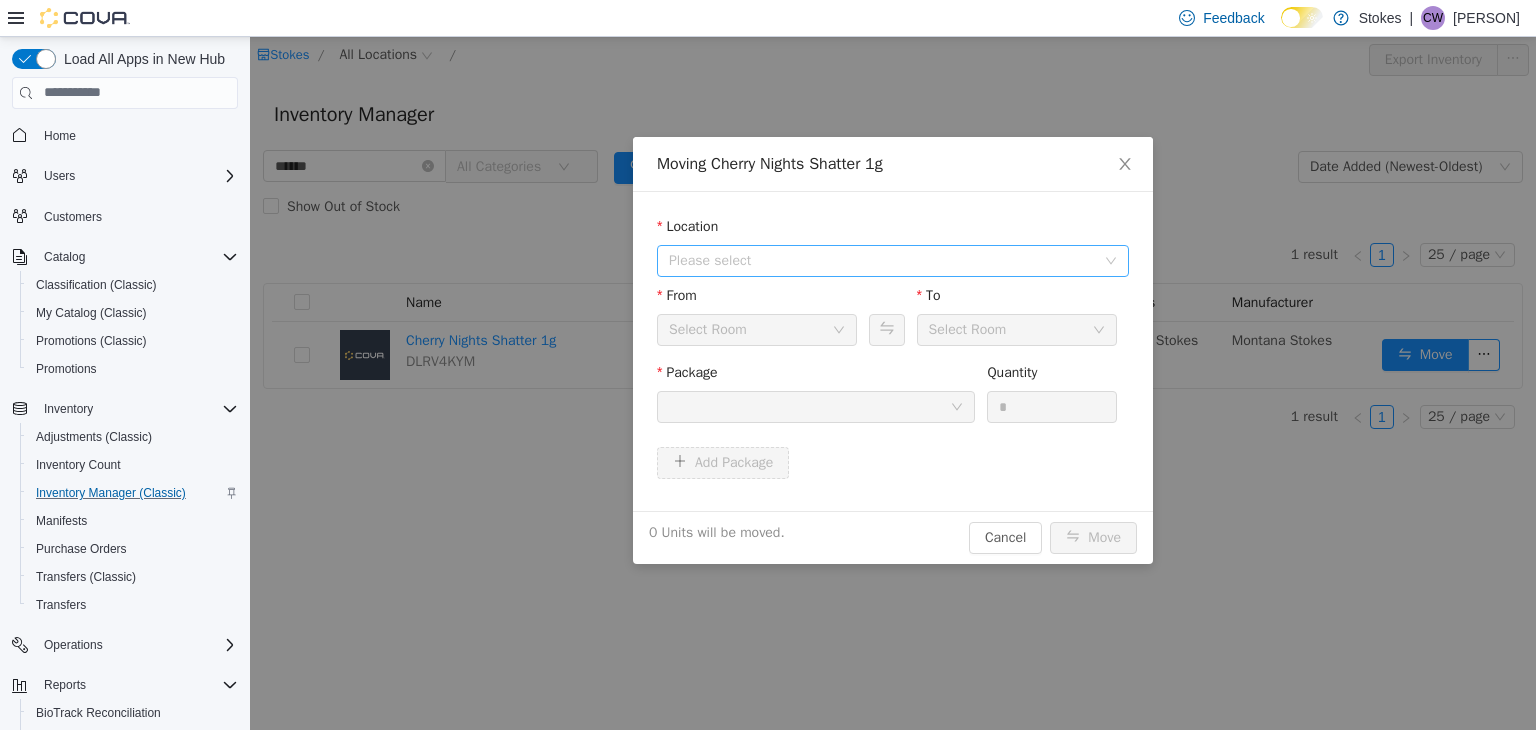 click on "Please select" at bounding box center [882, 260] 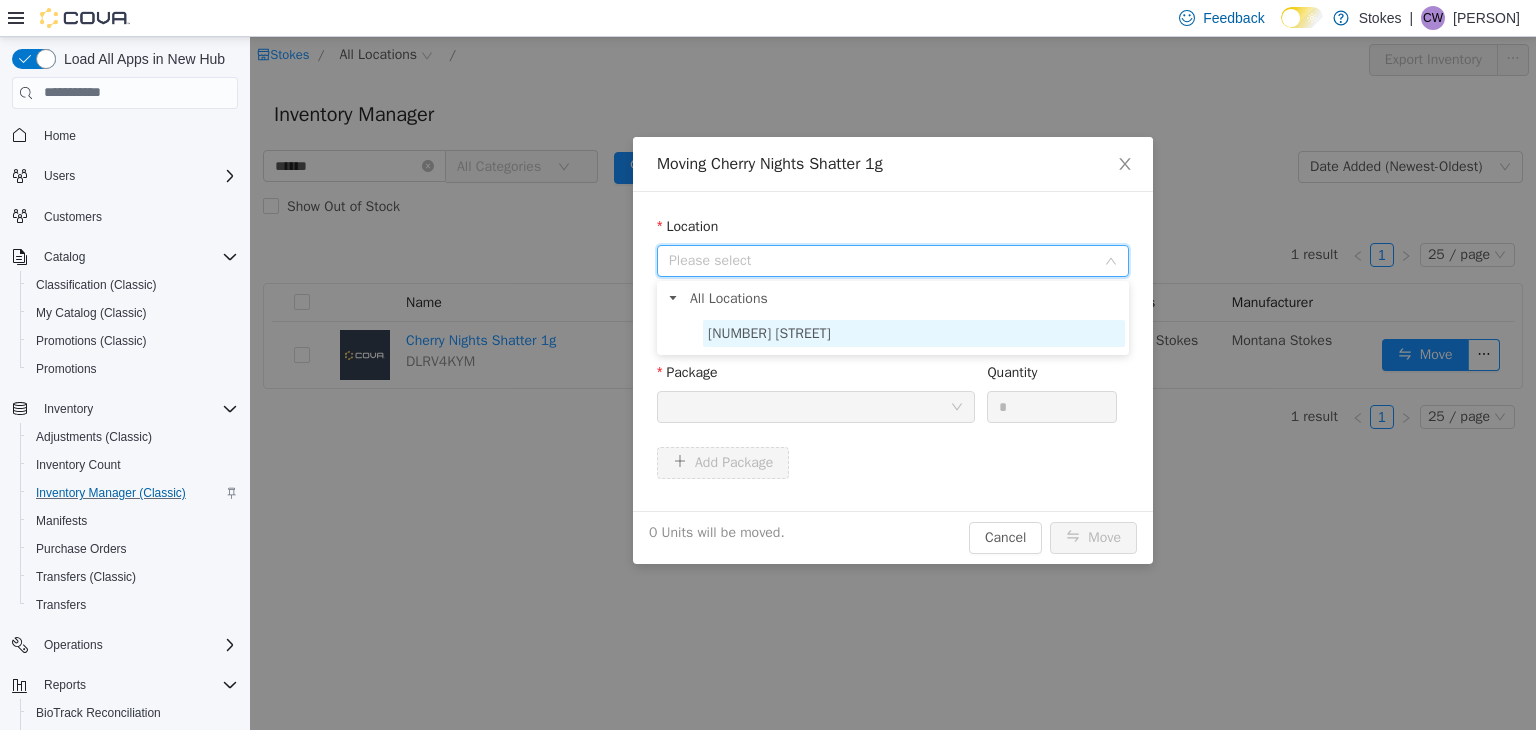click on "2455 Dixon Avenue" at bounding box center (914, 332) 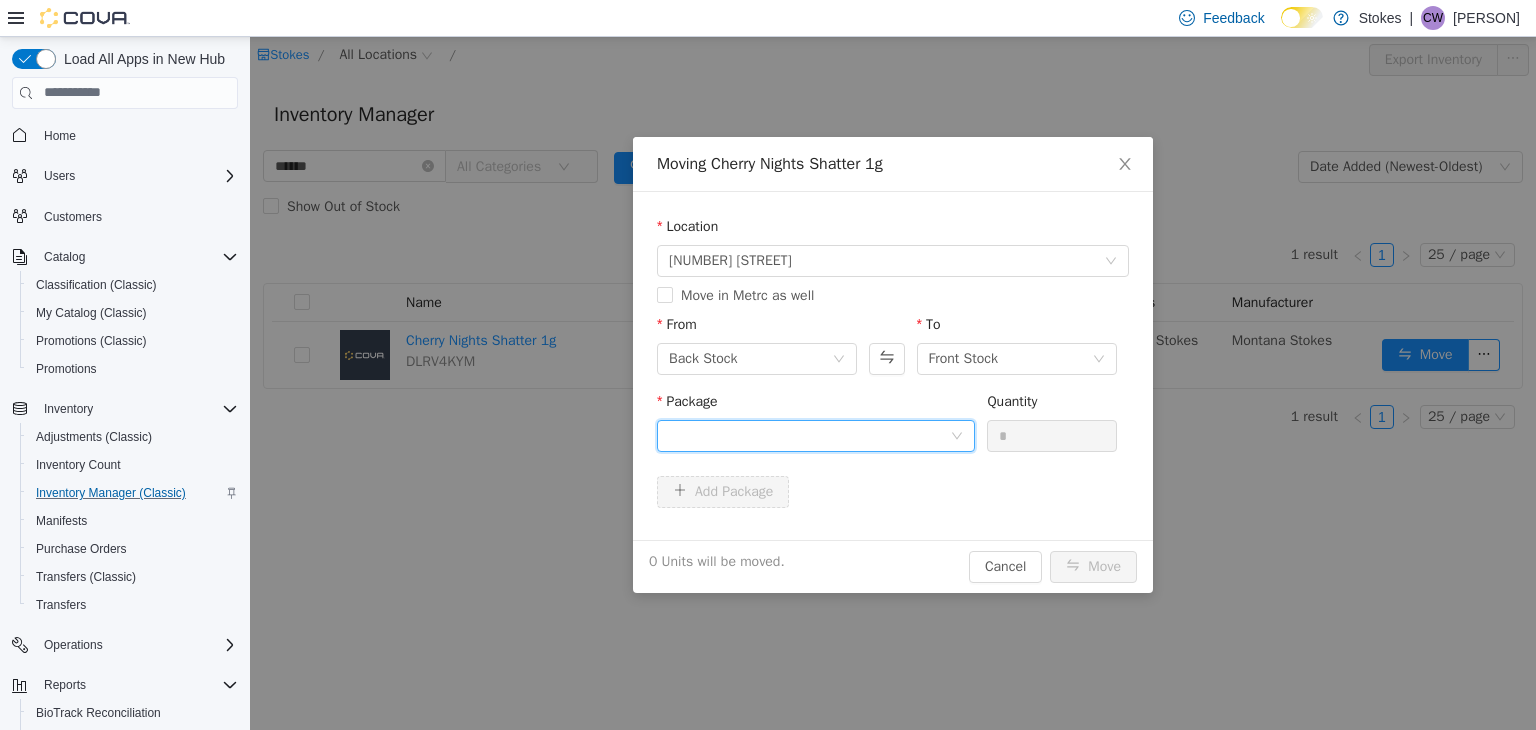 click at bounding box center [816, 435] 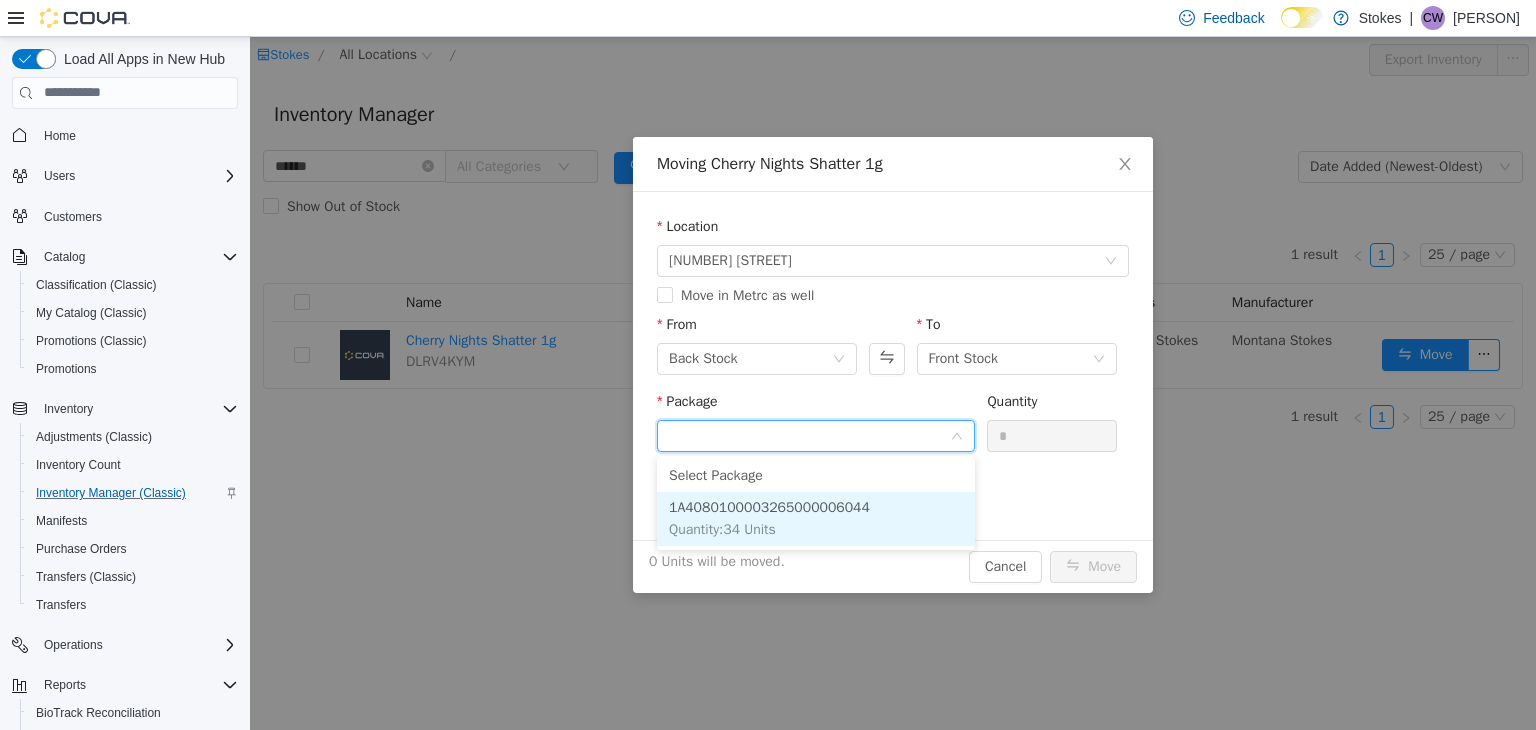click on "1A4080100003265000006044 Quantity :  34 Units" at bounding box center [816, 518] 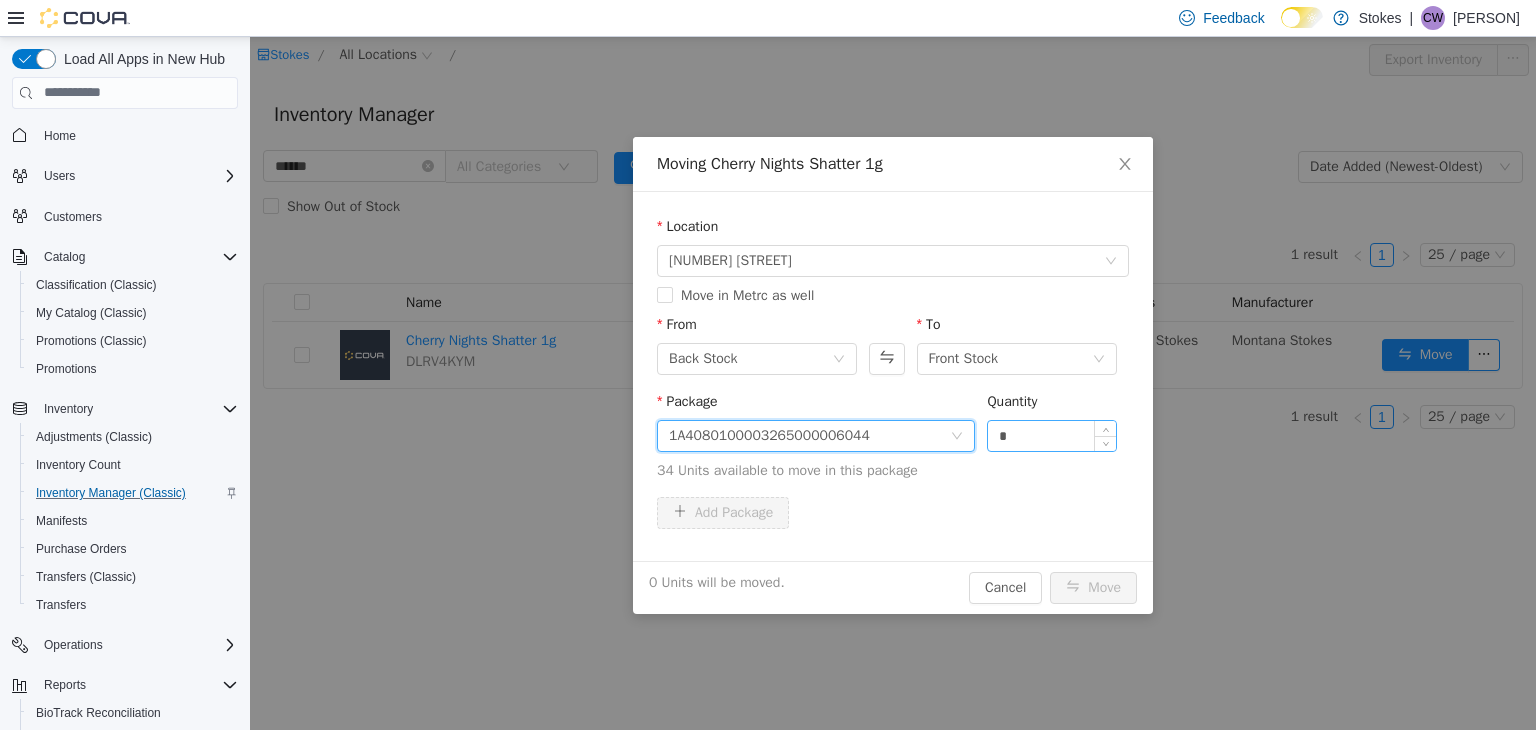 click on "*" at bounding box center (1052, 435) 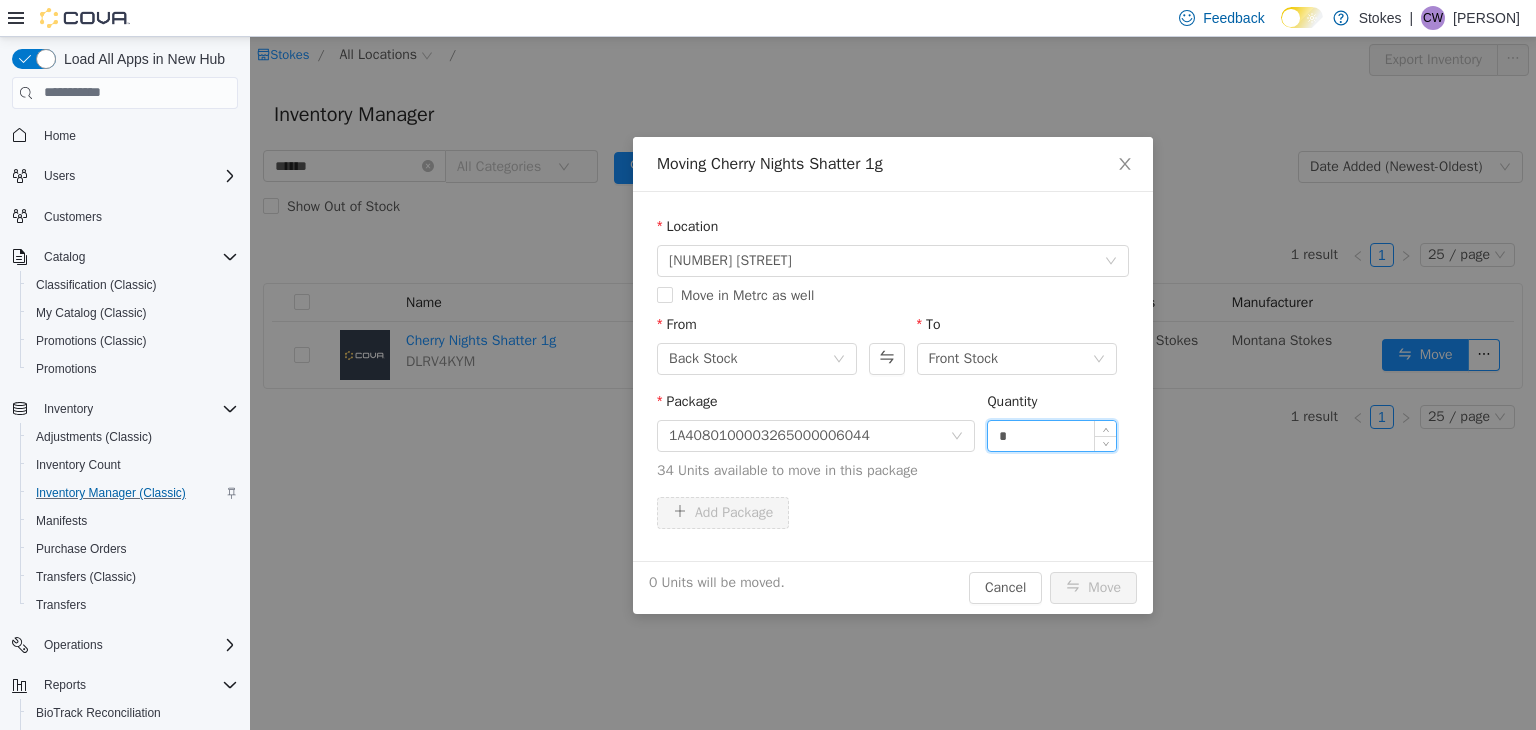 click on "*" at bounding box center [1052, 435] 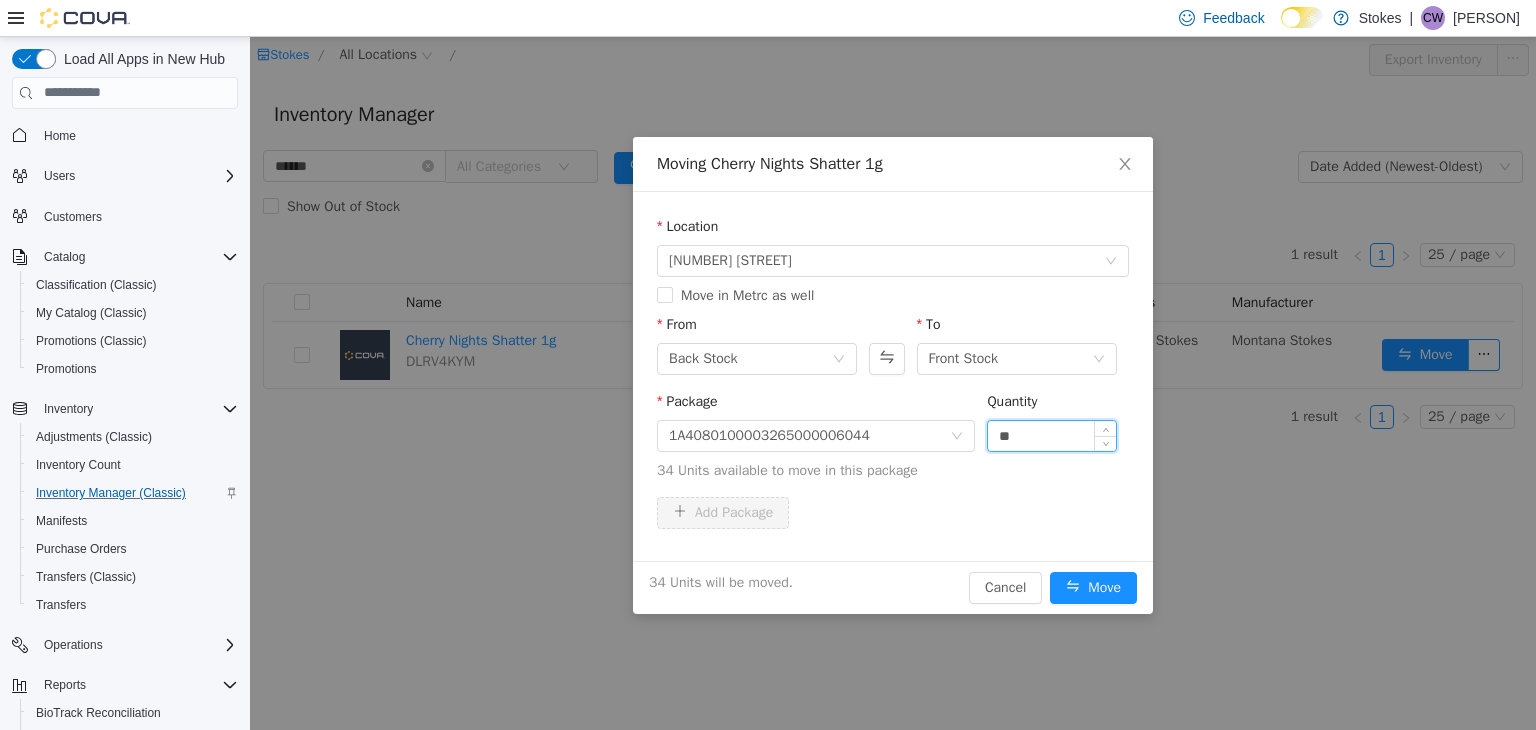 type on "**" 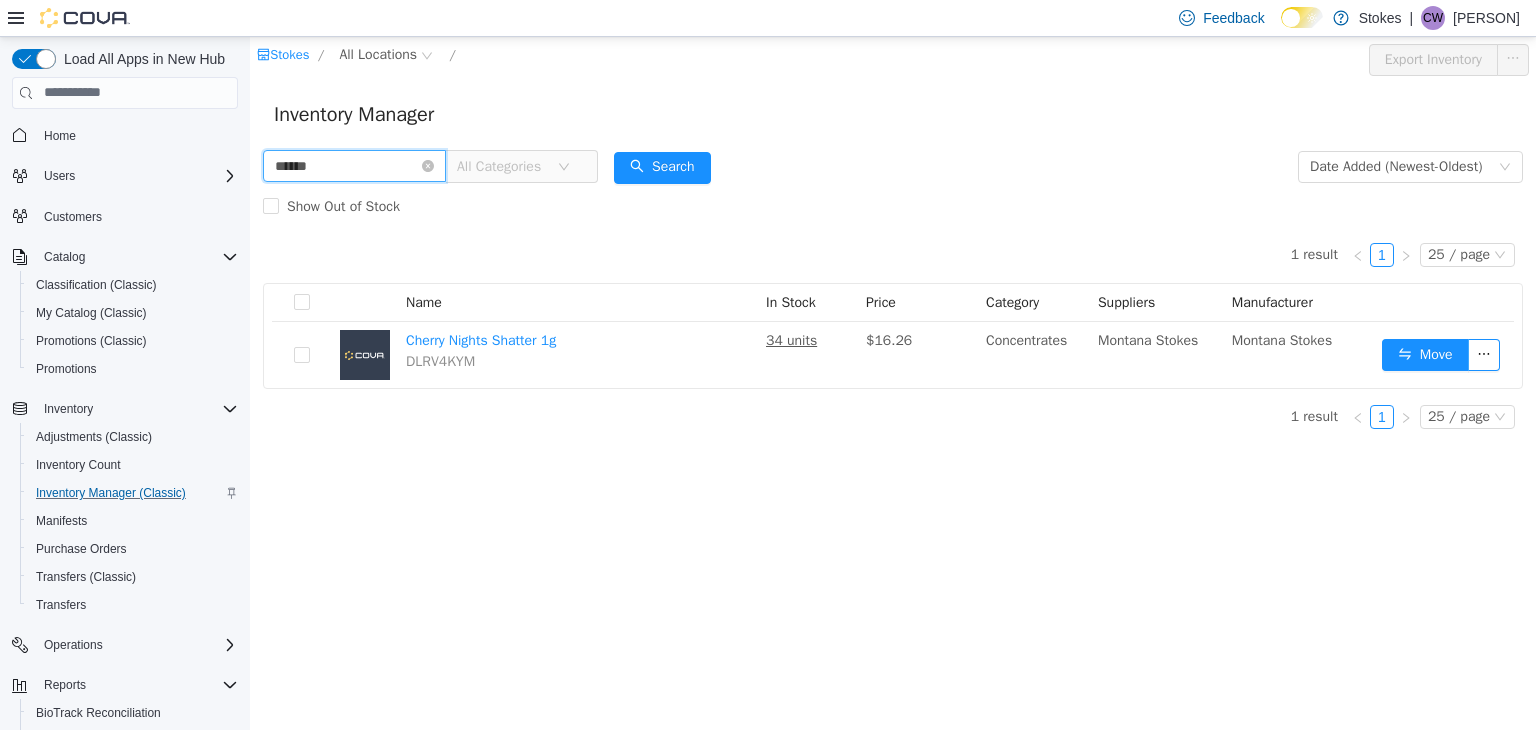 click on "******" at bounding box center [354, 165] 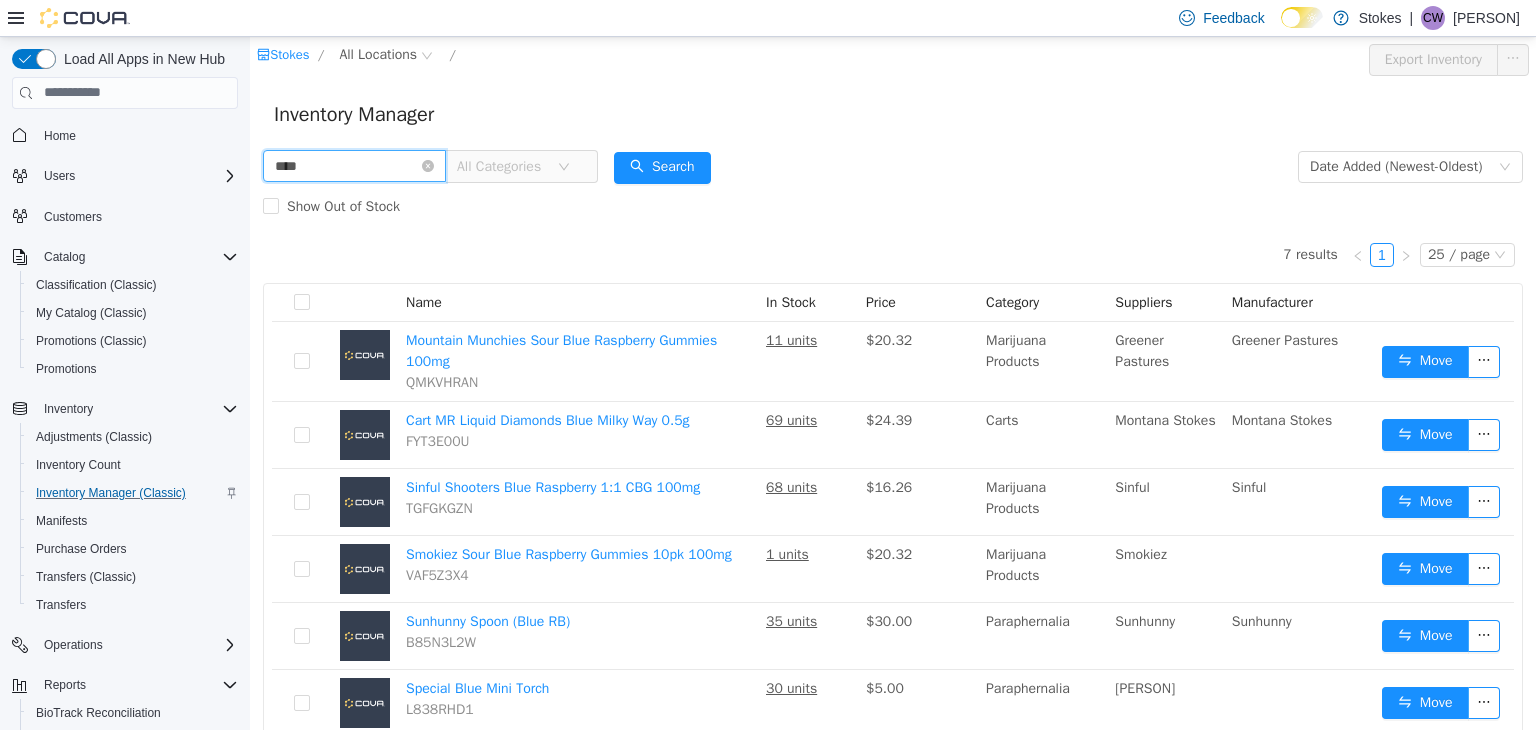 click on "****" at bounding box center [354, 165] 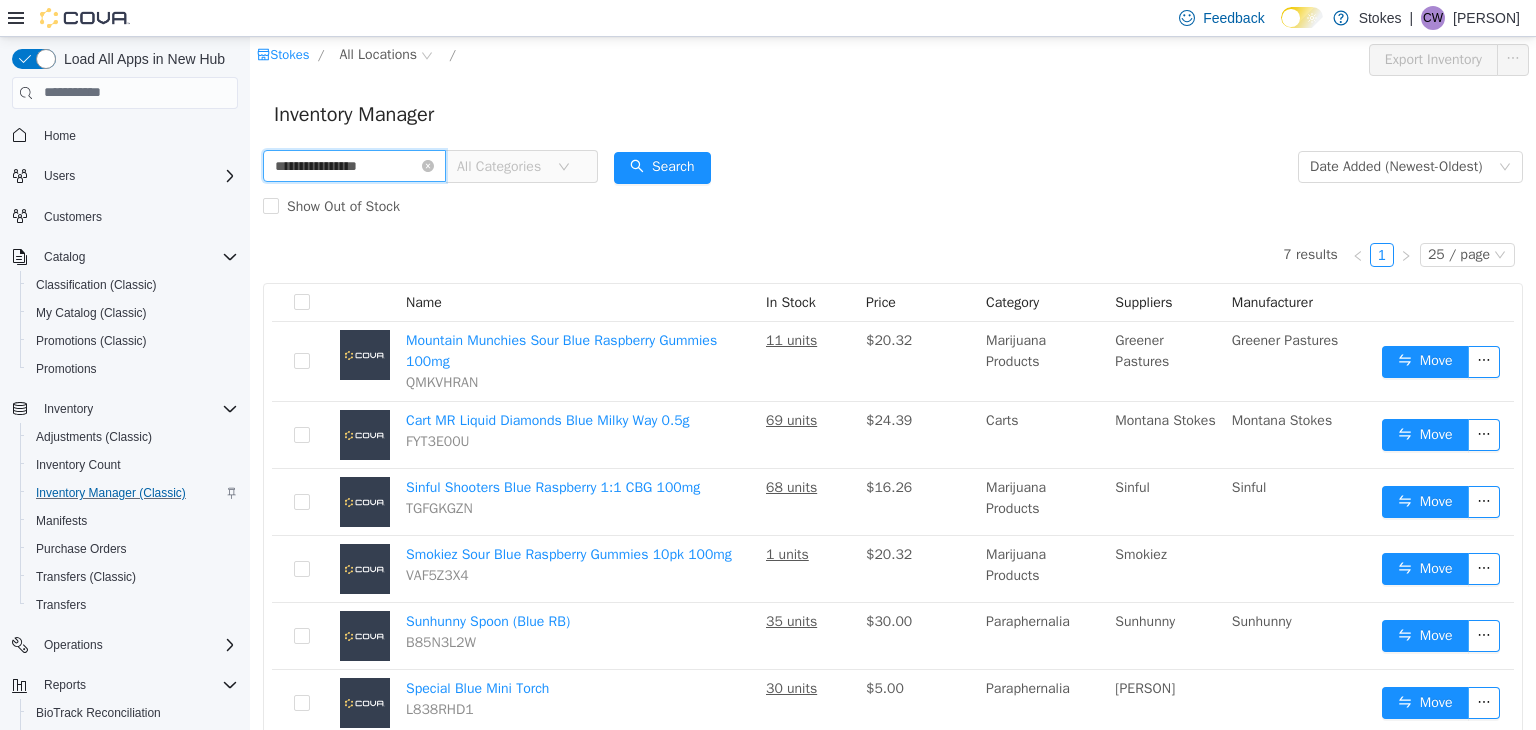 type on "**********" 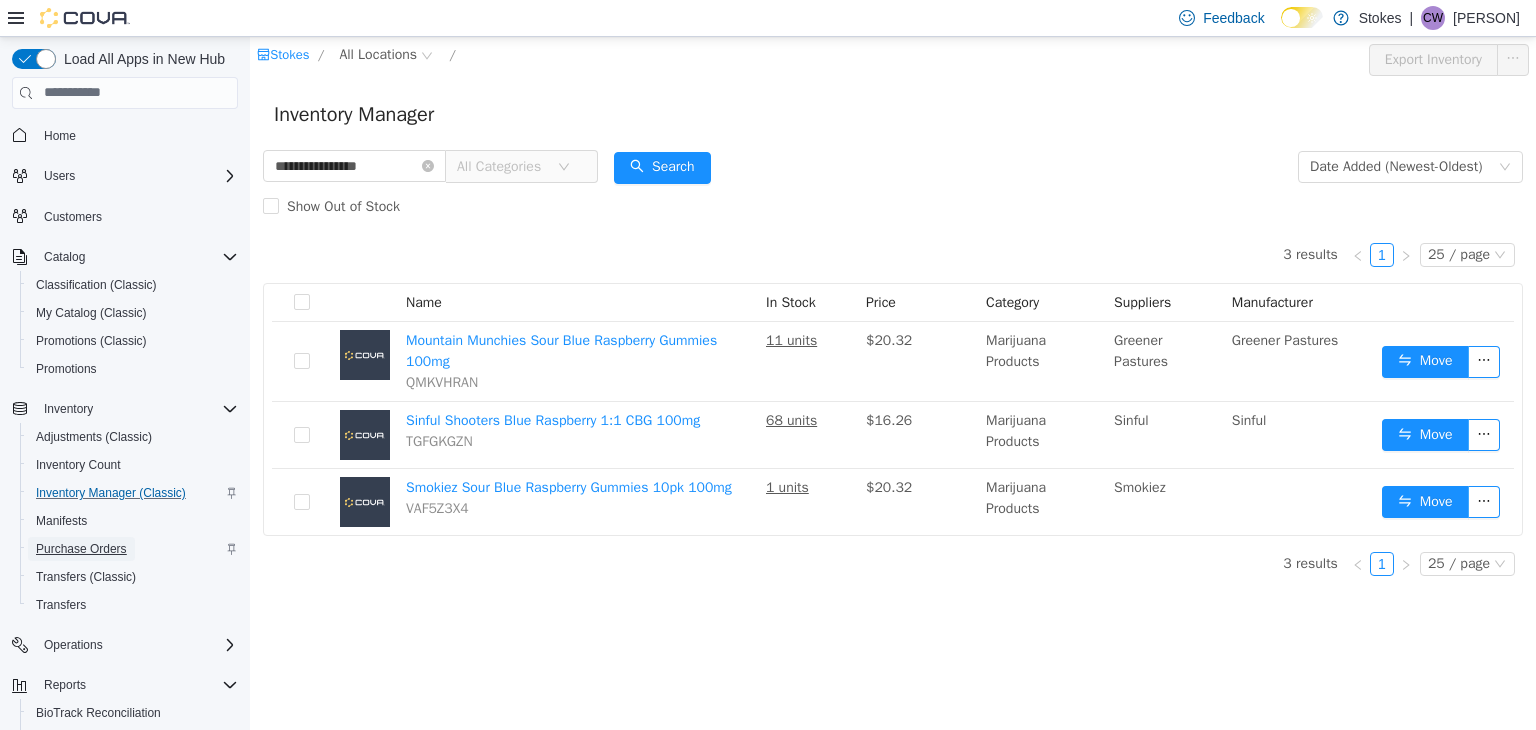click on "Purchase Orders" at bounding box center (81, 549) 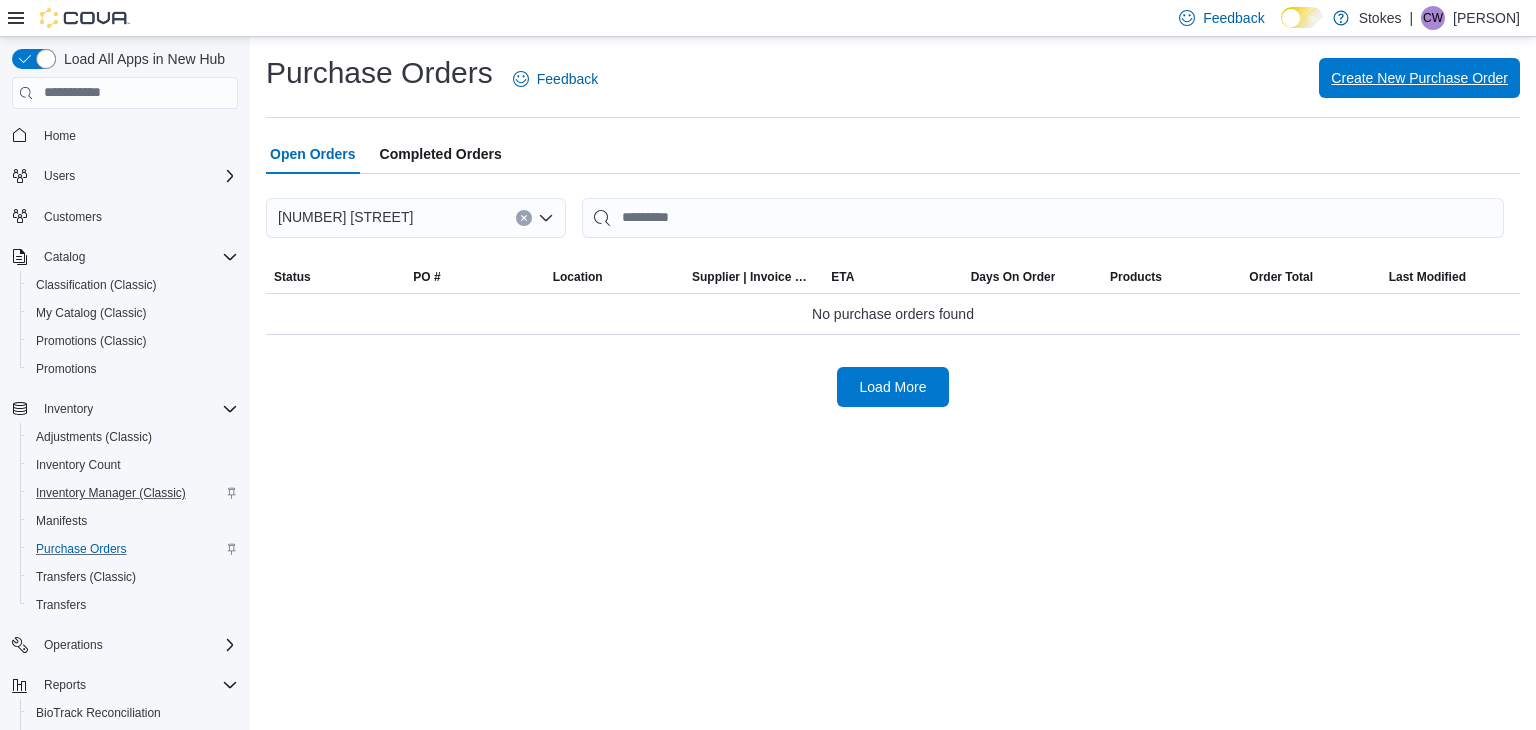 click on "Create New Purchase Order" at bounding box center (1419, 78) 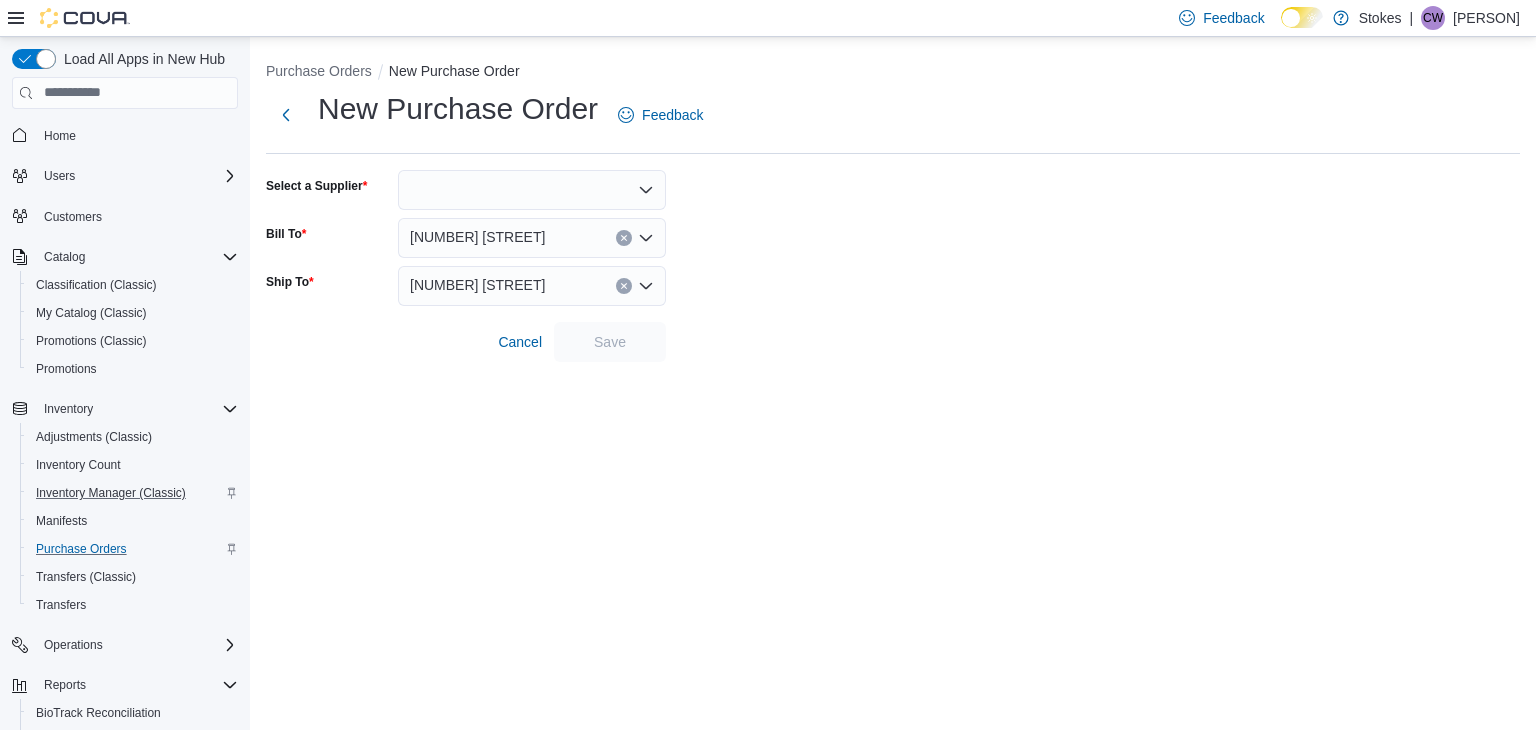 click at bounding box center [532, 190] 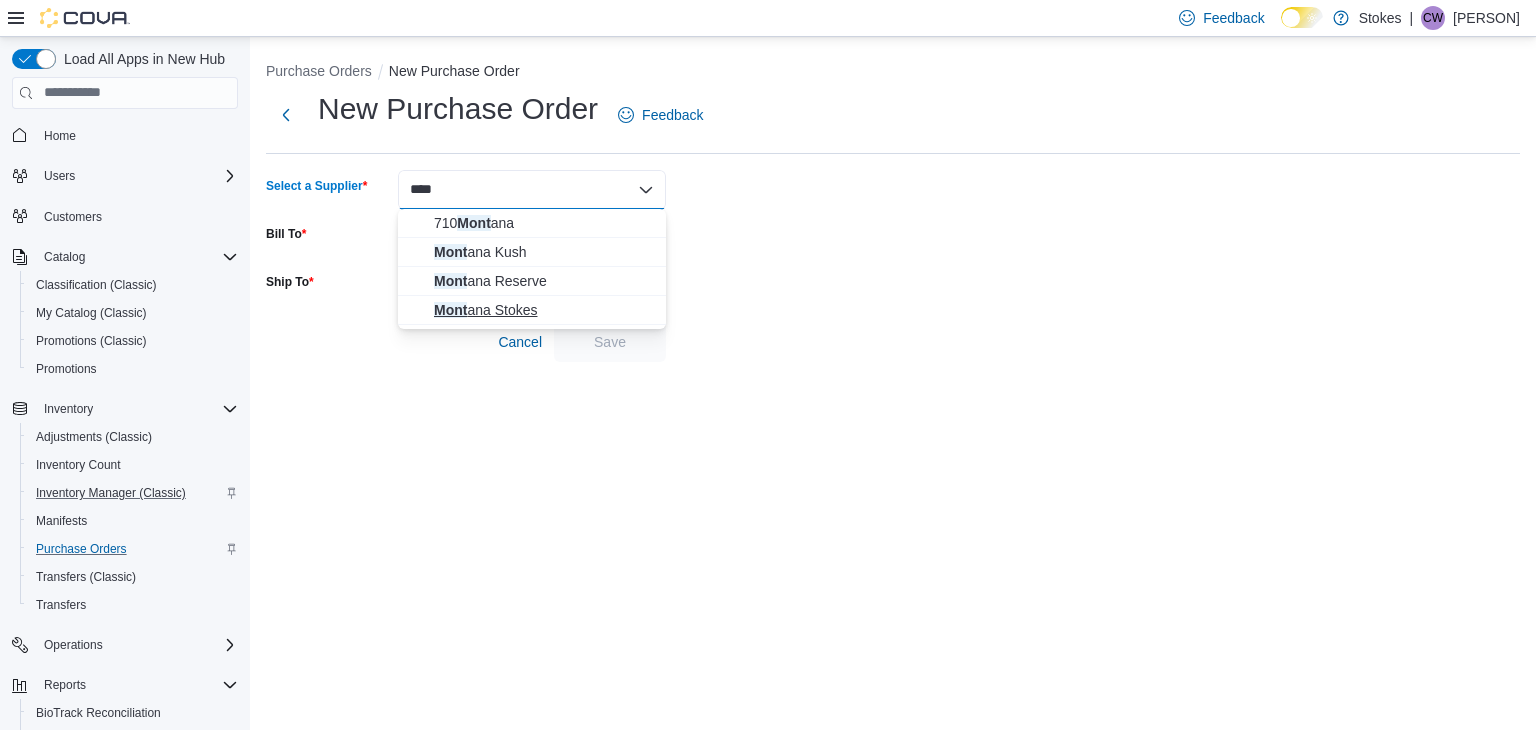 type on "****" 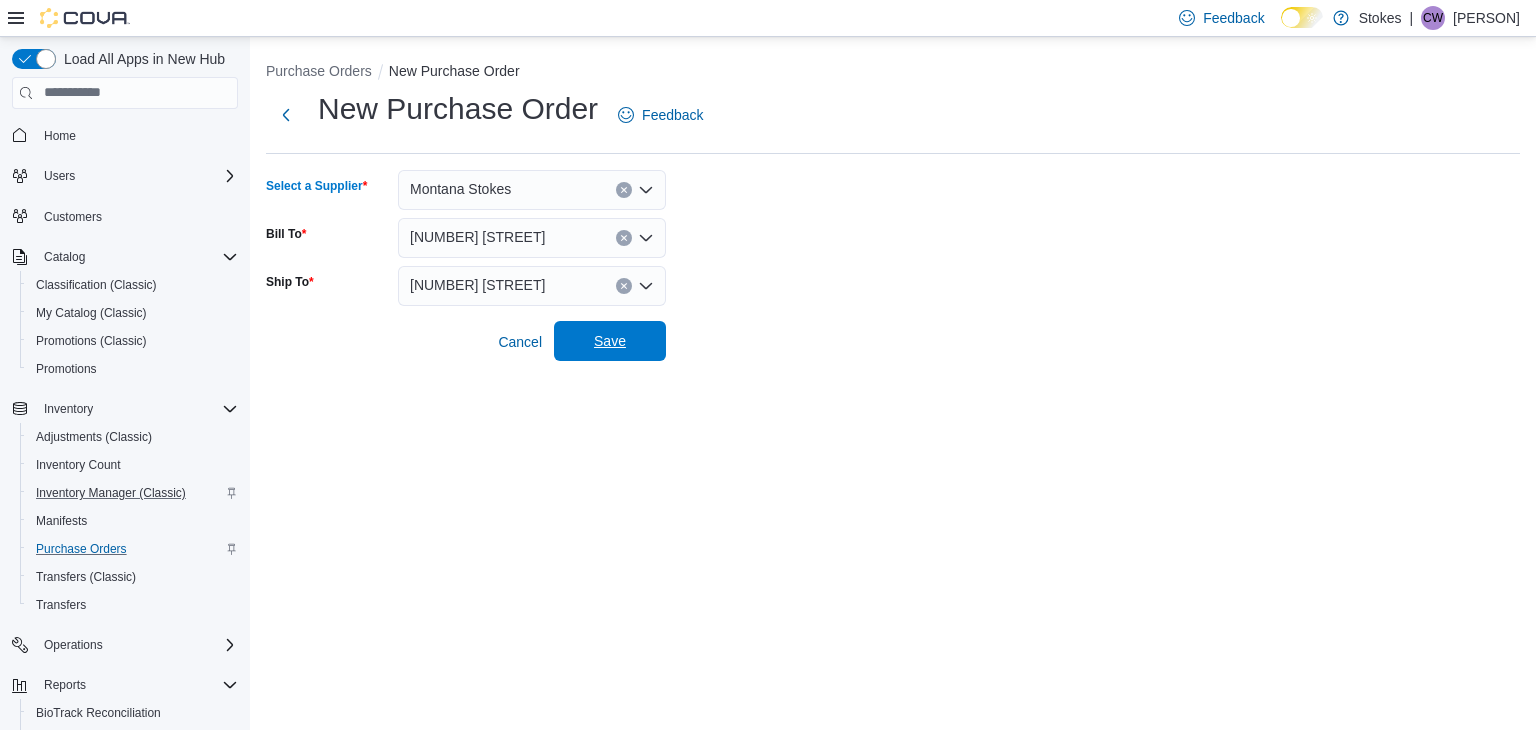 click on "Save" at bounding box center [610, 341] 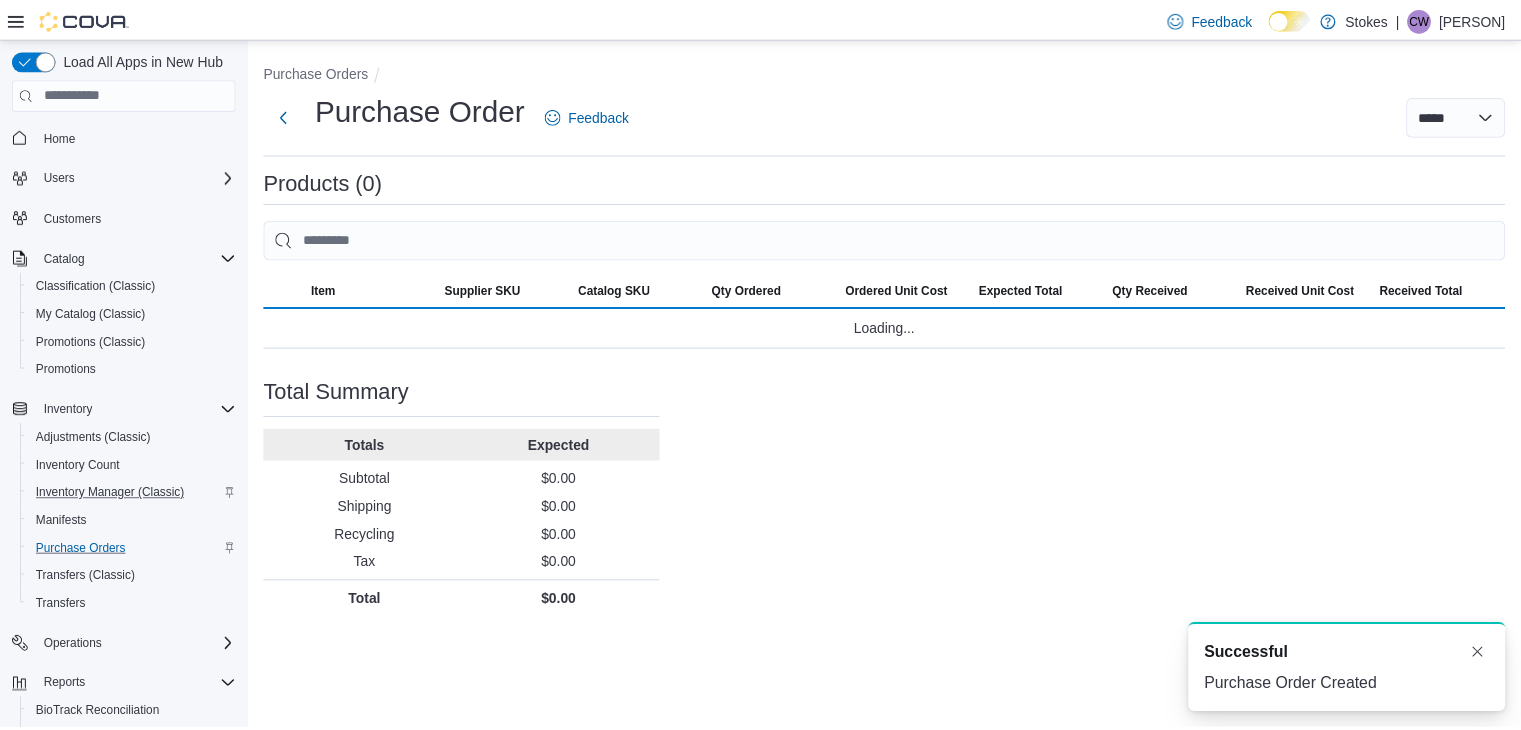 scroll, scrollTop: 0, scrollLeft: 0, axis: both 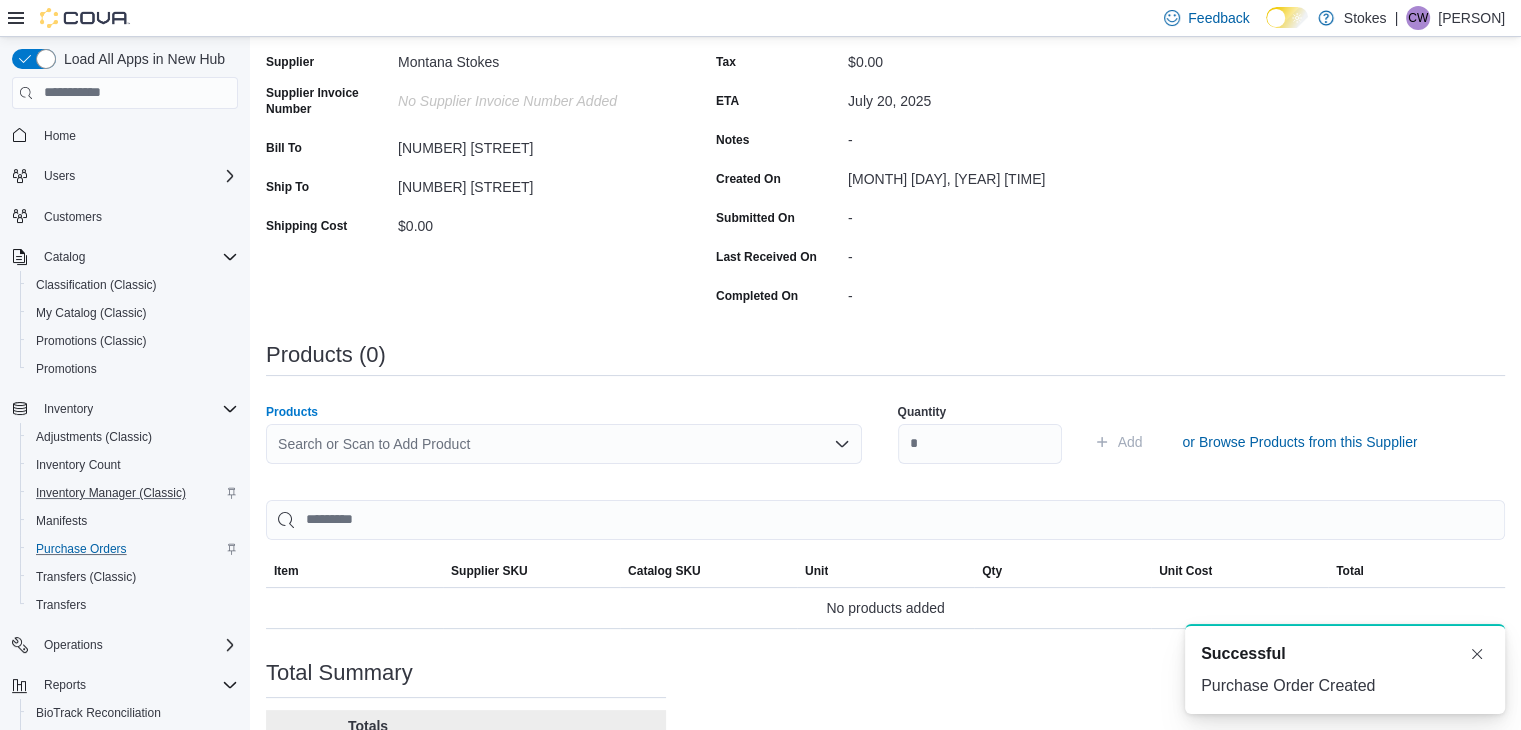 click on "Search or Scan to Add Product" at bounding box center [564, 444] 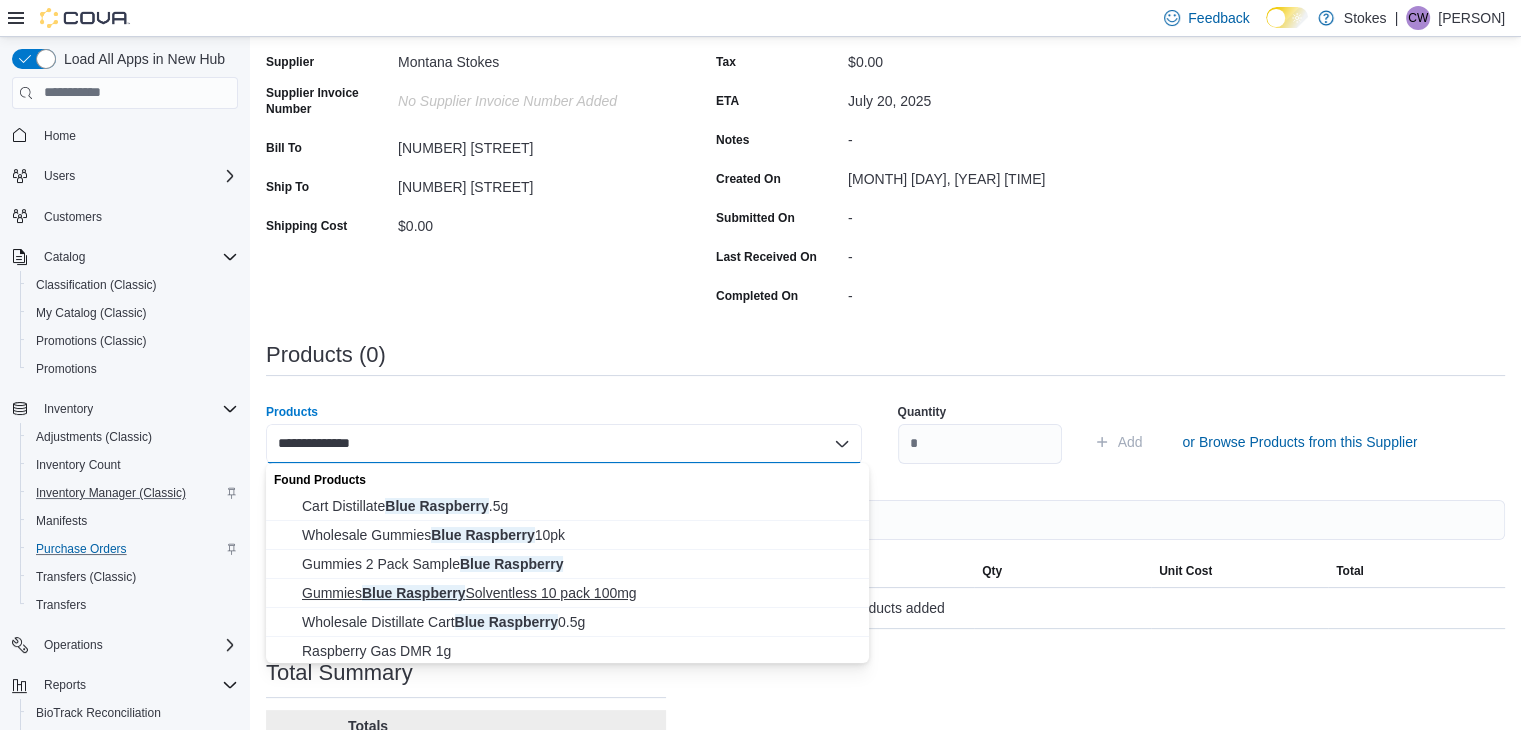 type on "**********" 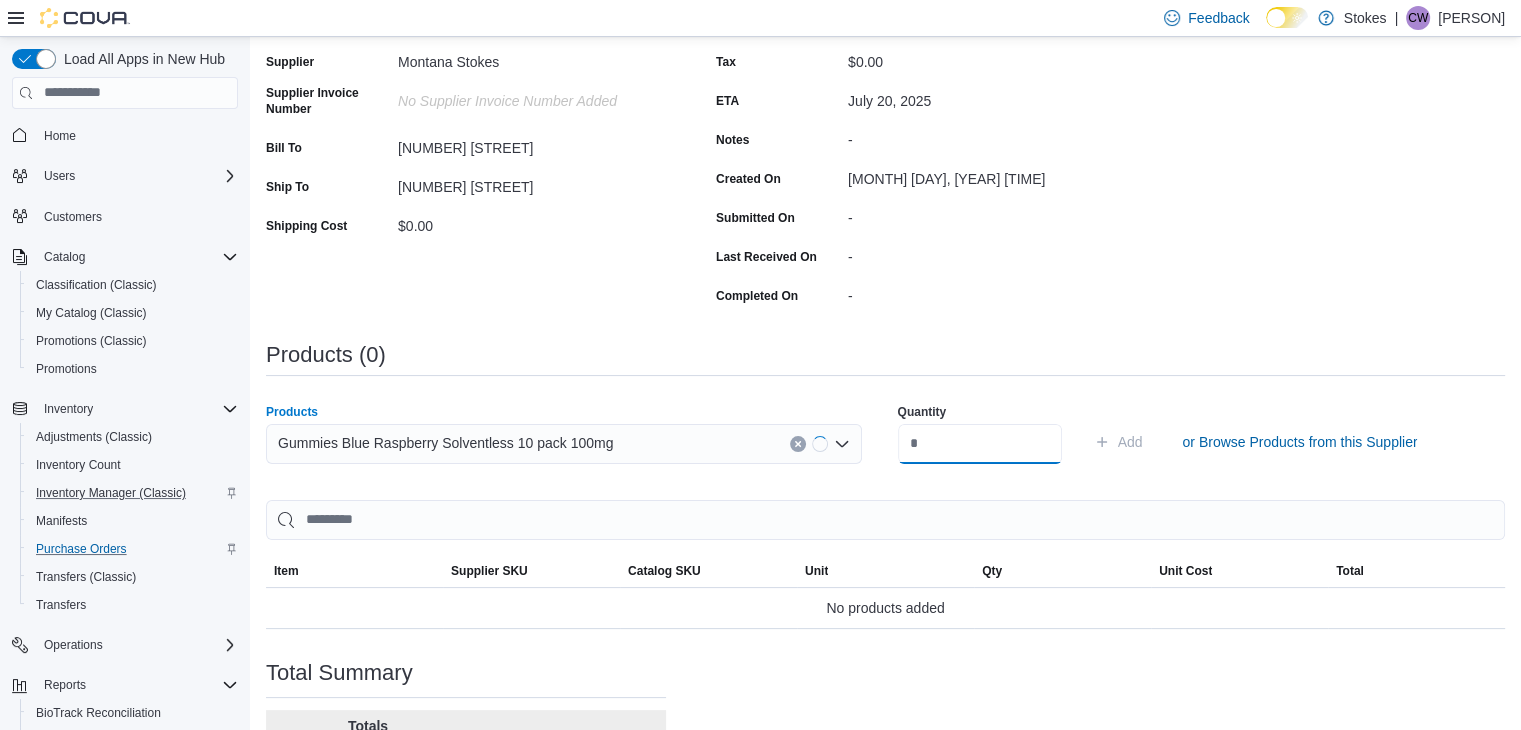 click at bounding box center [980, 444] 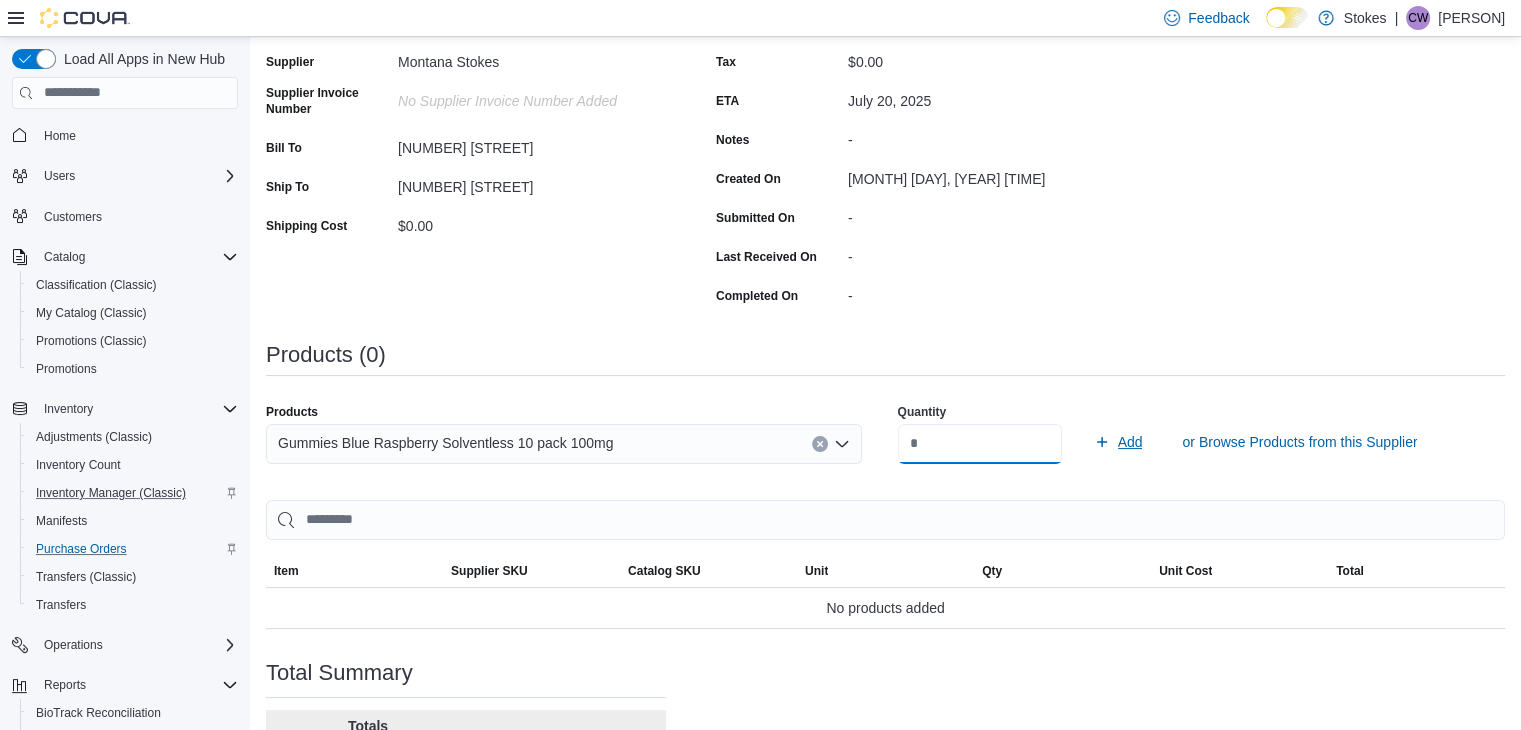 type on "**" 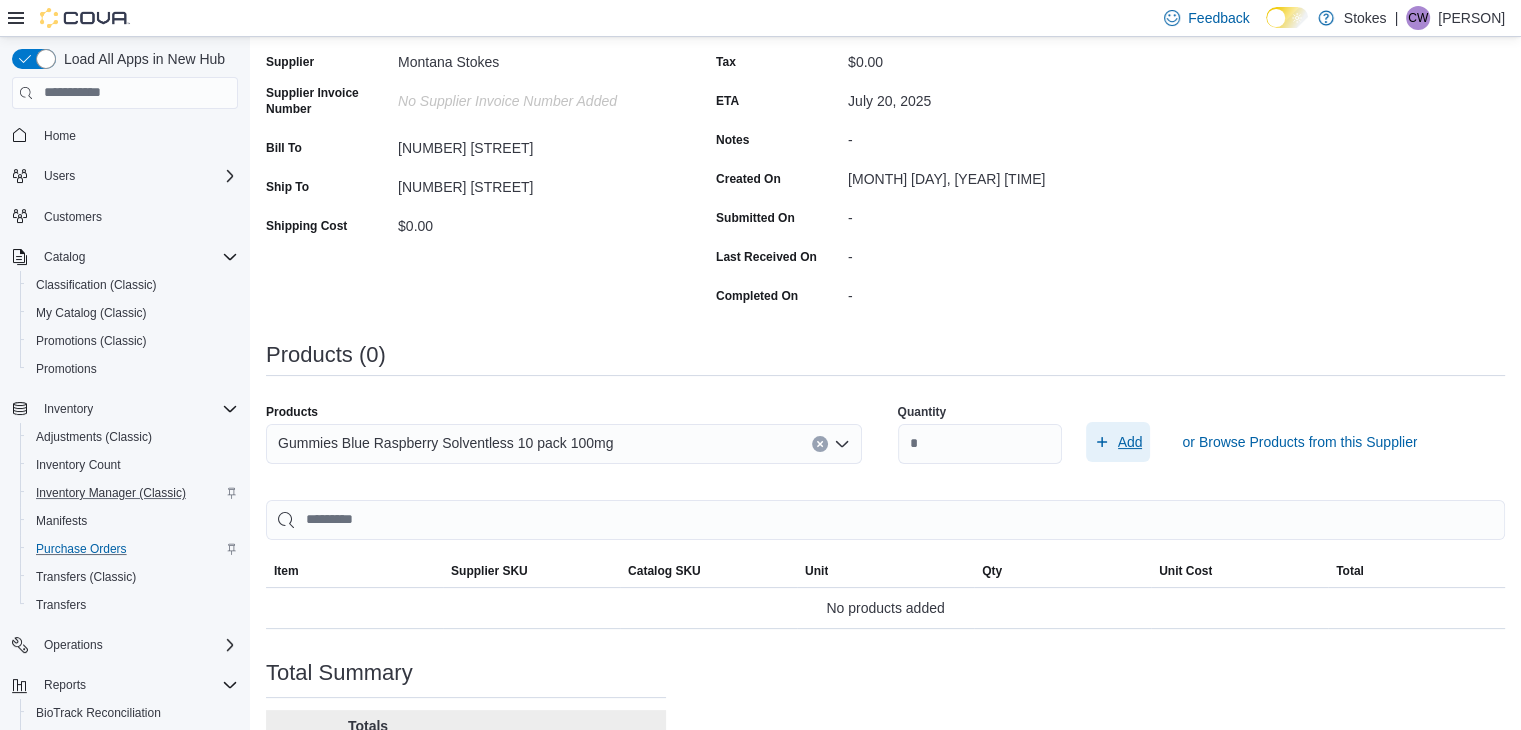 click on "Add" at bounding box center (1130, 442) 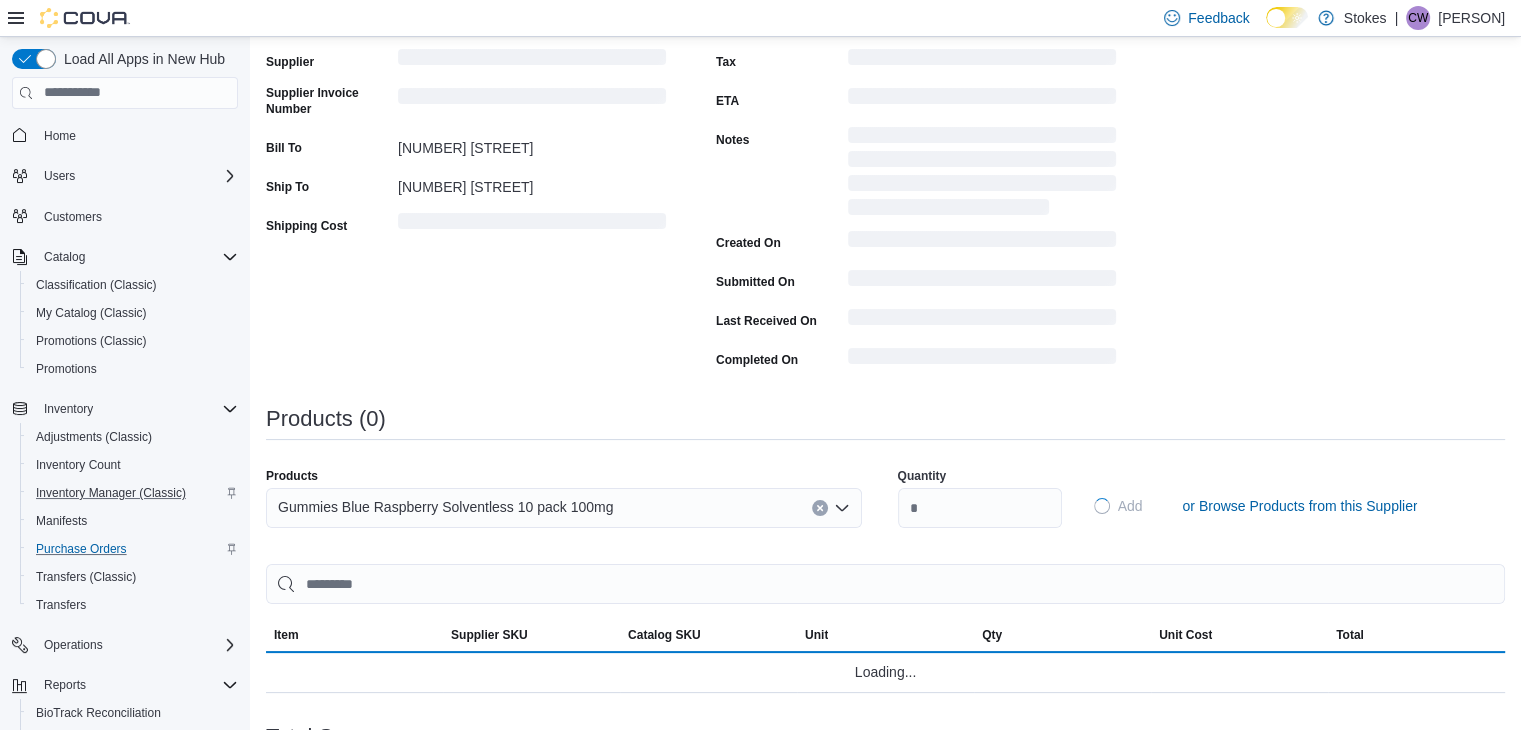 type 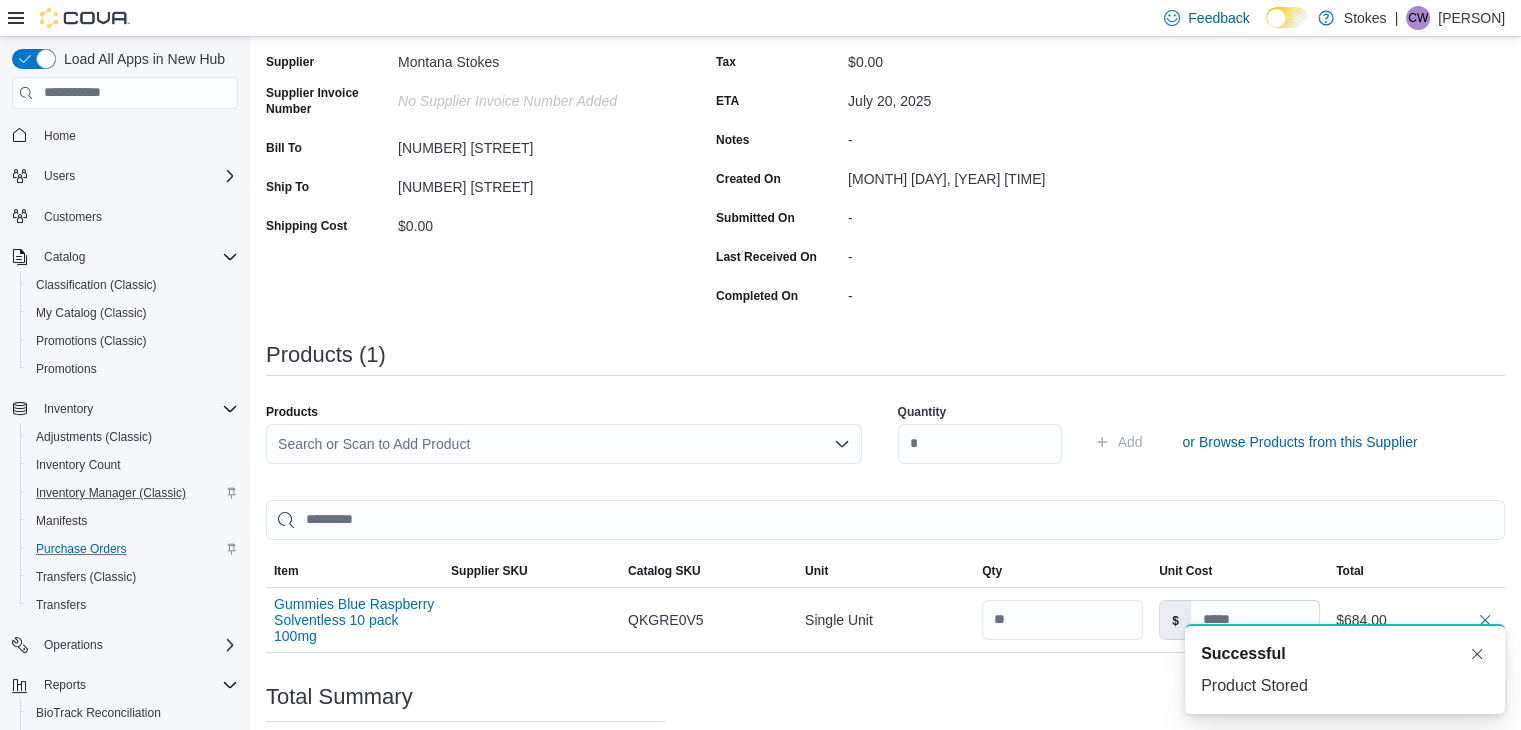 scroll, scrollTop: 0, scrollLeft: 0, axis: both 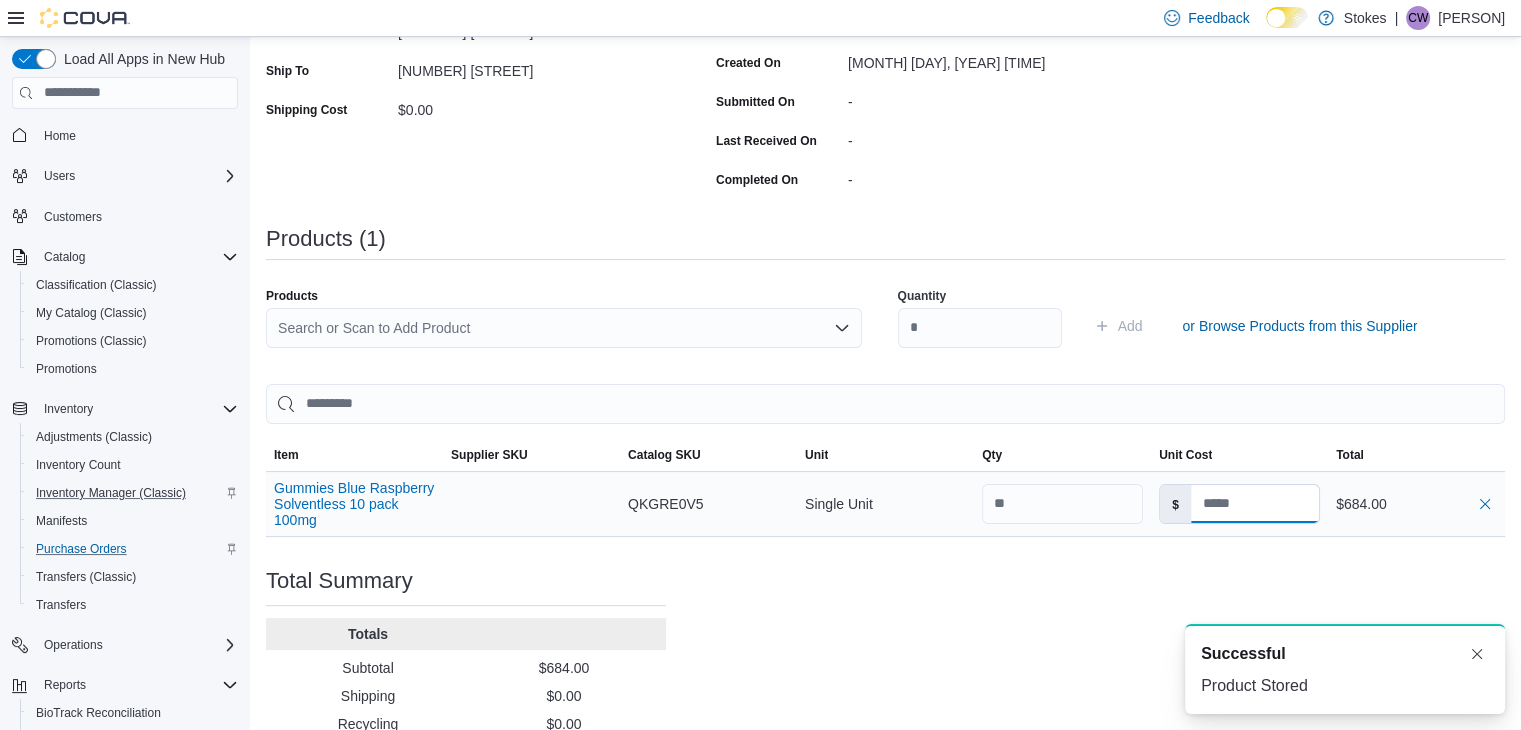 click at bounding box center (1255, 504) 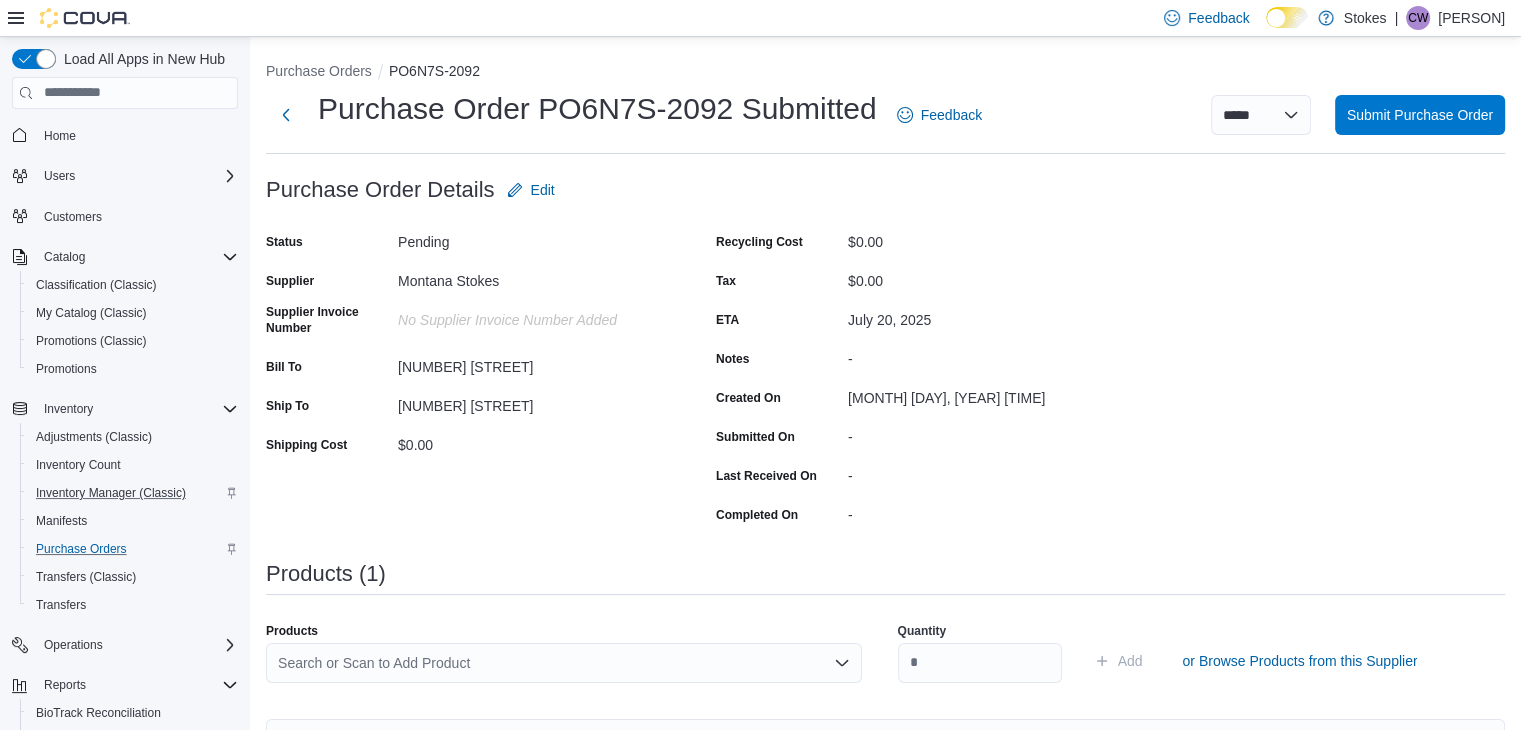 scroll, scrollTop: 0, scrollLeft: 0, axis: both 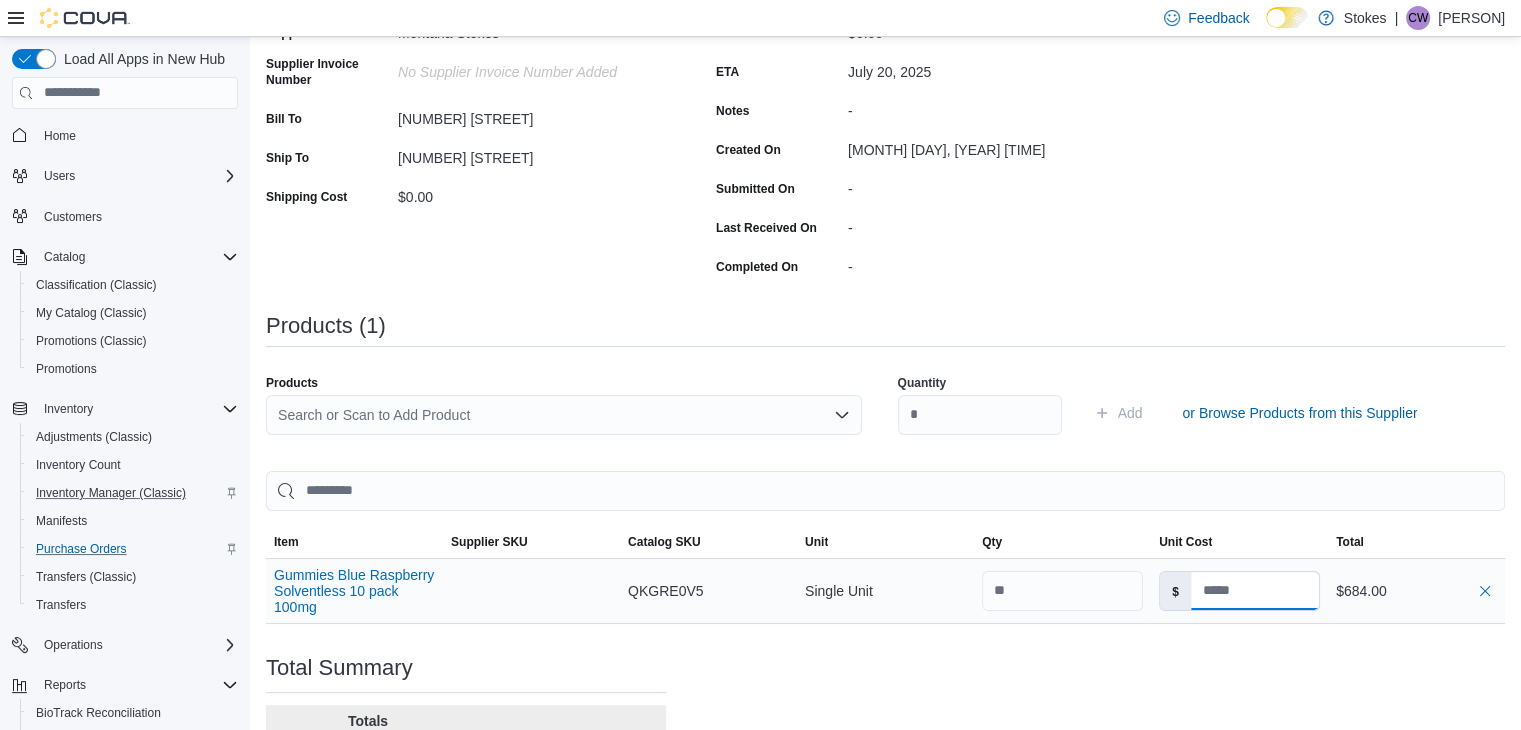 click at bounding box center [1255, 591] 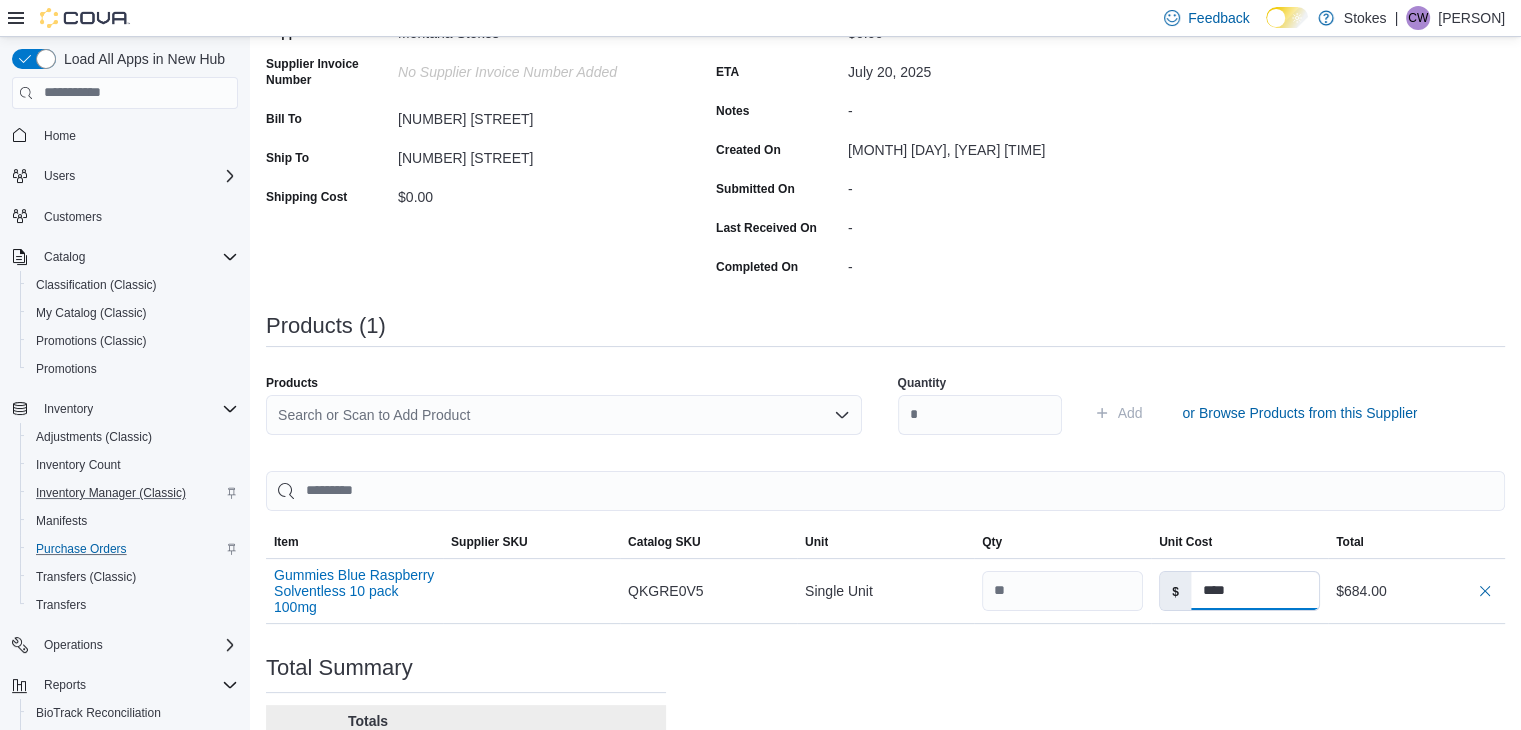 type on "****" 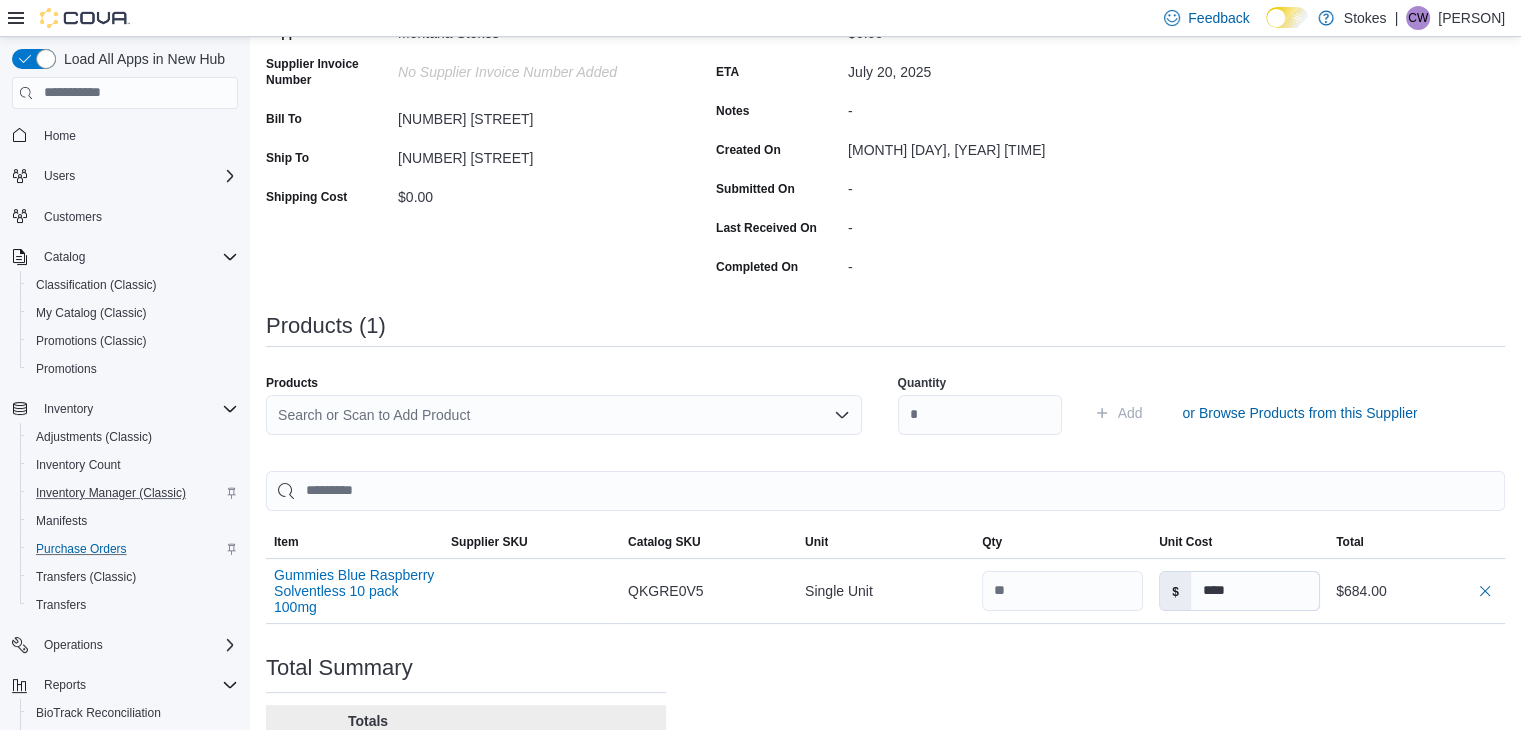 click on "Purchase Order: PO6N7S-2092 Feedback Purchase Order Details   Edit Status Pending Supplier Montana Stokes Supplier Invoice Number No Supplier Invoice Number added Bill To 2455 Dixon Avenue Ship To 2455 Dixon Avenue Shipping Cost $0.00 Recycling Cost $0.00 Tax $0.00 ETA July 20, 2025 Notes - Created On July 13, 2025 11:37 AM Submitted On - Last Received On - Completed On - Products (1)     Products Search or Scan to Add Product Quantity  Add or Browse Products from this Supplier Sorting EuiBasicTable with search callback Item Supplier SKU Catalog SKU Unit Qty Unit Cost Total Gummies Blue Raspberry Solventless 10 pack 100mg Supplier SKU Catalog SKU QKGRE0V5 Unit Single Unit Qty Unit Cost $ **** Total $684.00  Total Summary   Totals Subtotal $684.00 Shipping $0.00 Recycling $0.00 Tax $0.00 Total $684.00" at bounding box center (885, 408) 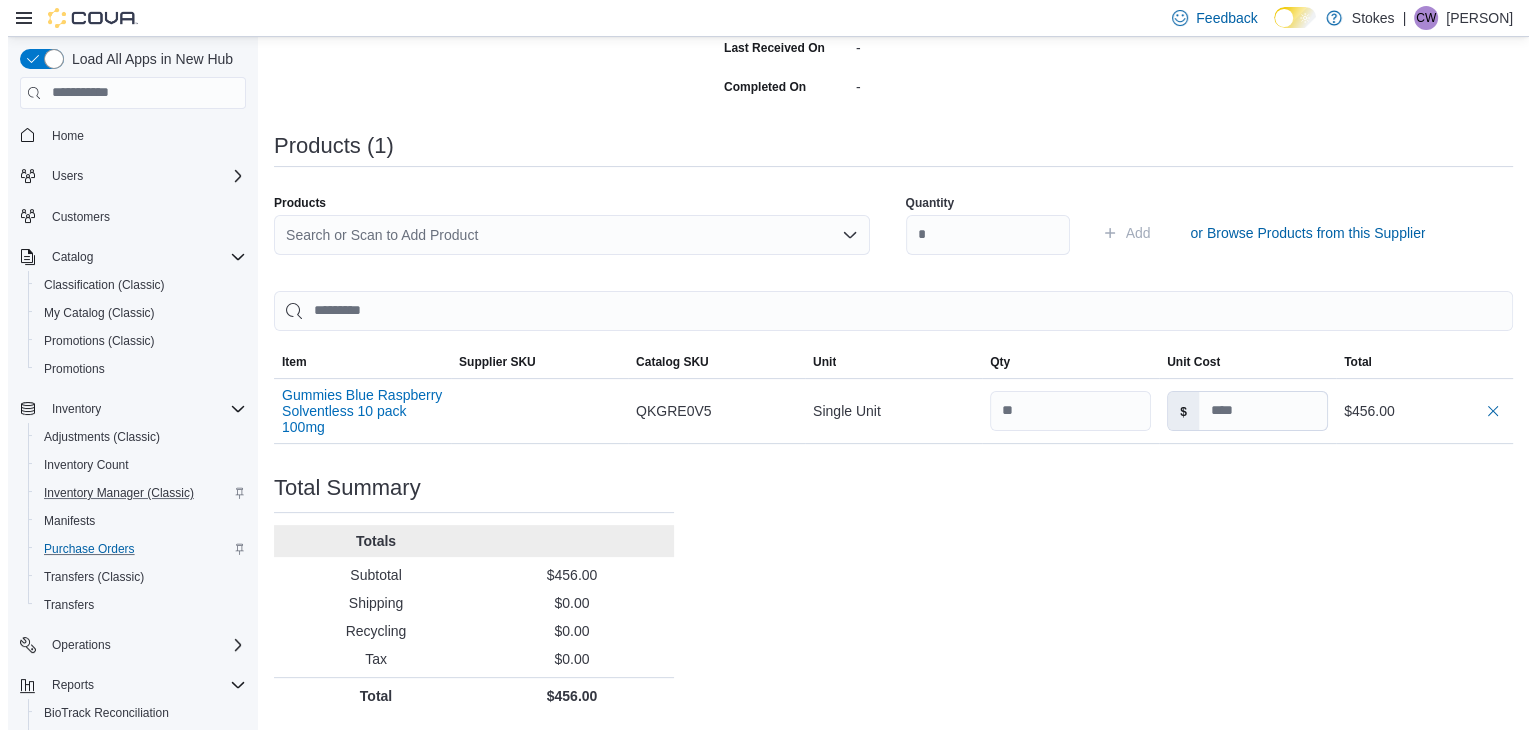 scroll, scrollTop: 0, scrollLeft: 0, axis: both 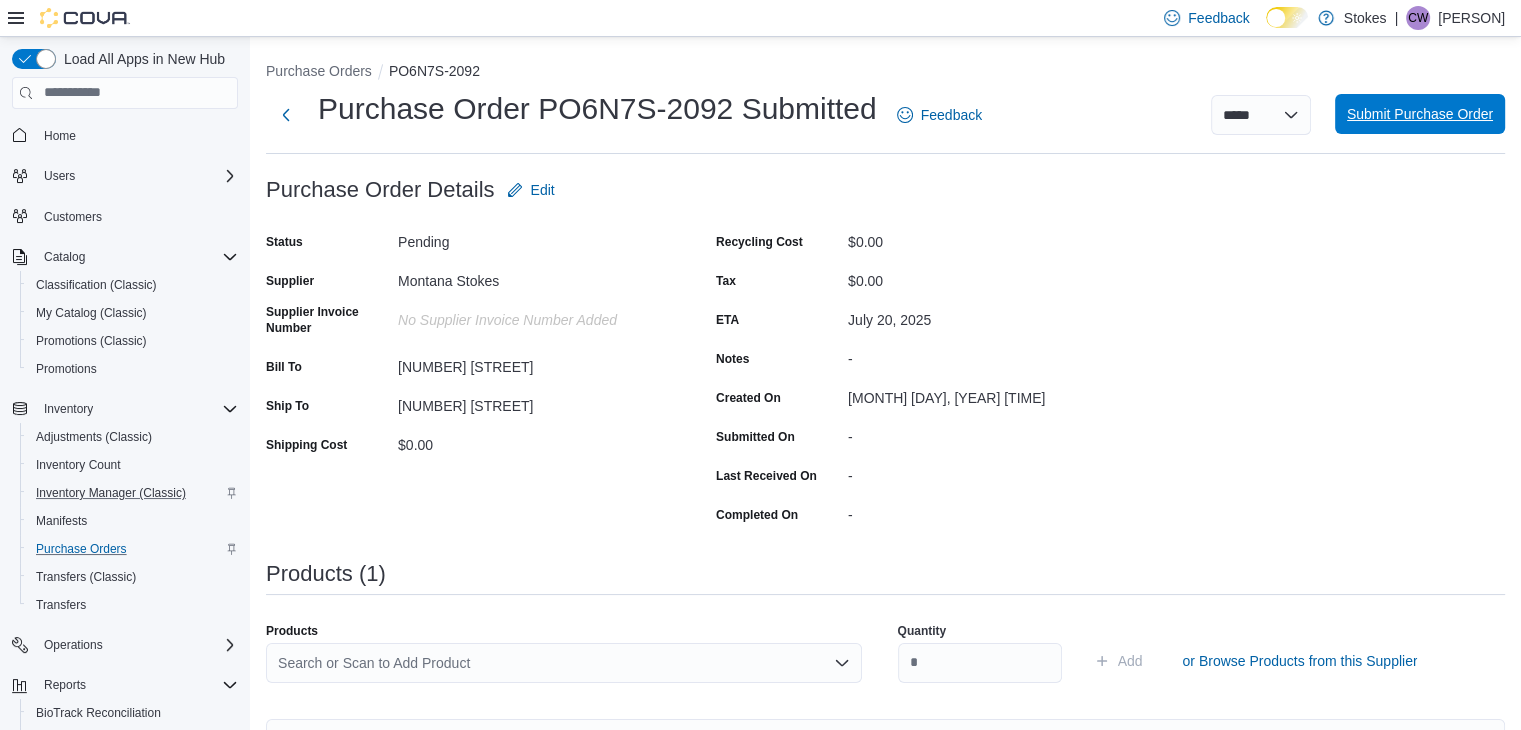 click on "Submit Purchase Order" at bounding box center [1420, 114] 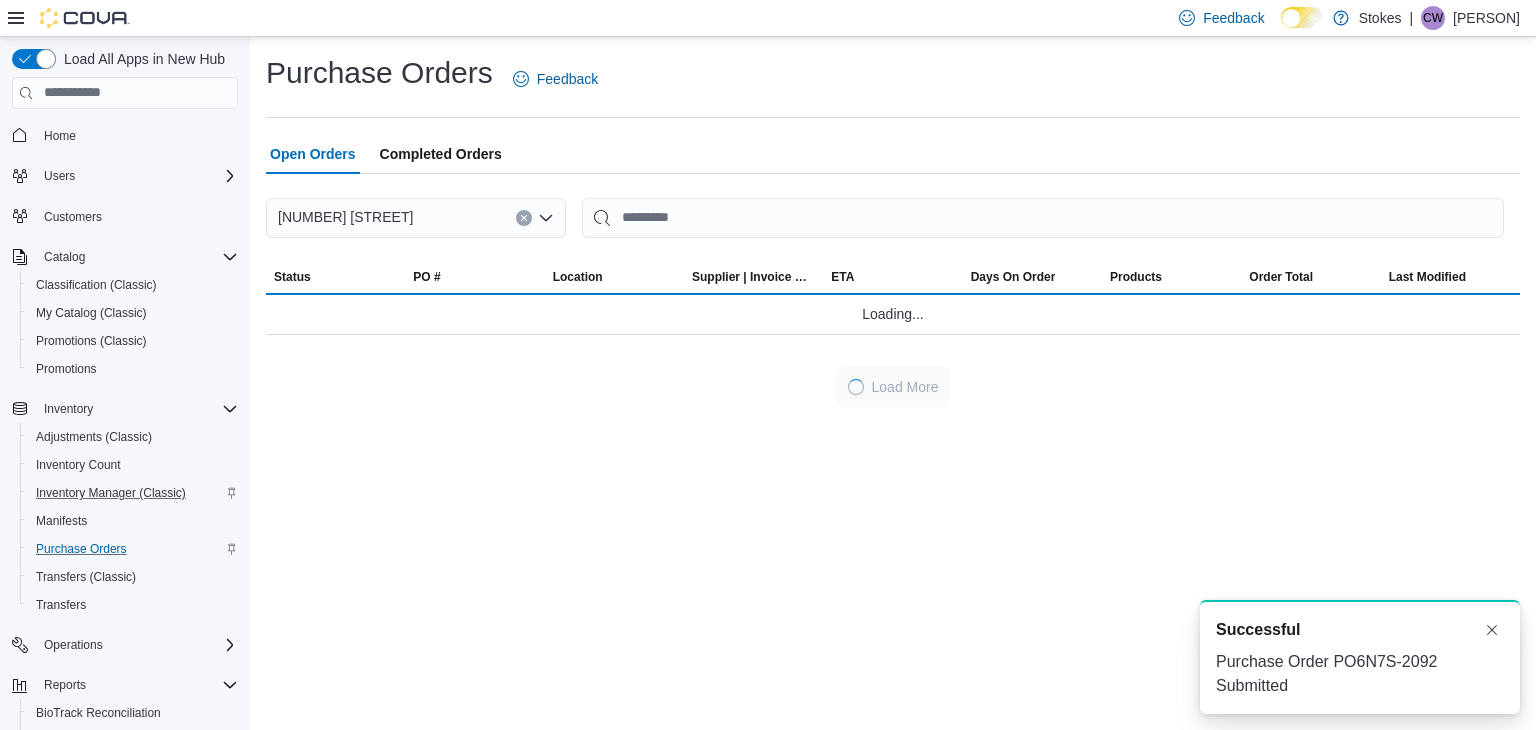 scroll, scrollTop: 0, scrollLeft: 0, axis: both 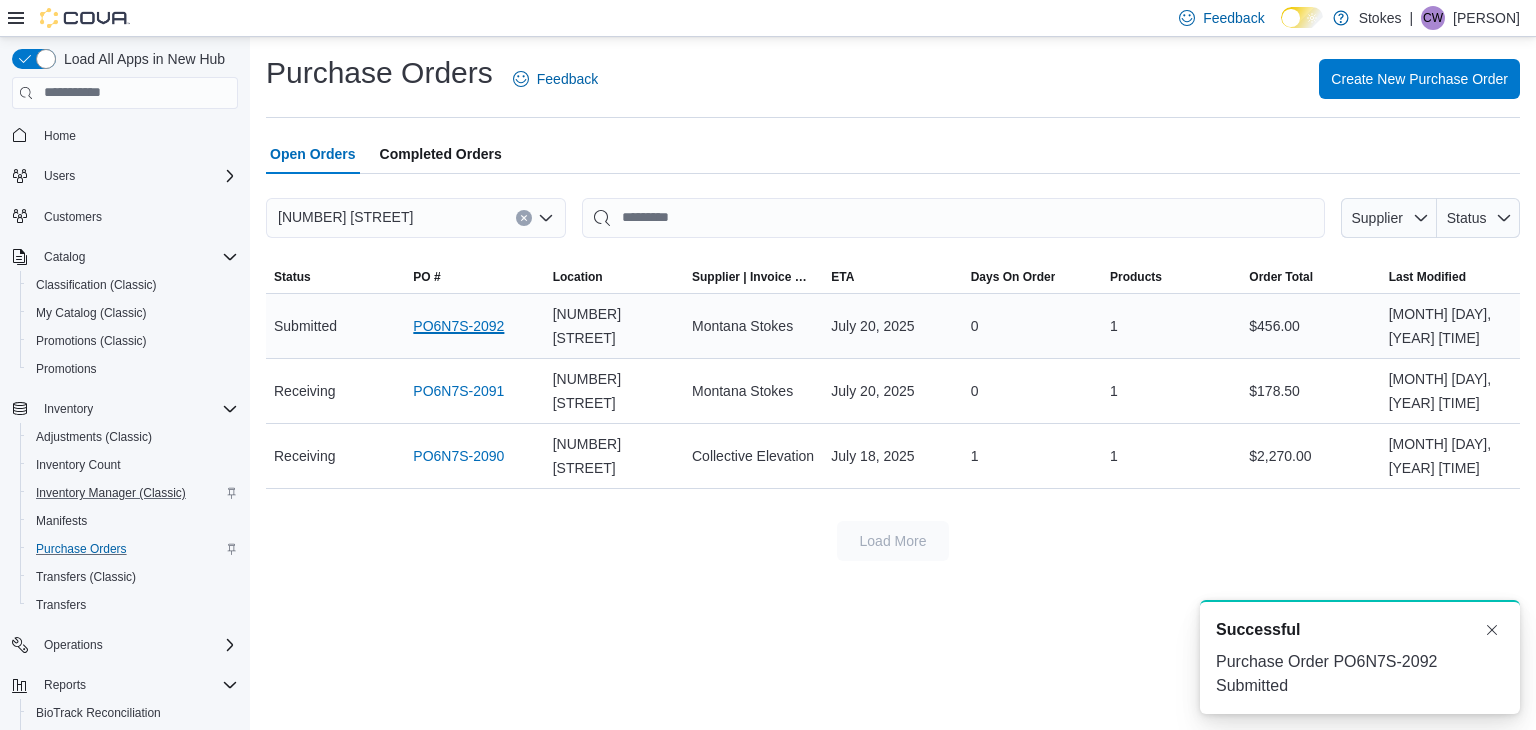 click on "PO6N7S-2092" at bounding box center [458, 326] 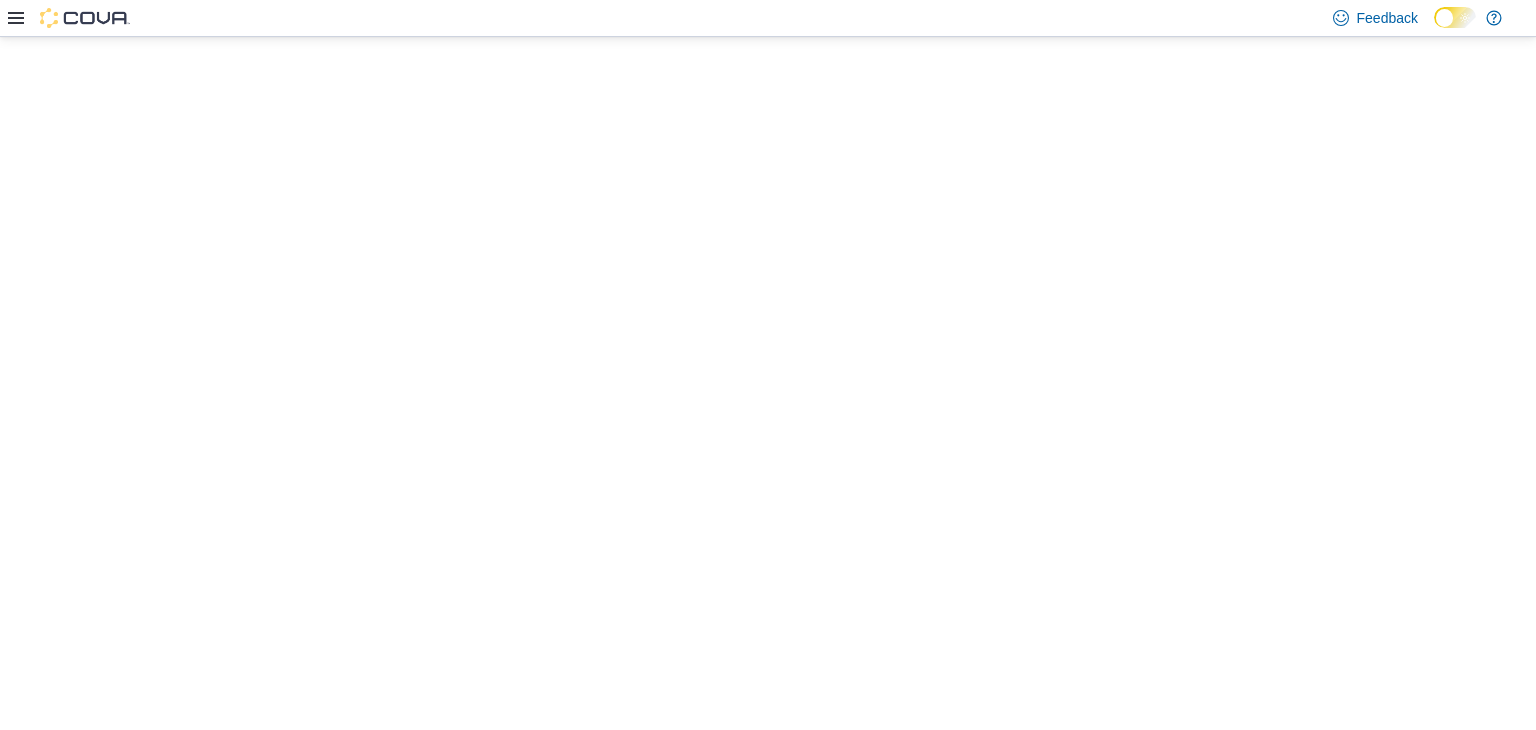 scroll, scrollTop: 0, scrollLeft: 0, axis: both 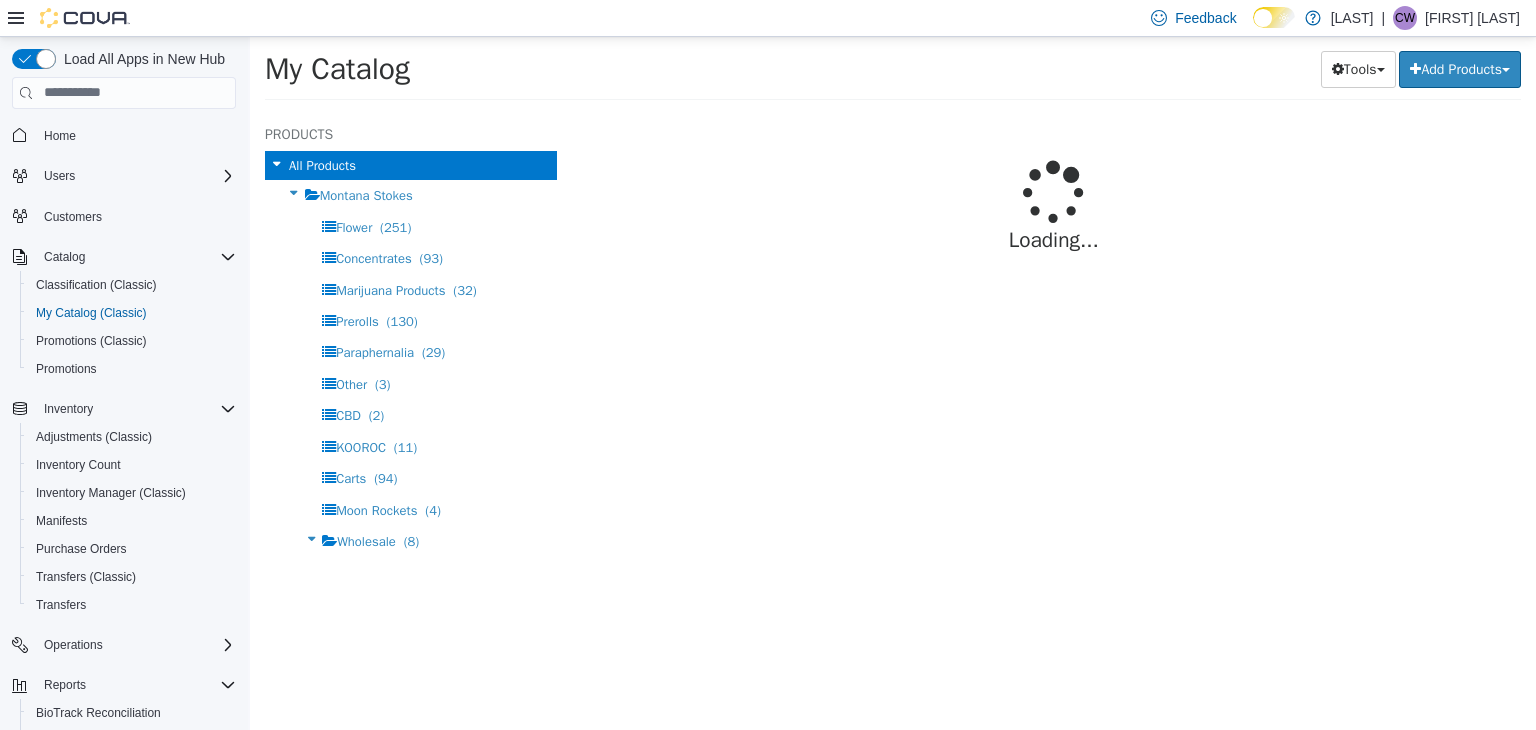 select on "**********" 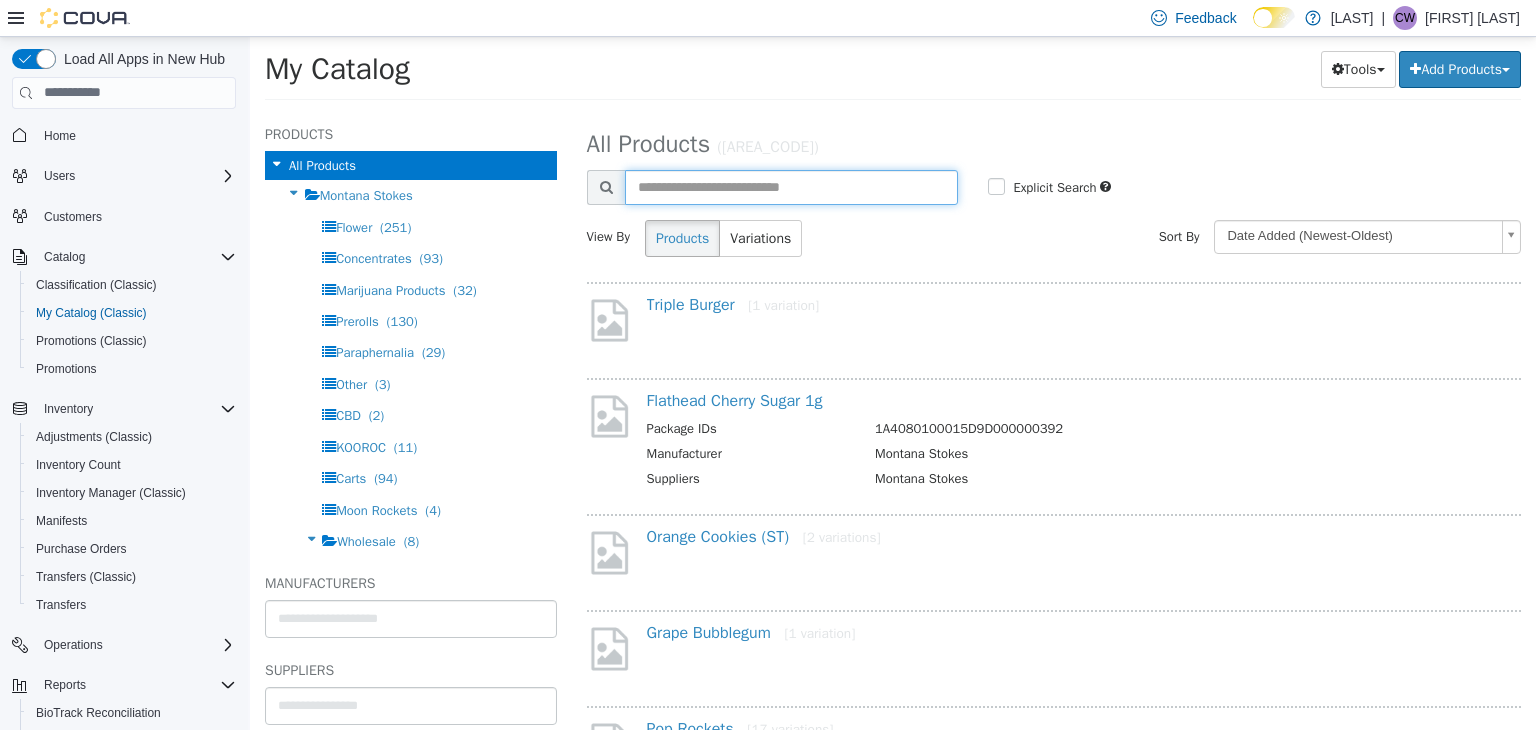click at bounding box center (792, 186) 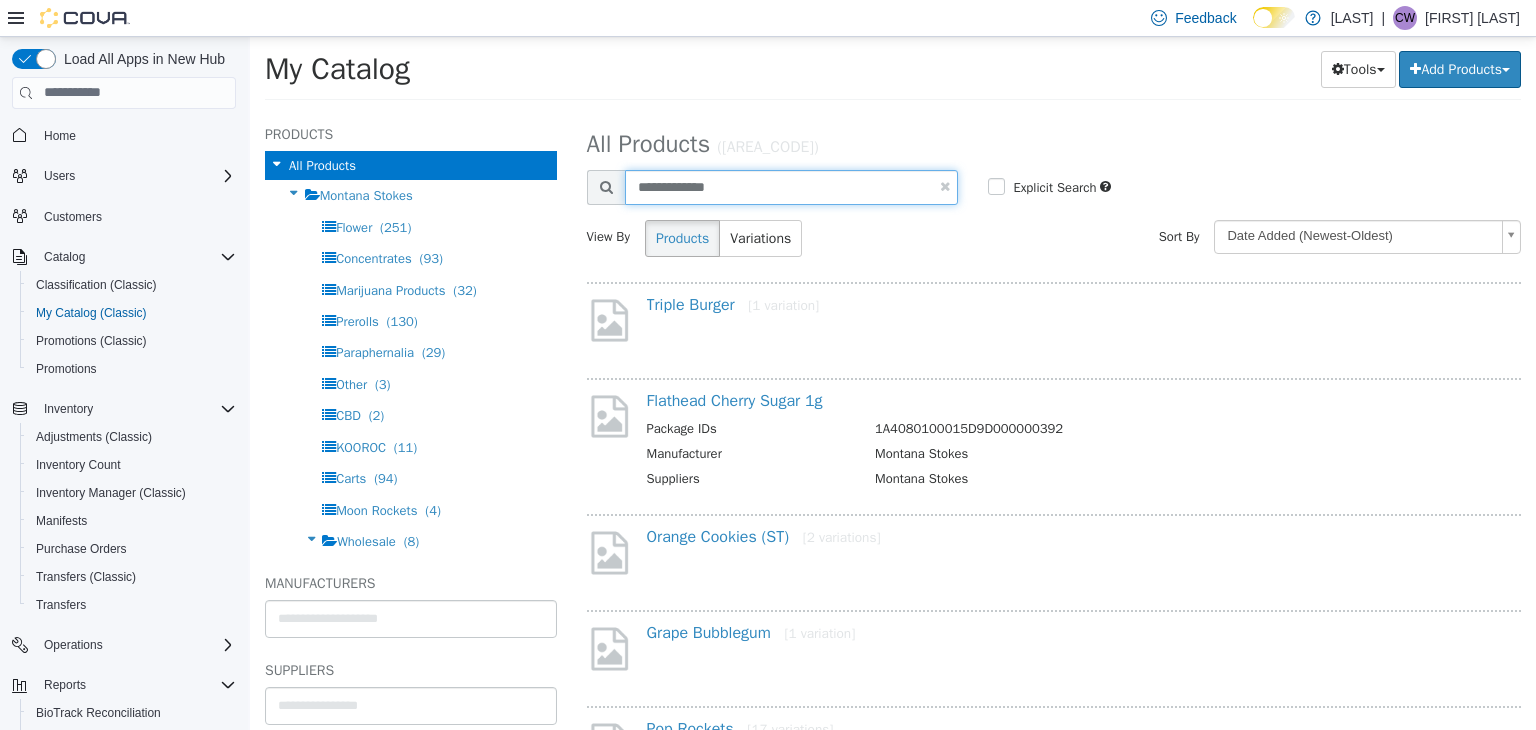 type on "**********" 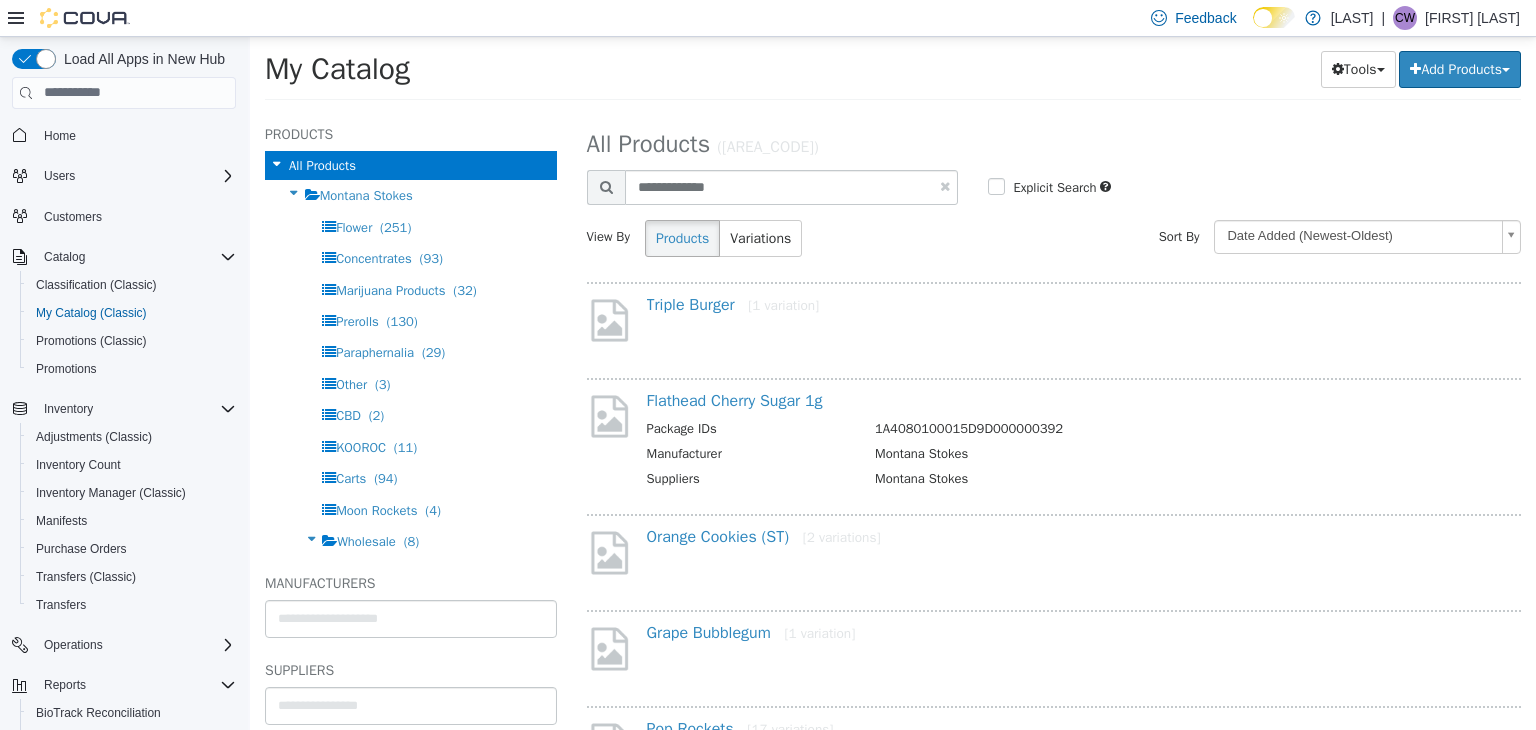 select on "**********" 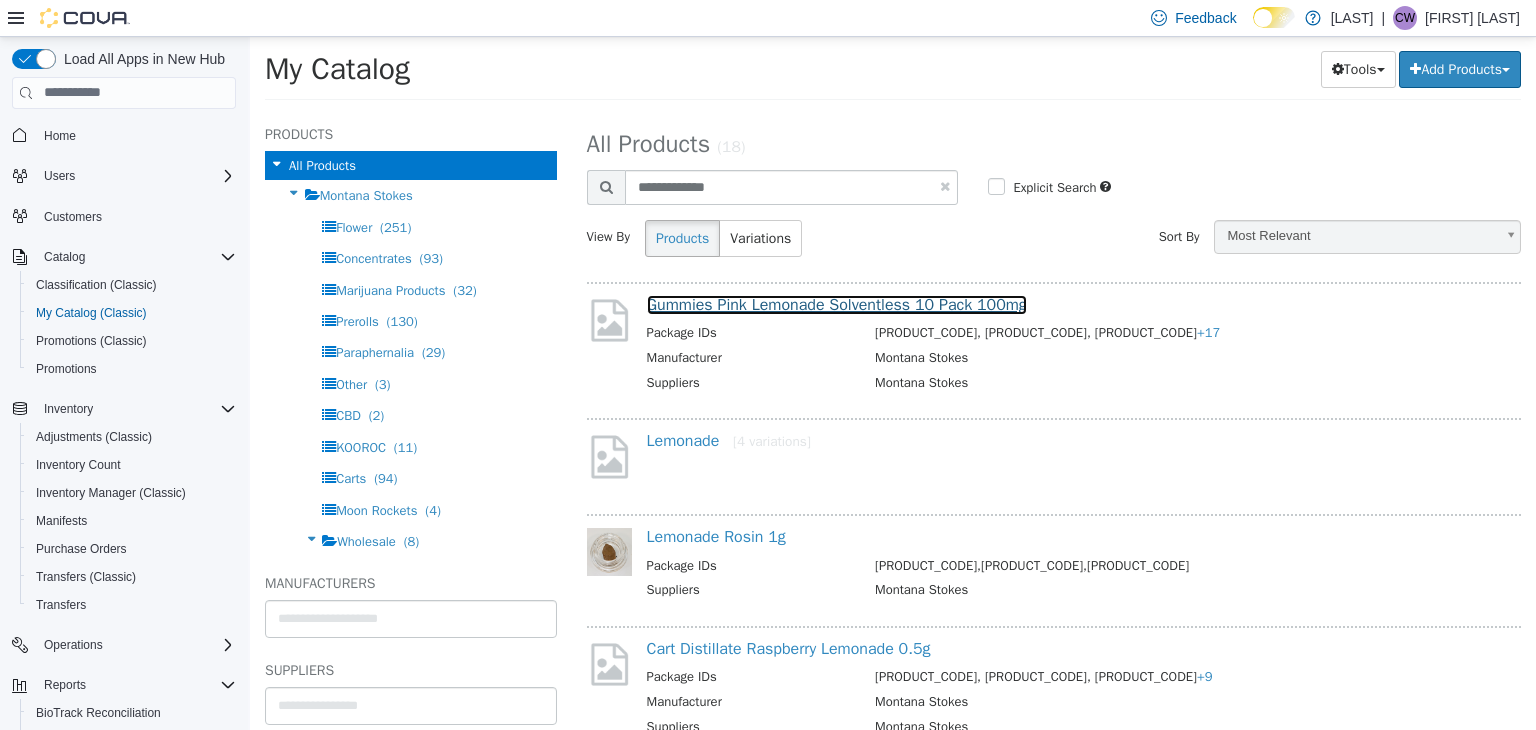 click on "Gummies Pink Lemonade Solventless 10 Pack 100mg" at bounding box center (837, 304) 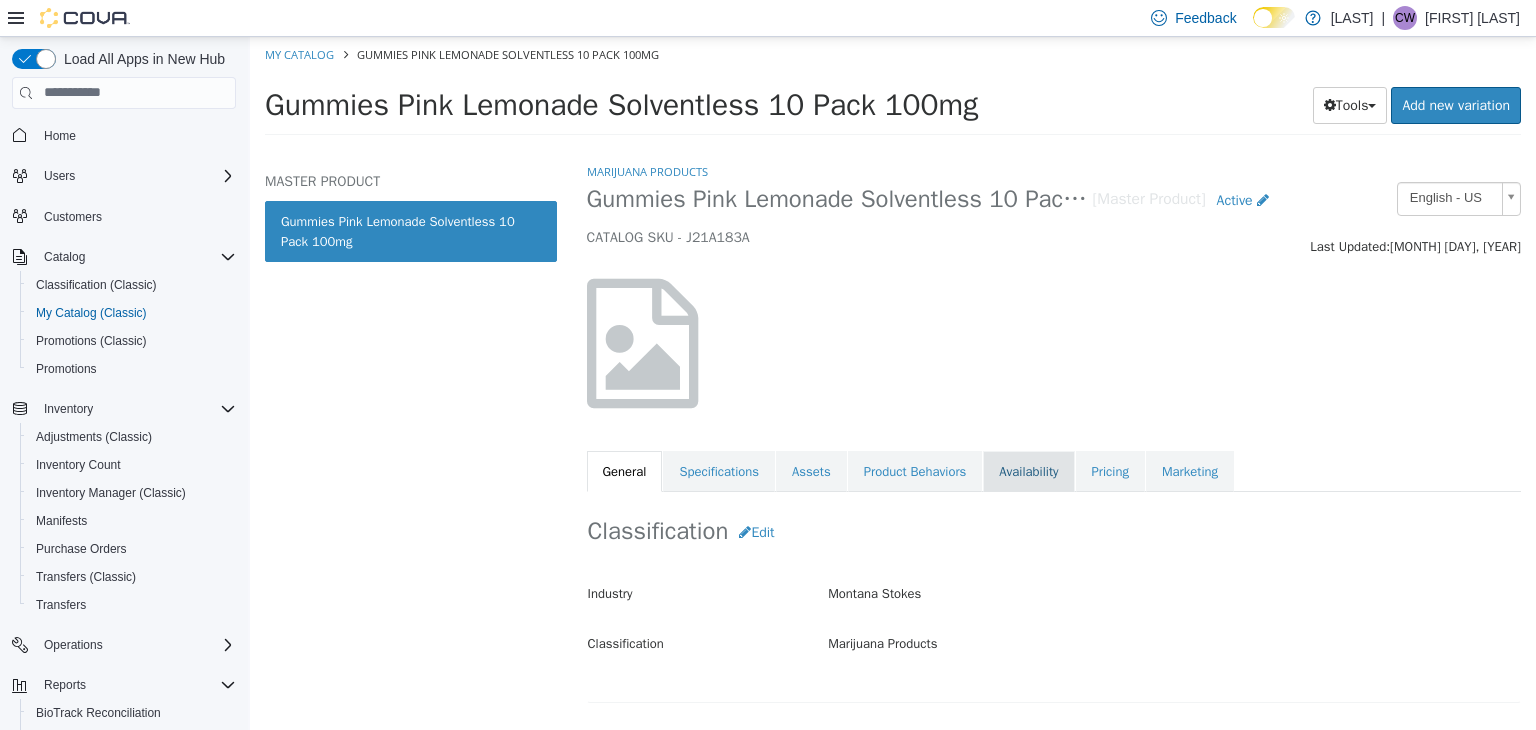 click on "Availability" at bounding box center (1028, 471) 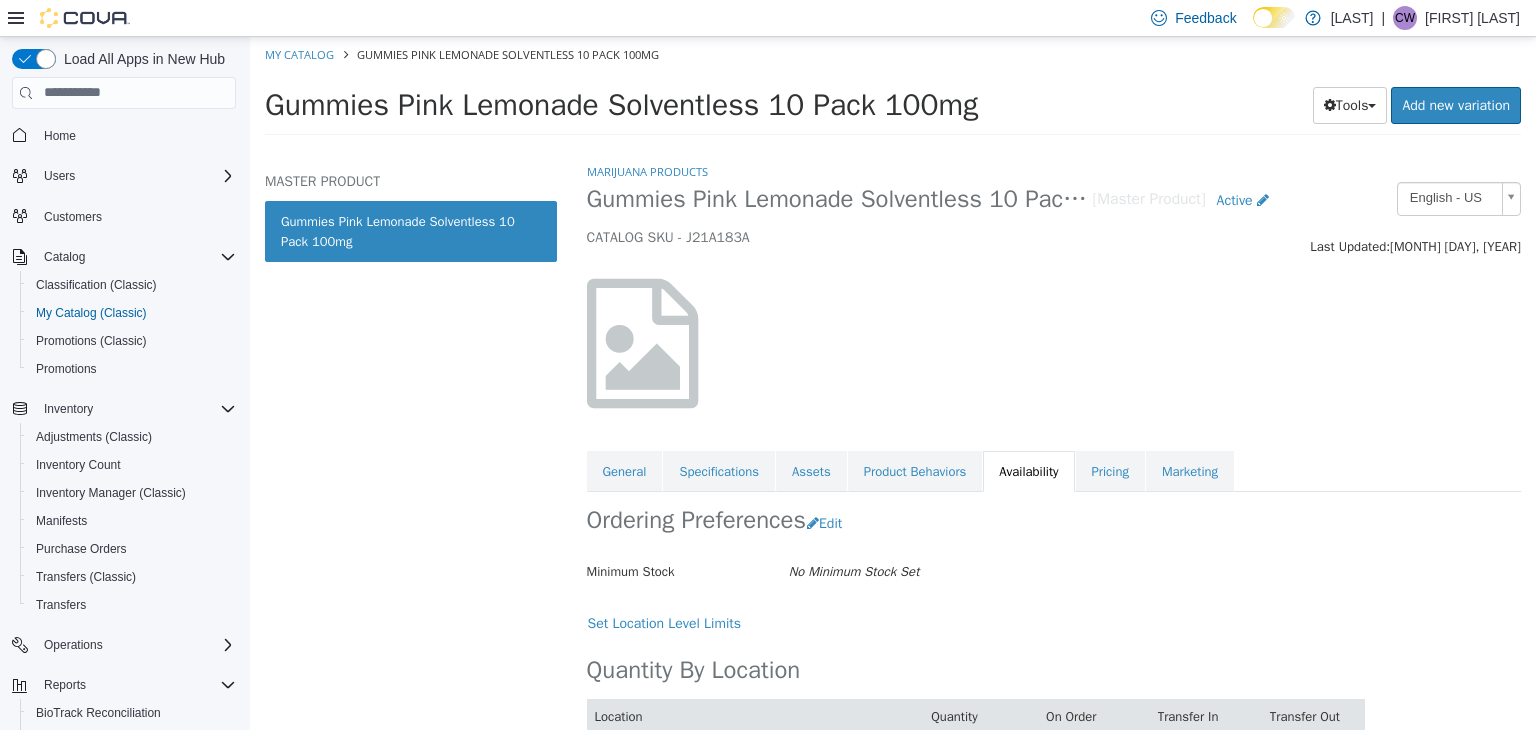 scroll, scrollTop: 79, scrollLeft: 0, axis: vertical 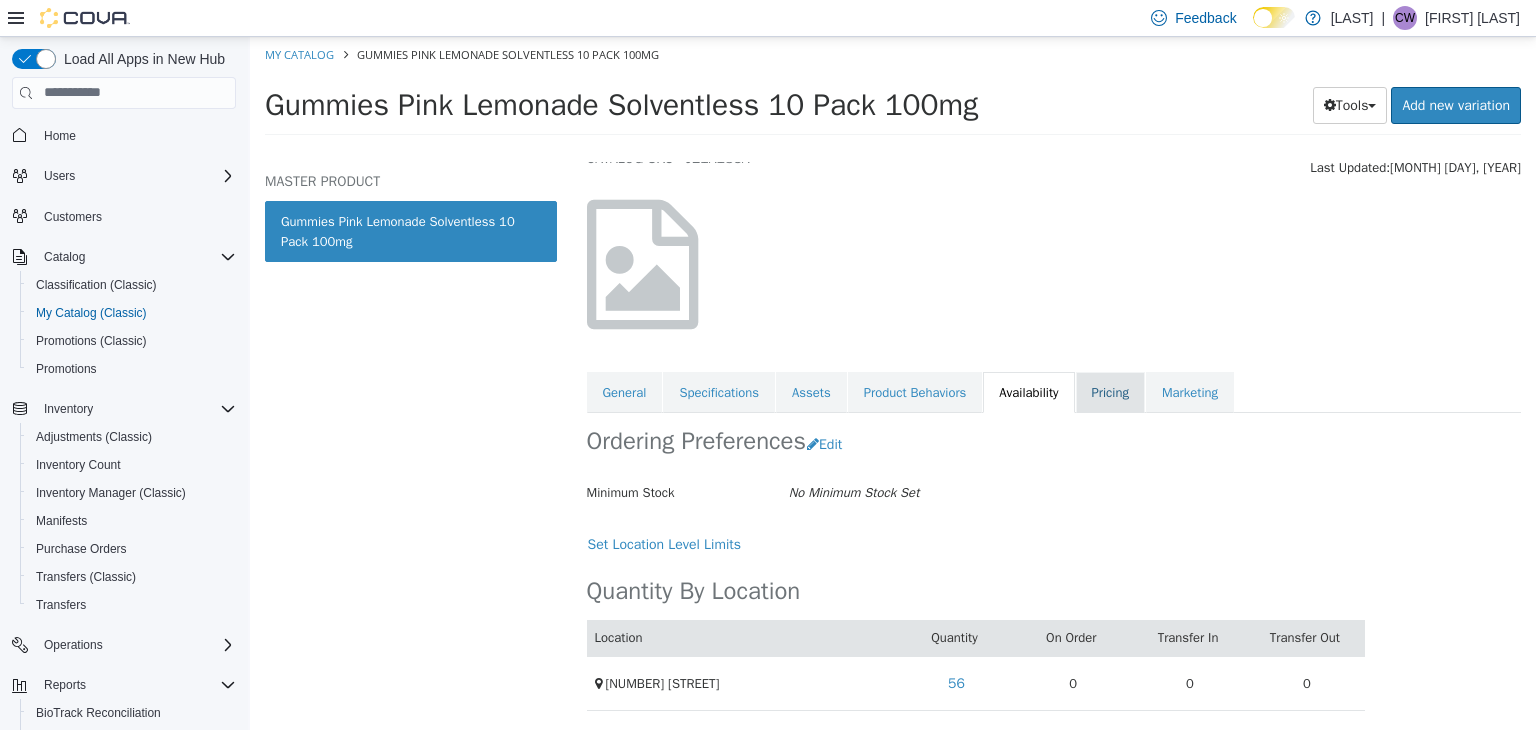 click on "Pricing" at bounding box center [1110, 392] 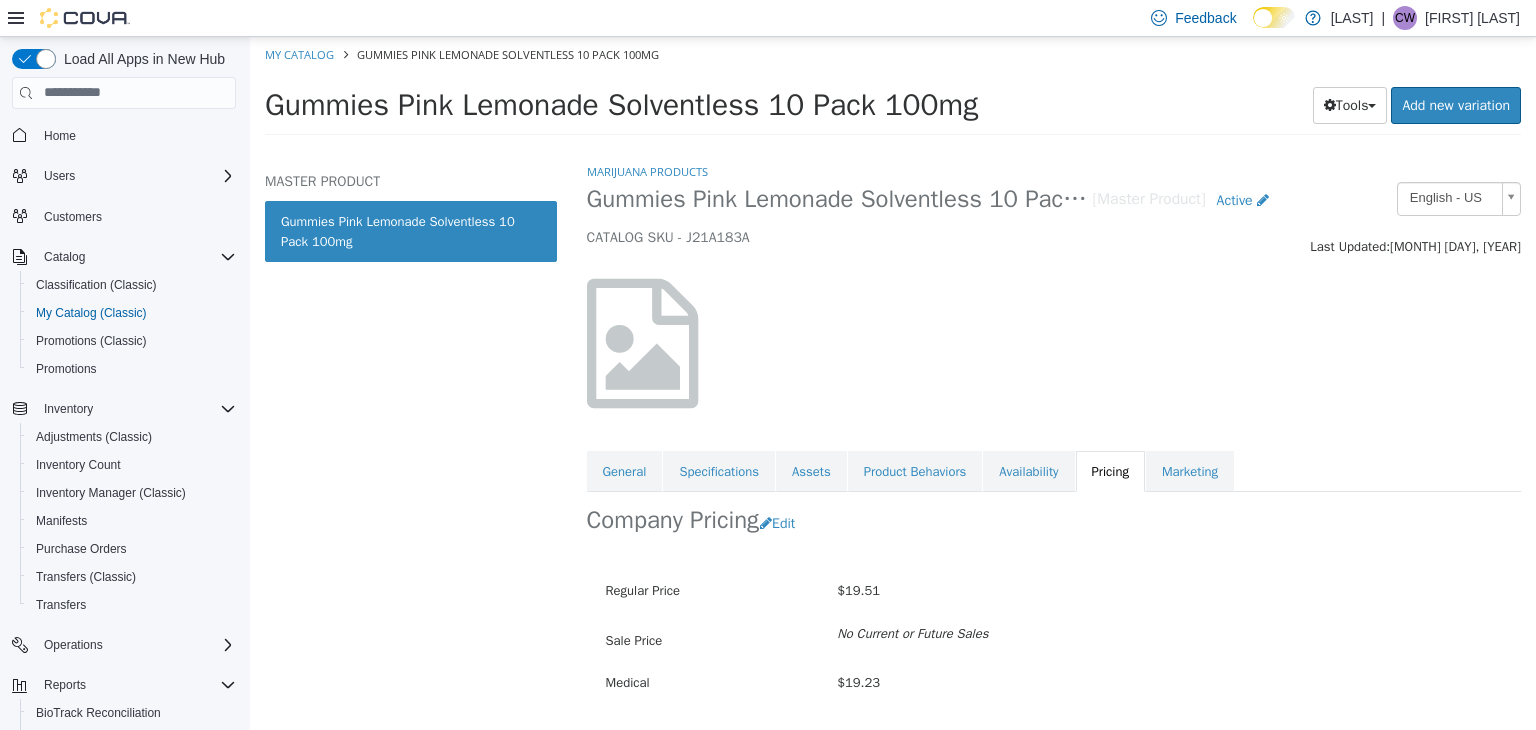 scroll, scrollTop: 123, scrollLeft: 0, axis: vertical 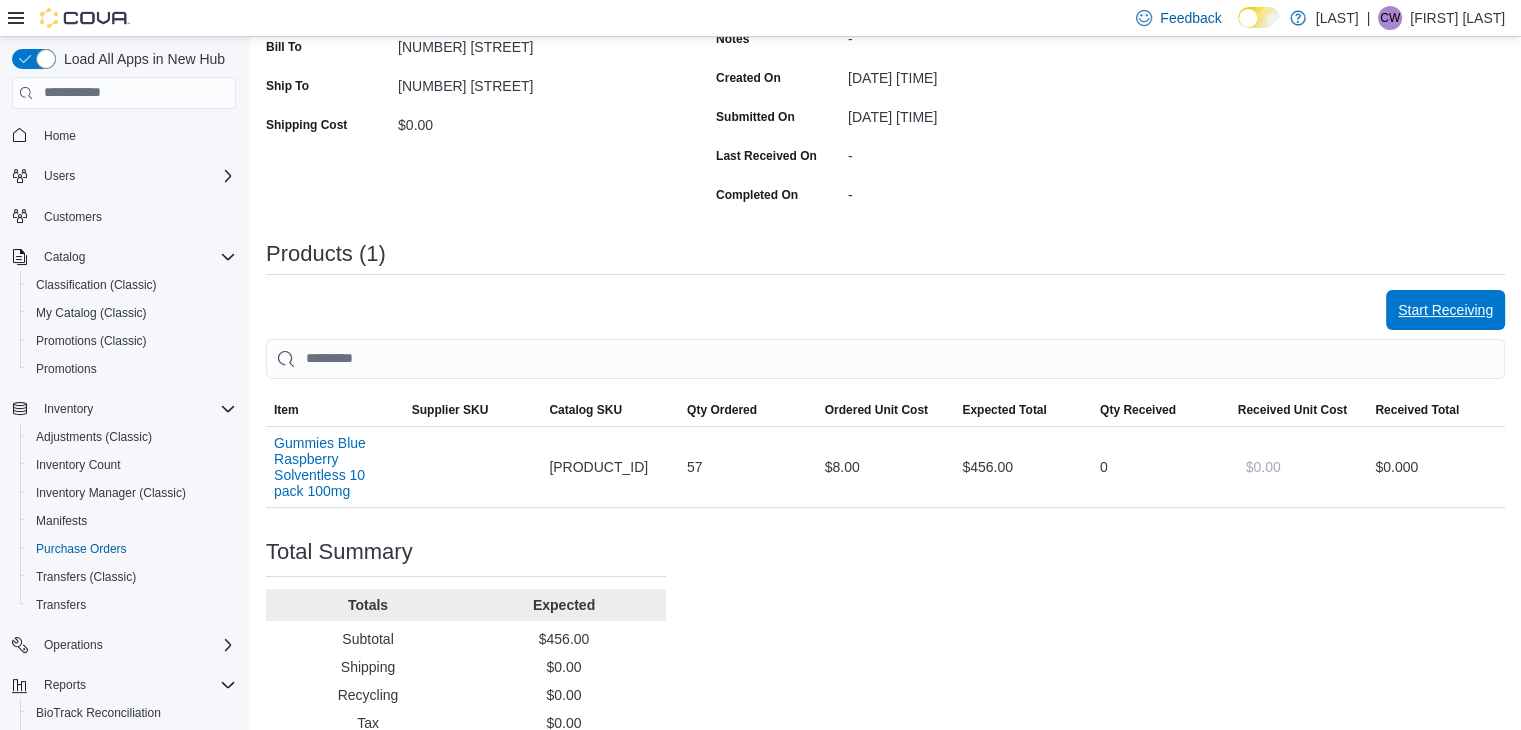 click on "Start Receiving" at bounding box center [1445, 310] 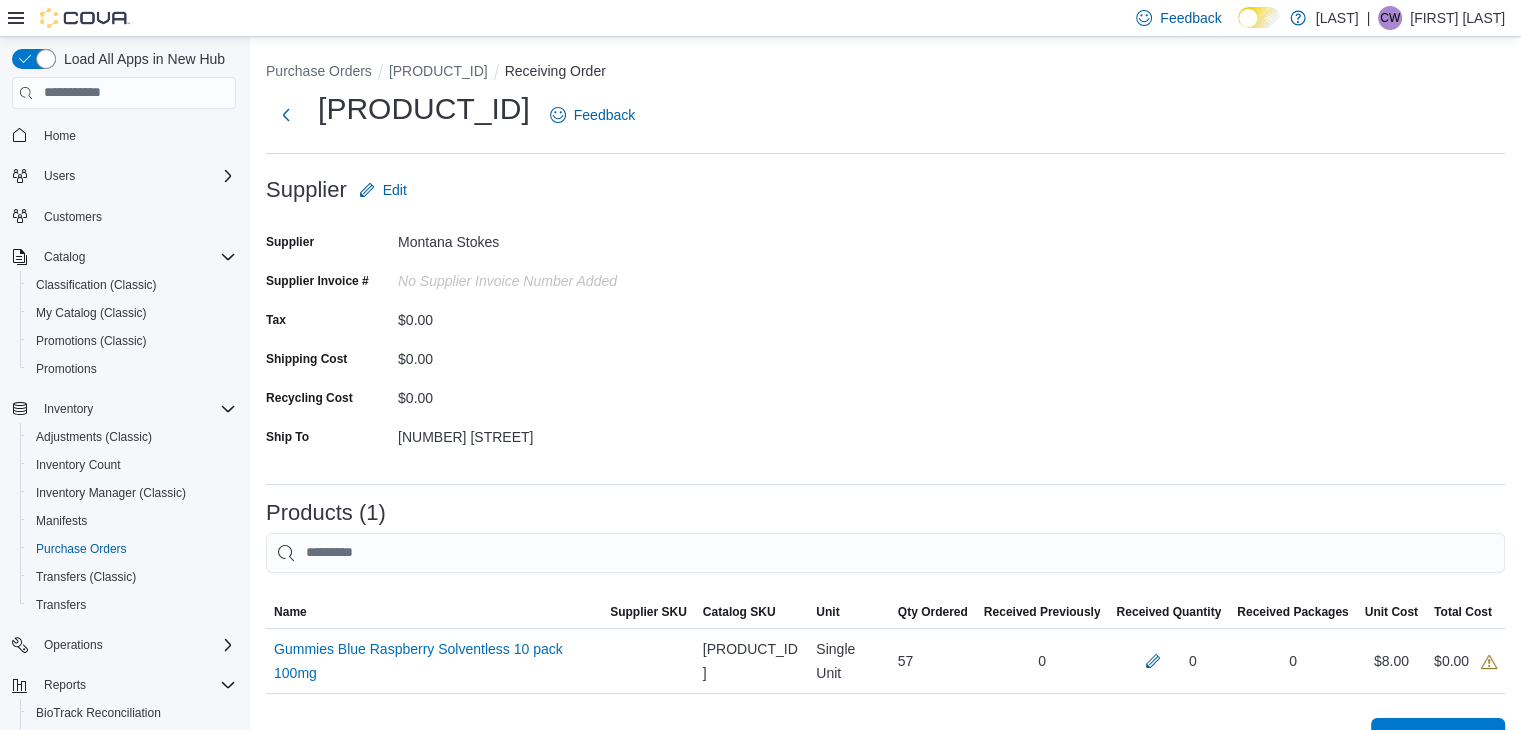 scroll, scrollTop: 257, scrollLeft: 0, axis: vertical 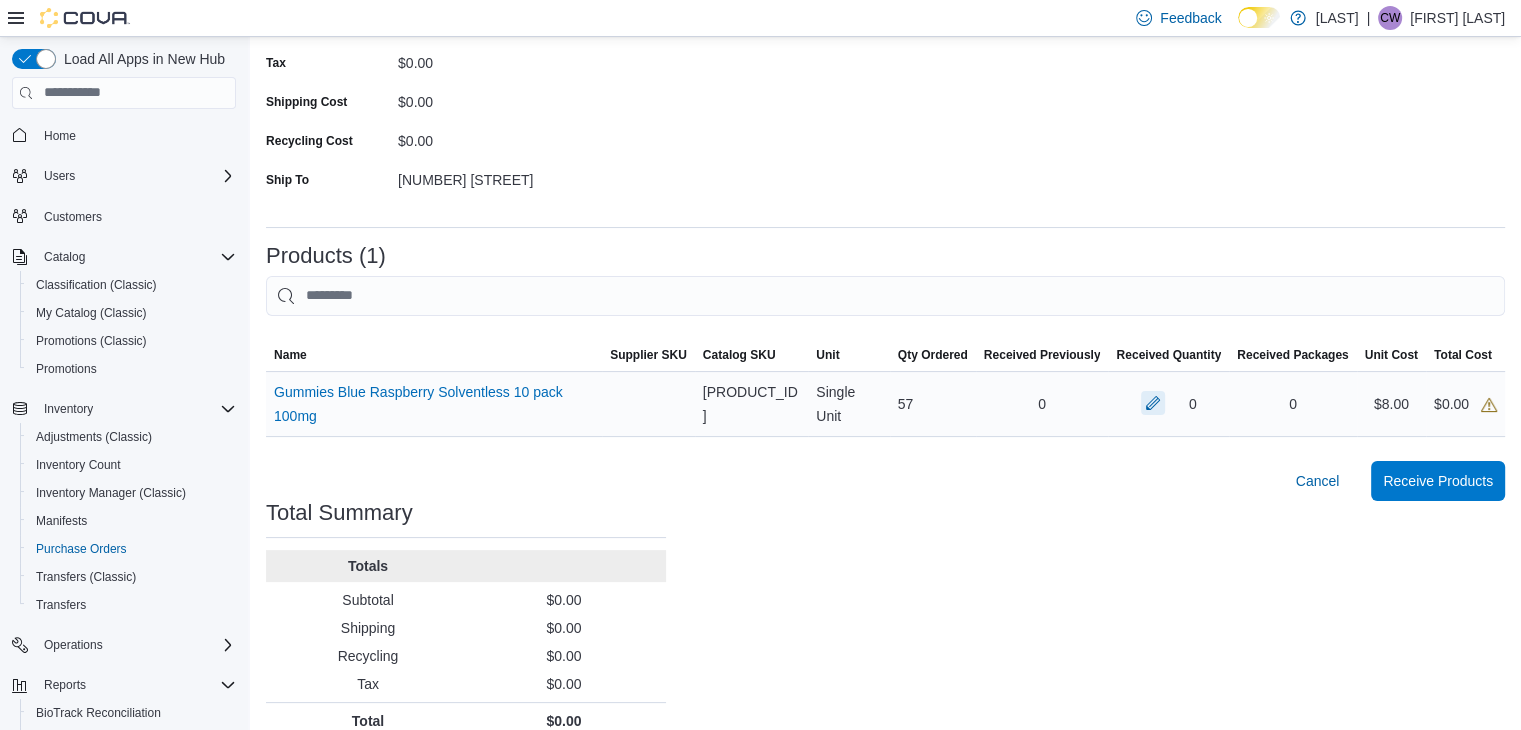 click at bounding box center (1153, 403) 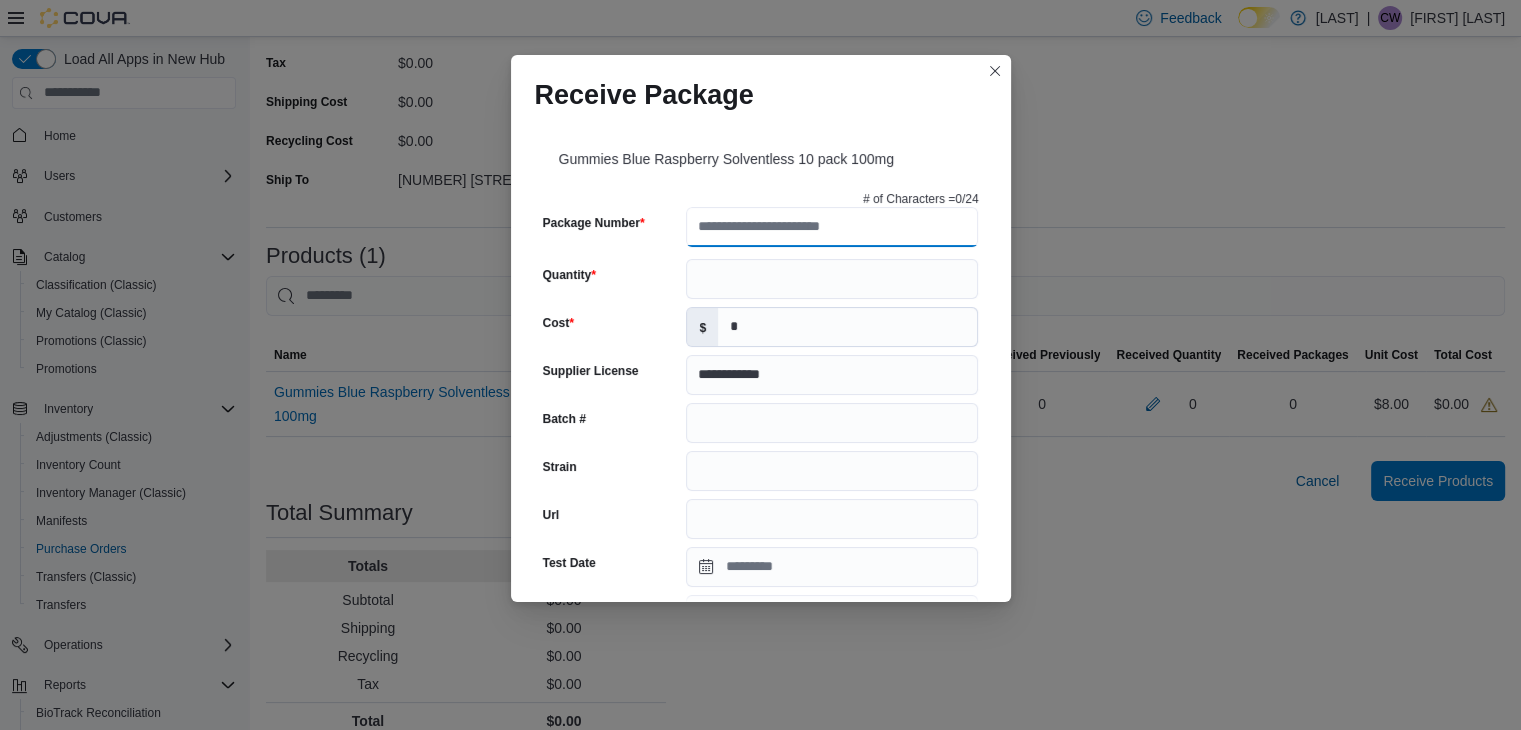 click on "Package Number" at bounding box center [832, 227] 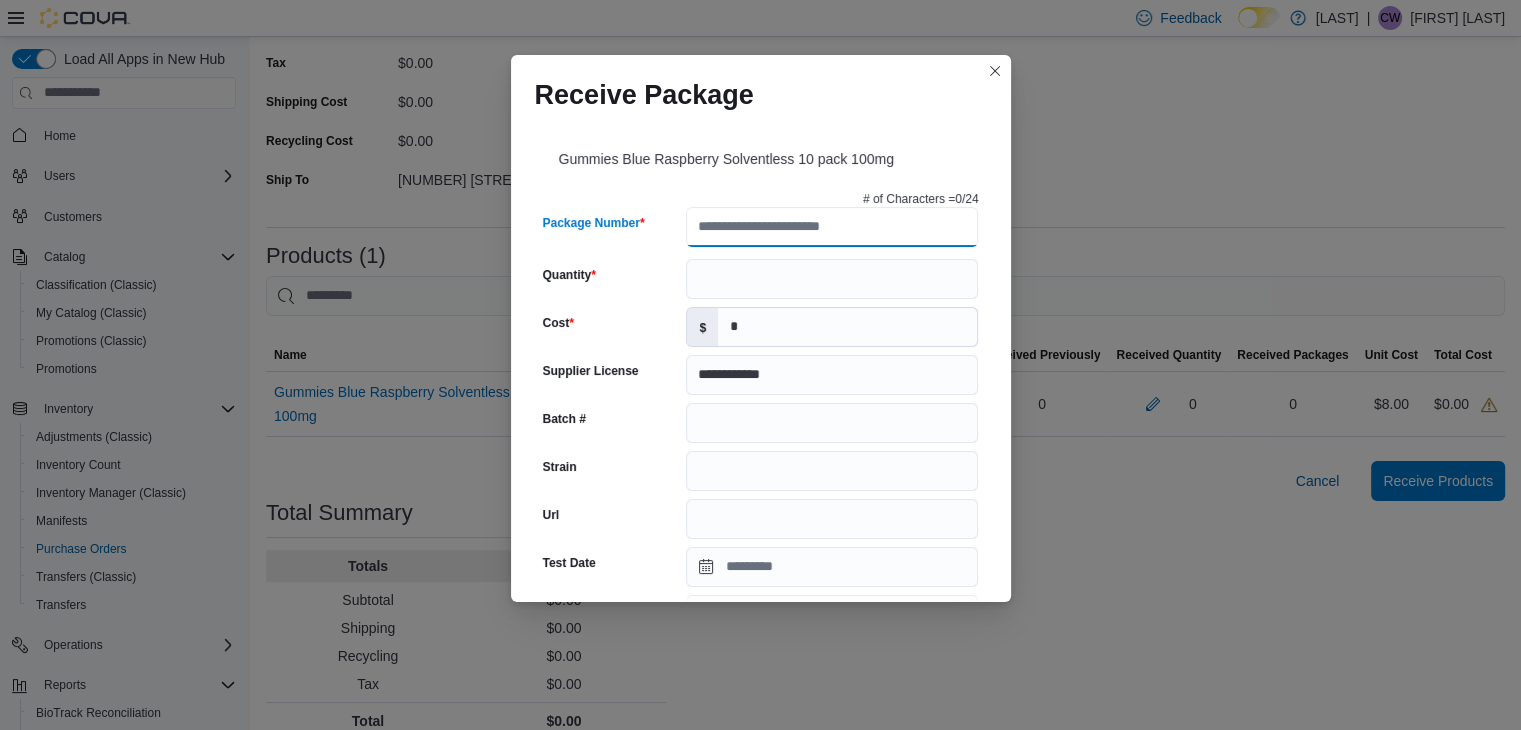 paste on "**********" 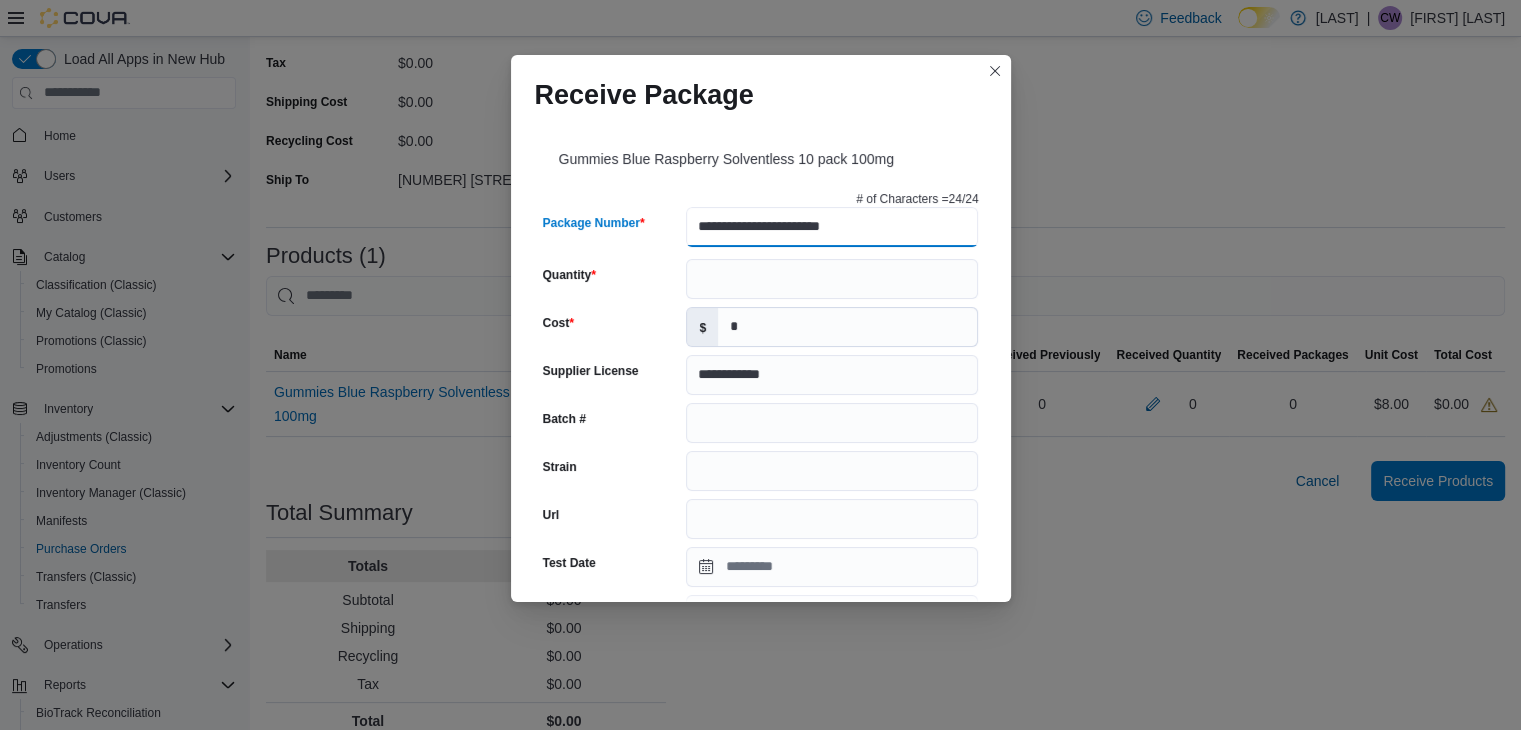 type on "**********" 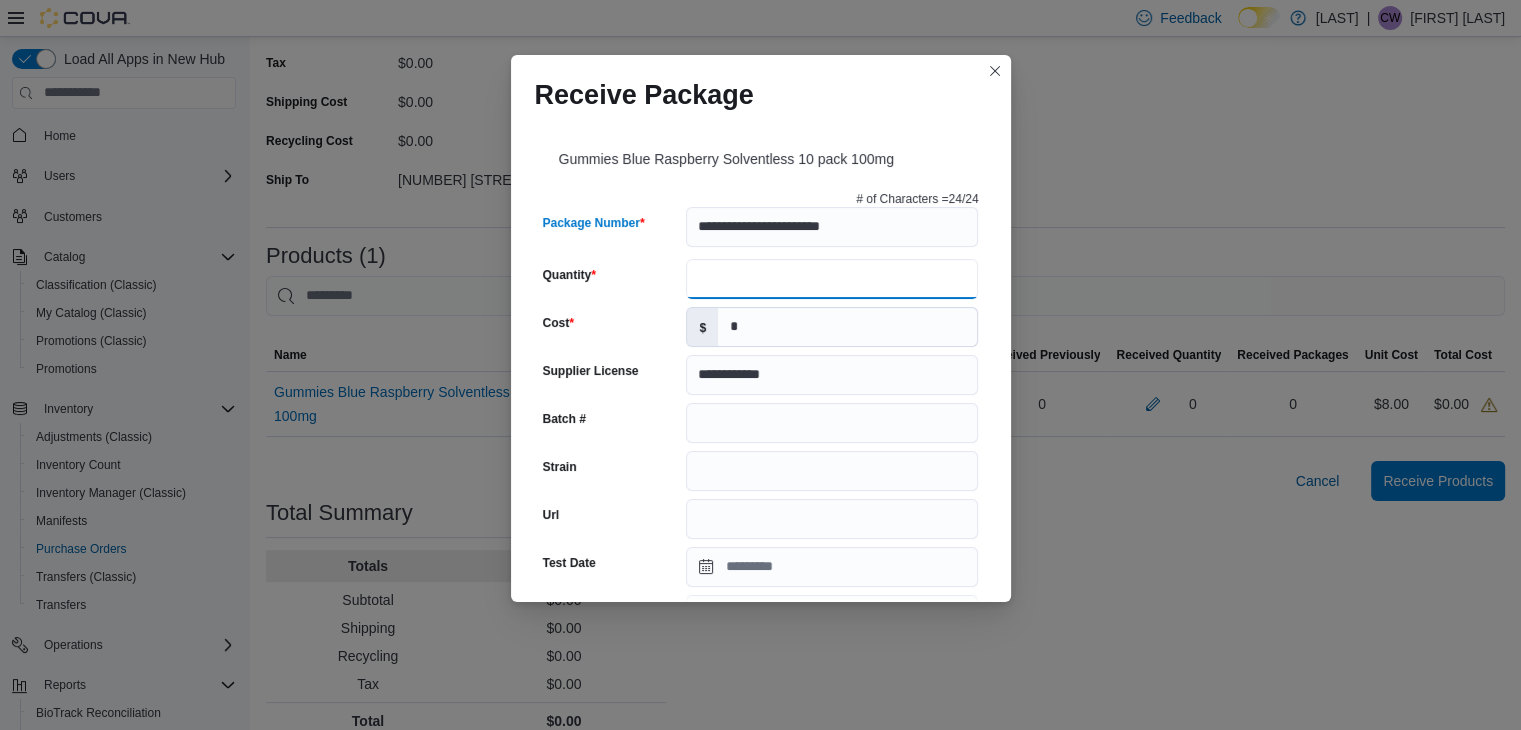 click on "Quantity" at bounding box center [832, 279] 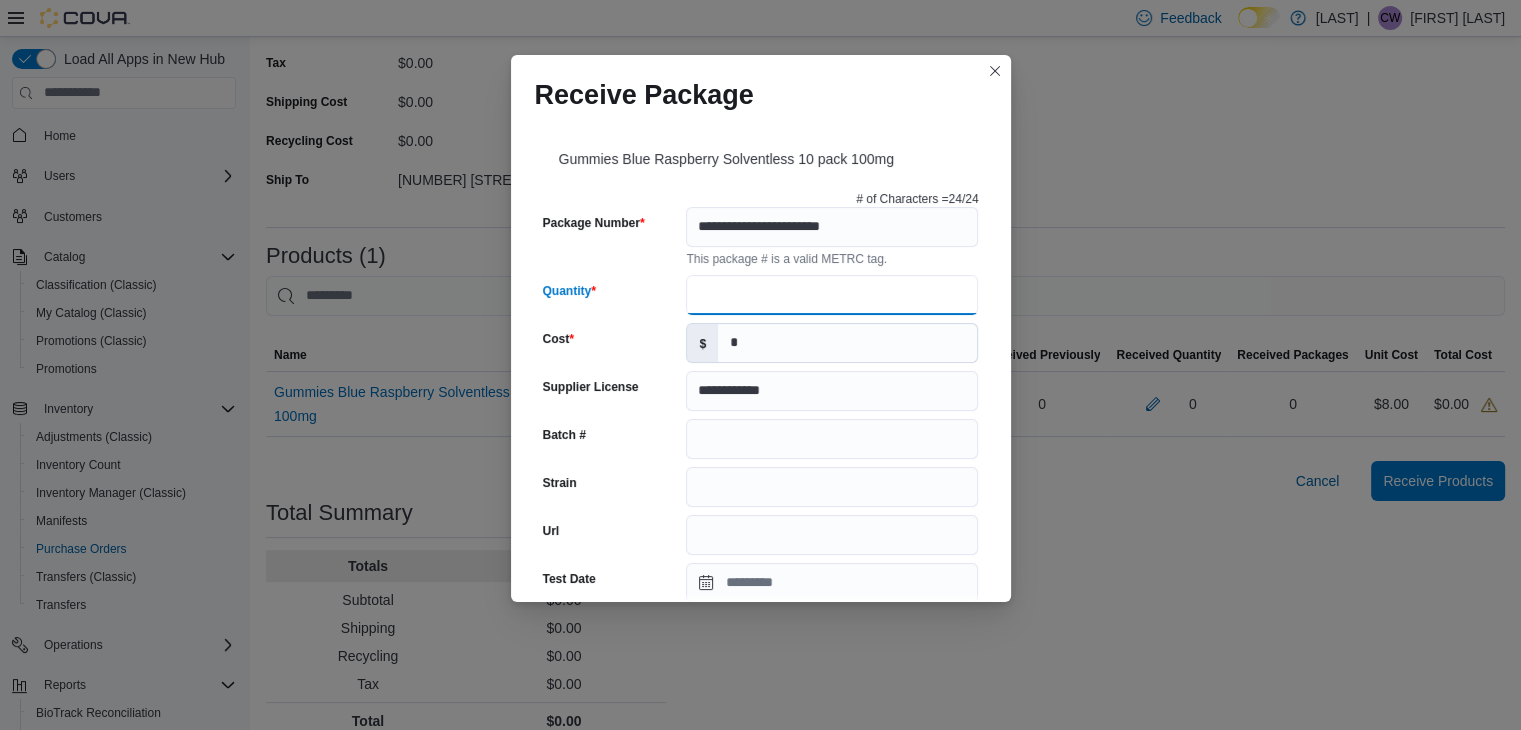 scroll, scrollTop: 720, scrollLeft: 0, axis: vertical 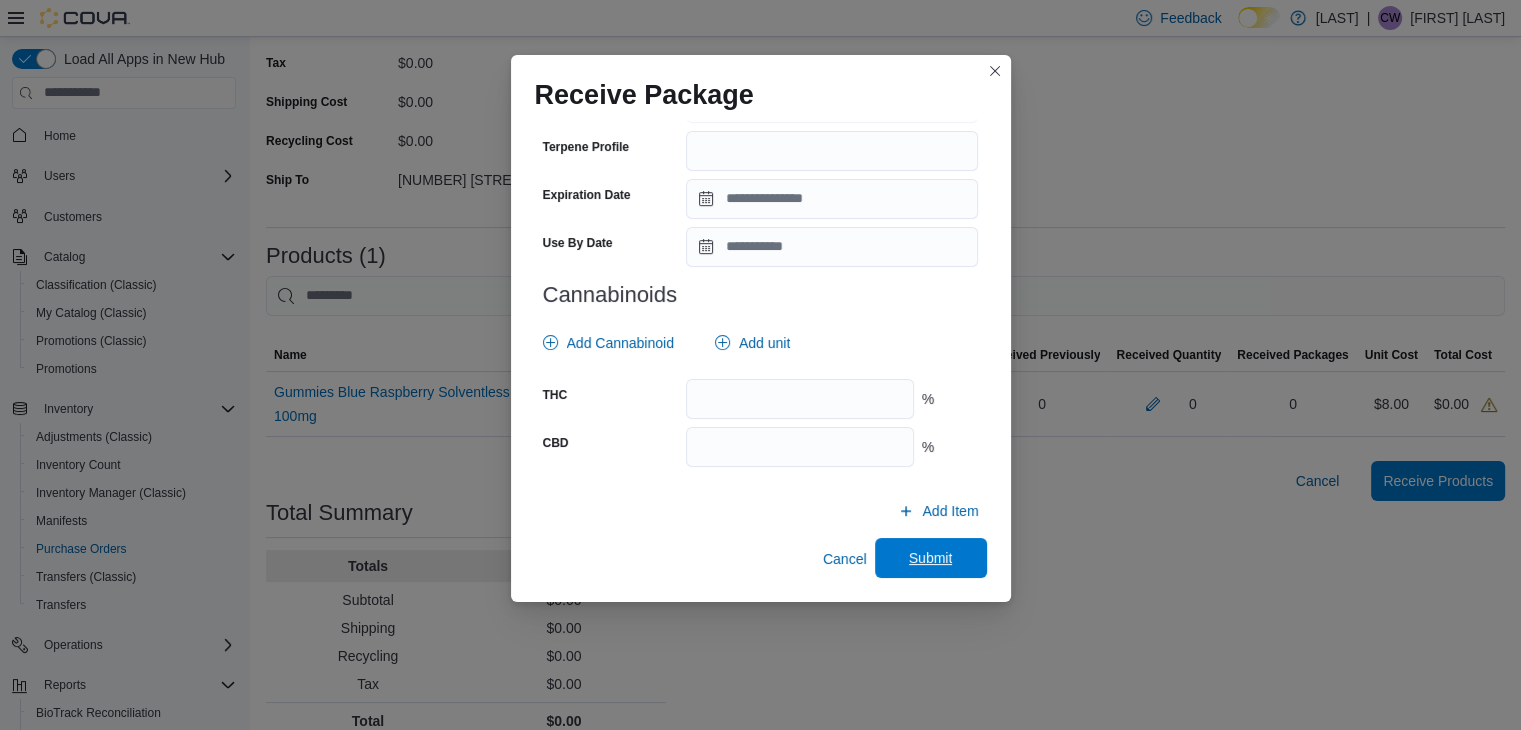 type on "**" 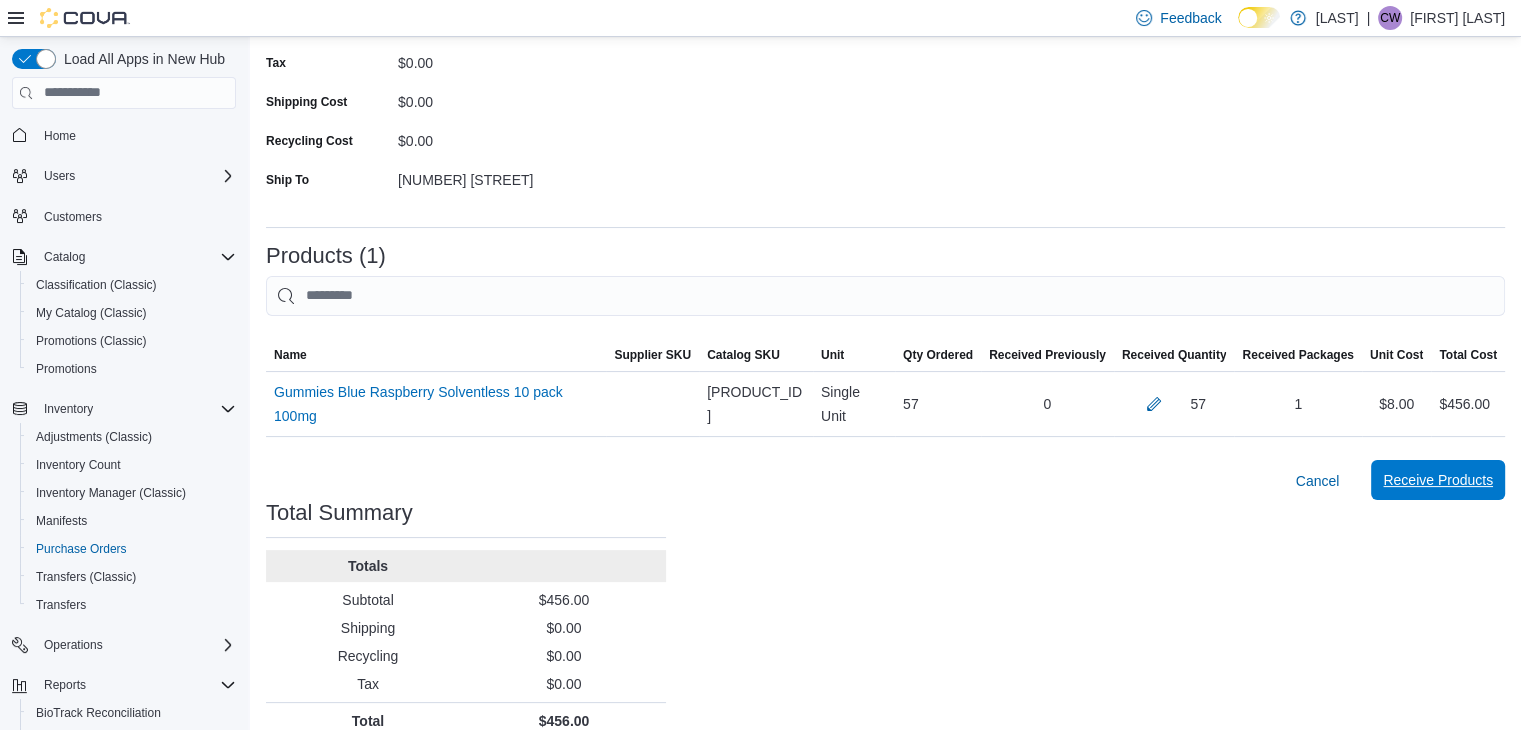 click on "Receive Products" at bounding box center (1438, 480) 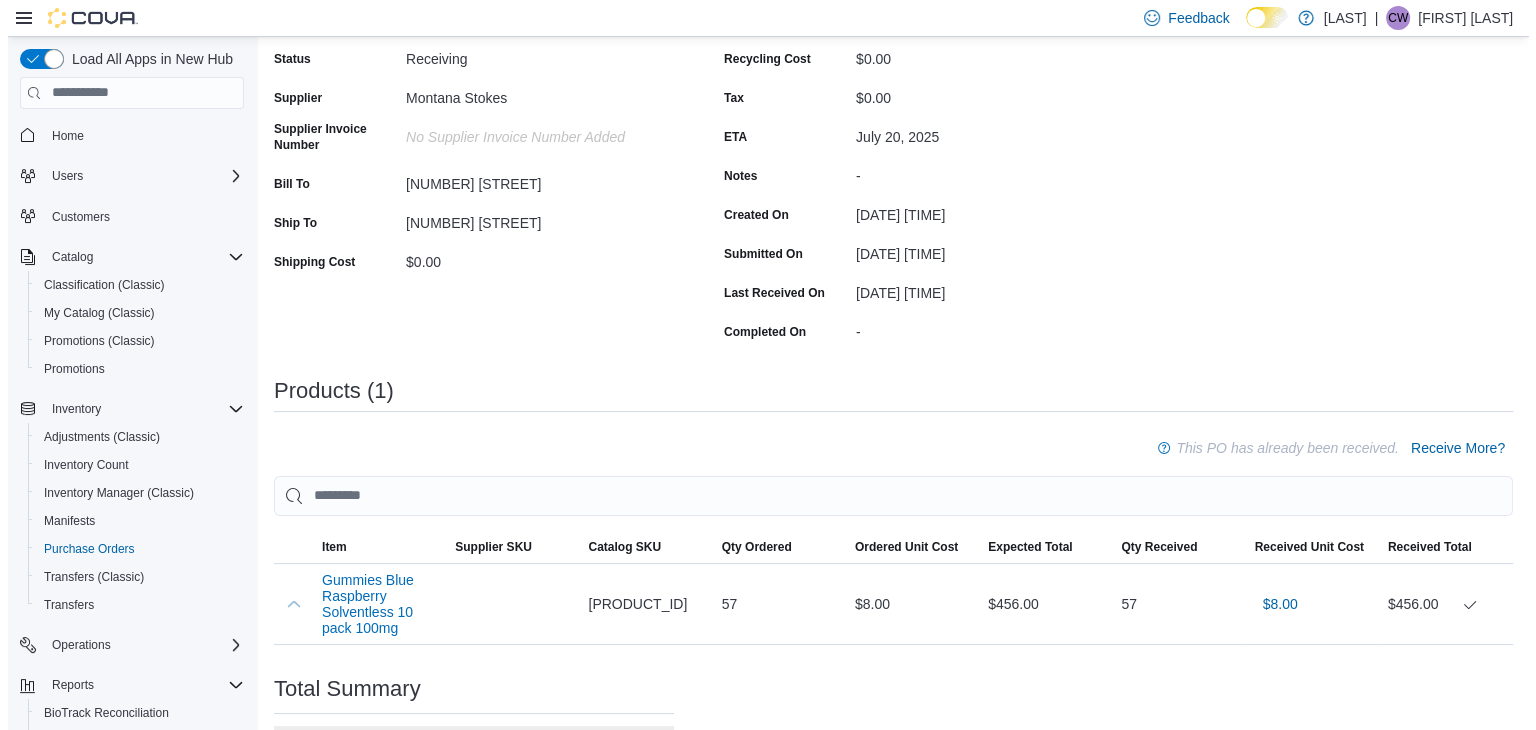 scroll, scrollTop: 0, scrollLeft: 0, axis: both 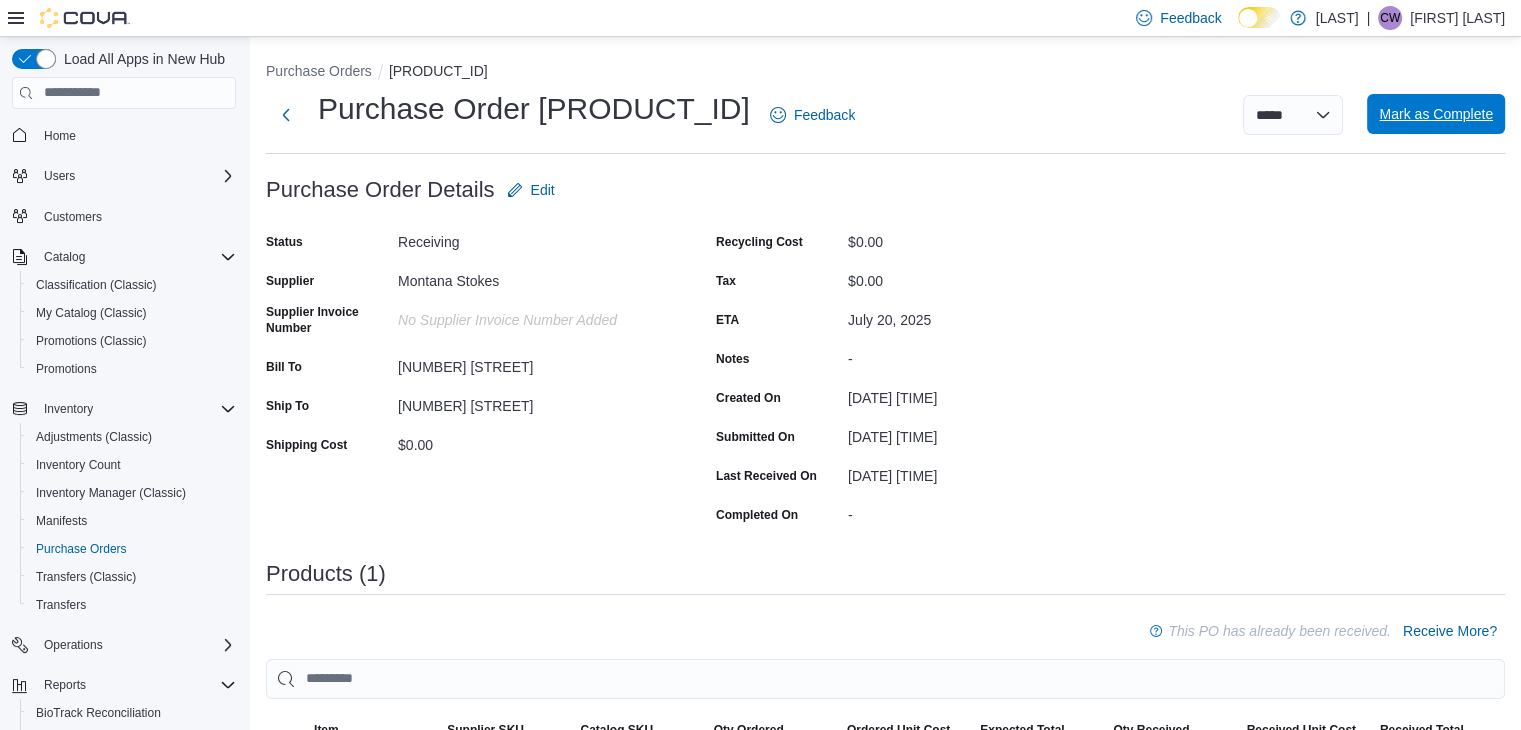 click on "Mark as Complete" at bounding box center [1436, 114] 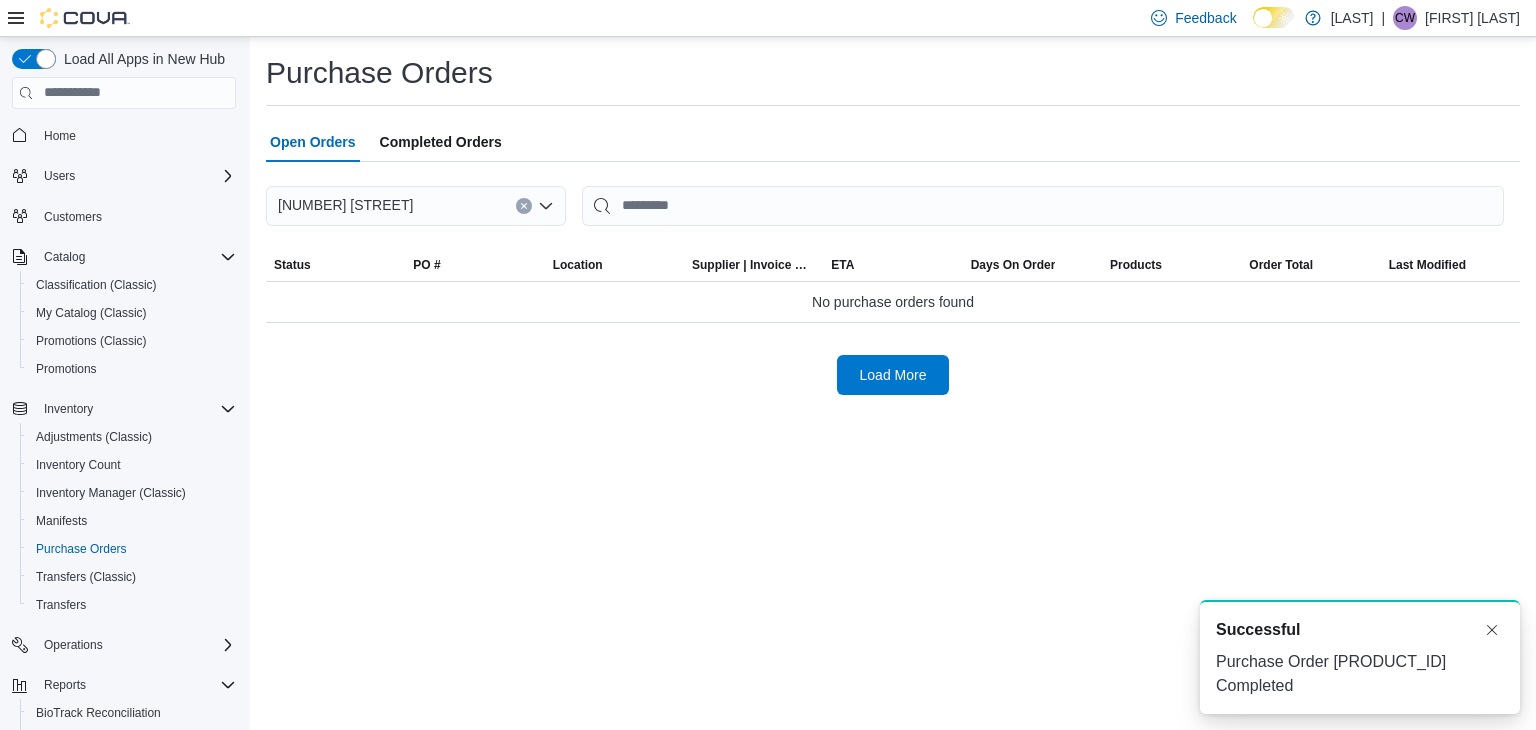 scroll, scrollTop: 0, scrollLeft: 0, axis: both 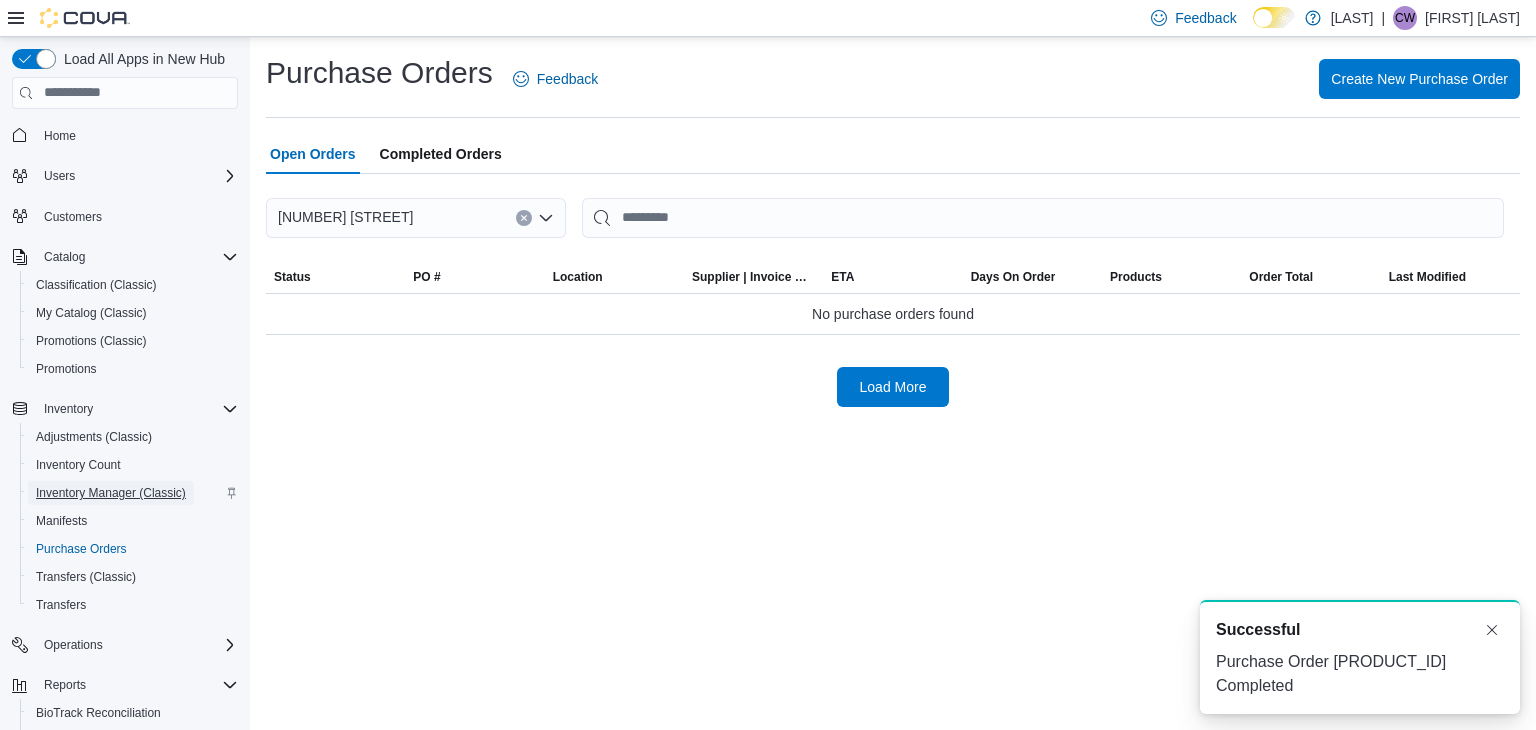 click on "Inventory Manager (Classic)" at bounding box center [111, 493] 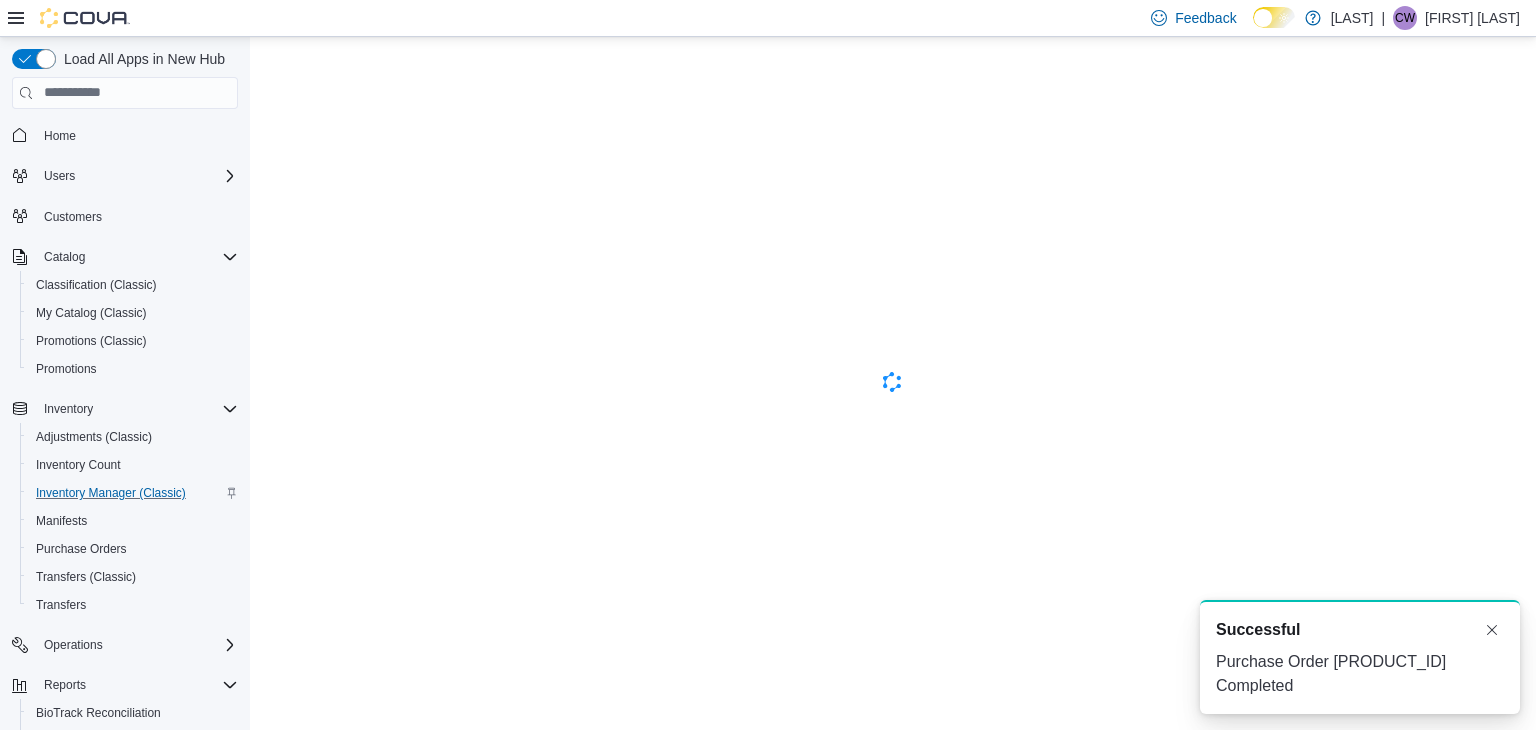 scroll, scrollTop: 0, scrollLeft: 0, axis: both 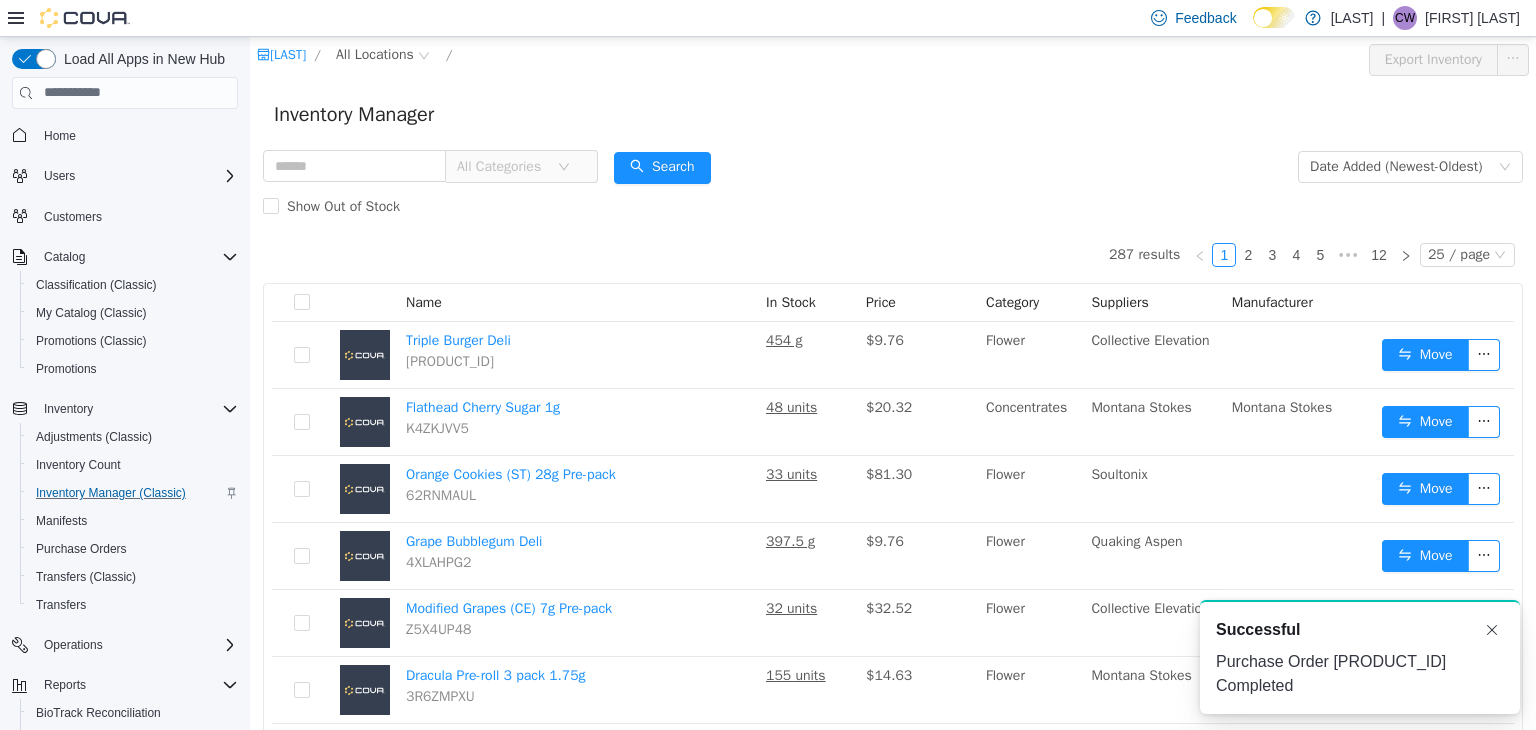 click on "Show Out of Stock" at bounding box center (893, 206) 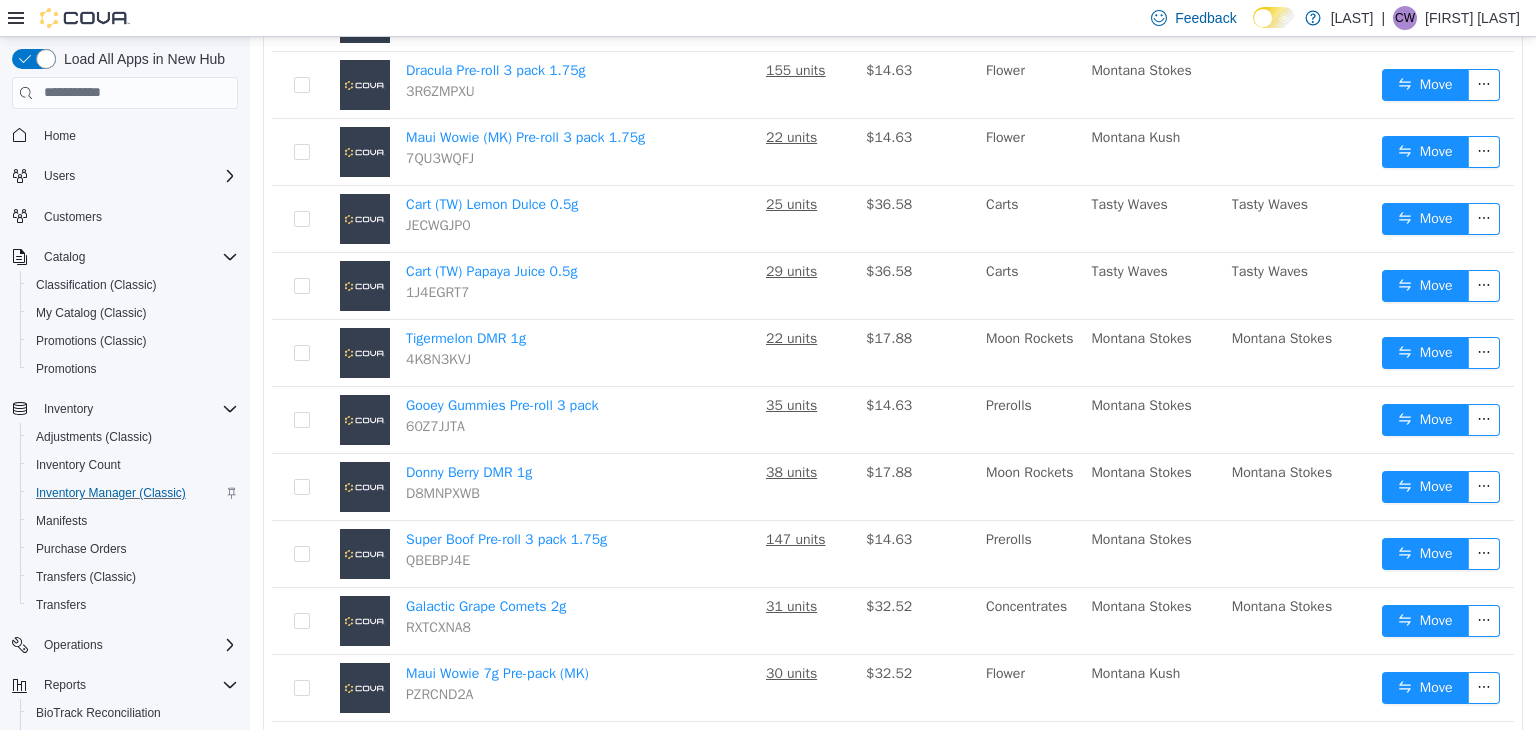 scroll, scrollTop: 0, scrollLeft: 0, axis: both 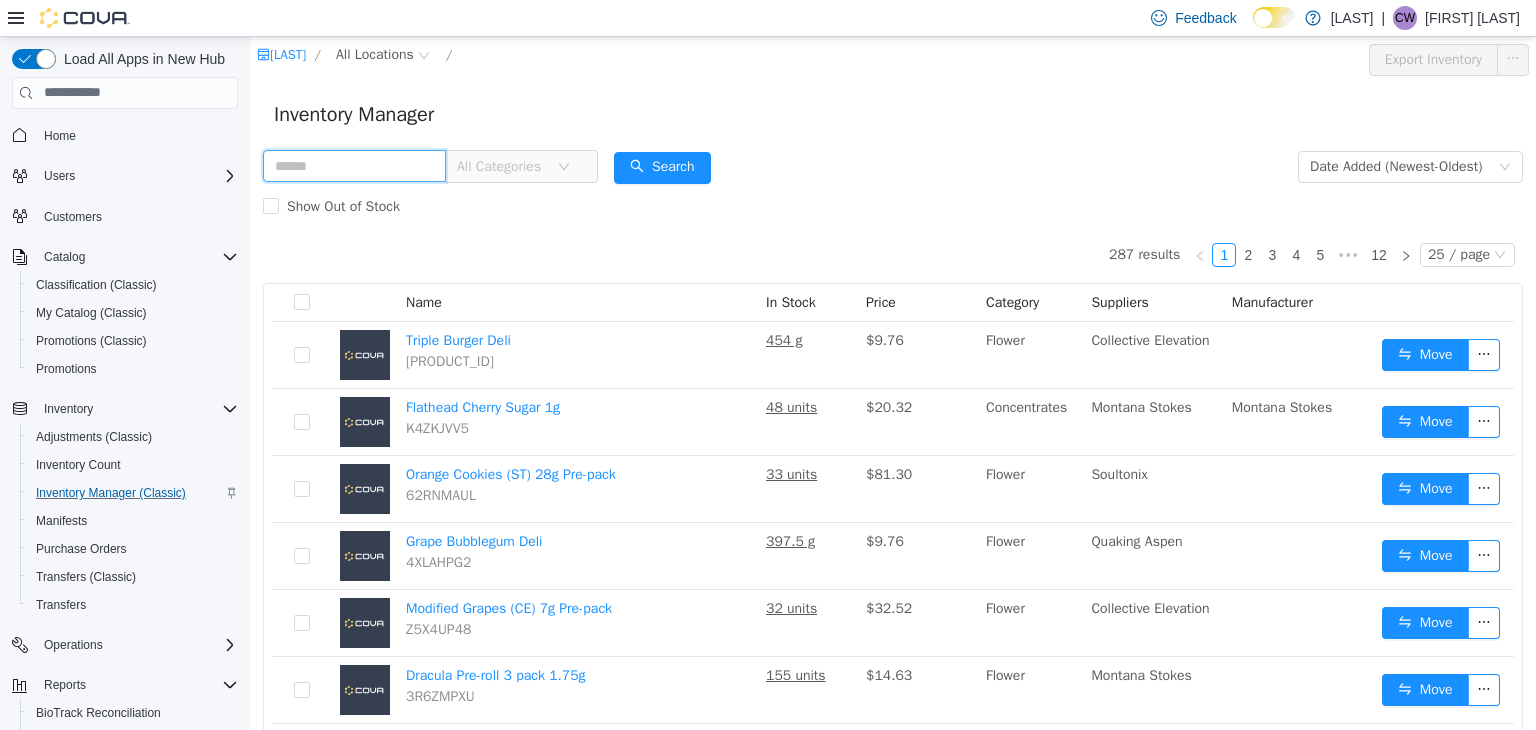 click at bounding box center [354, 165] 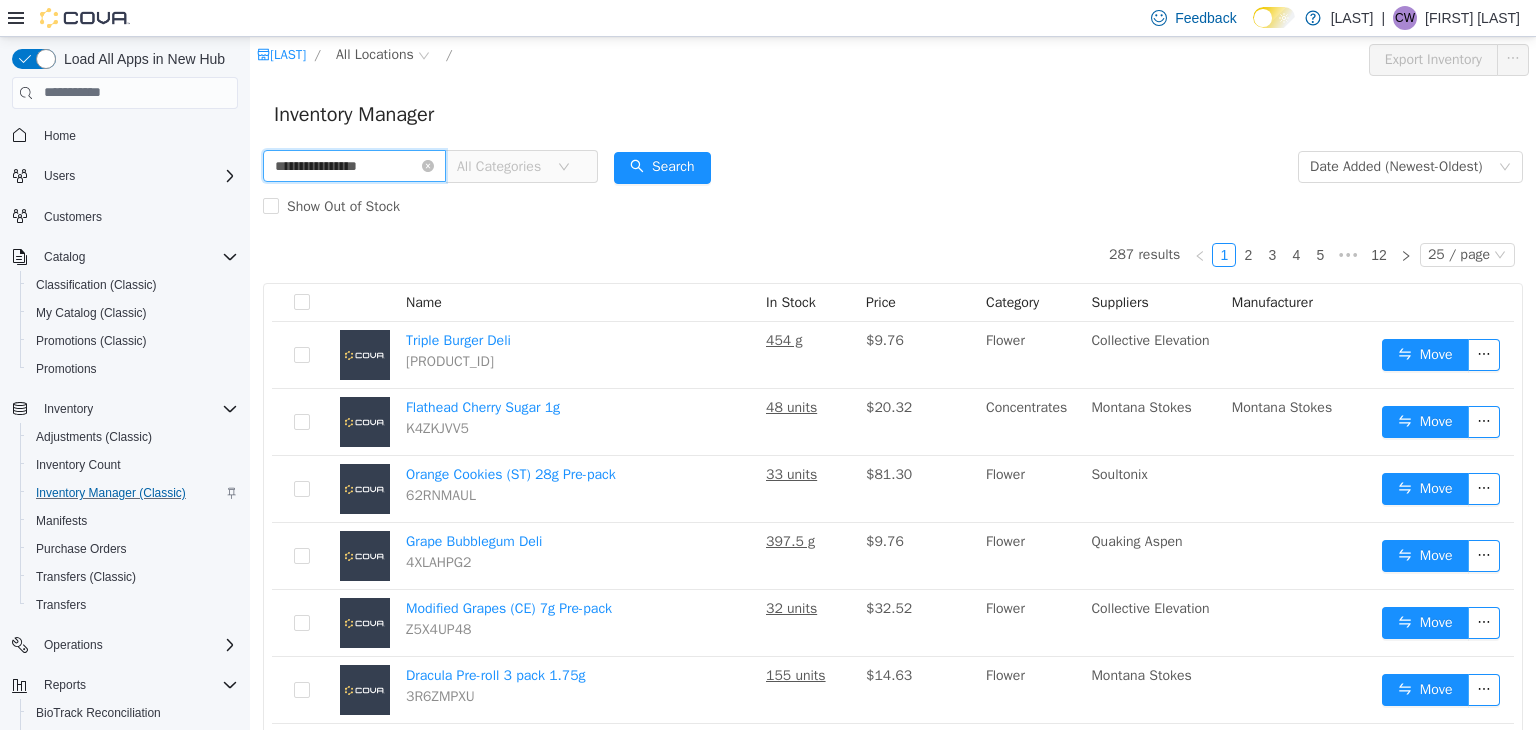 type on "**********" 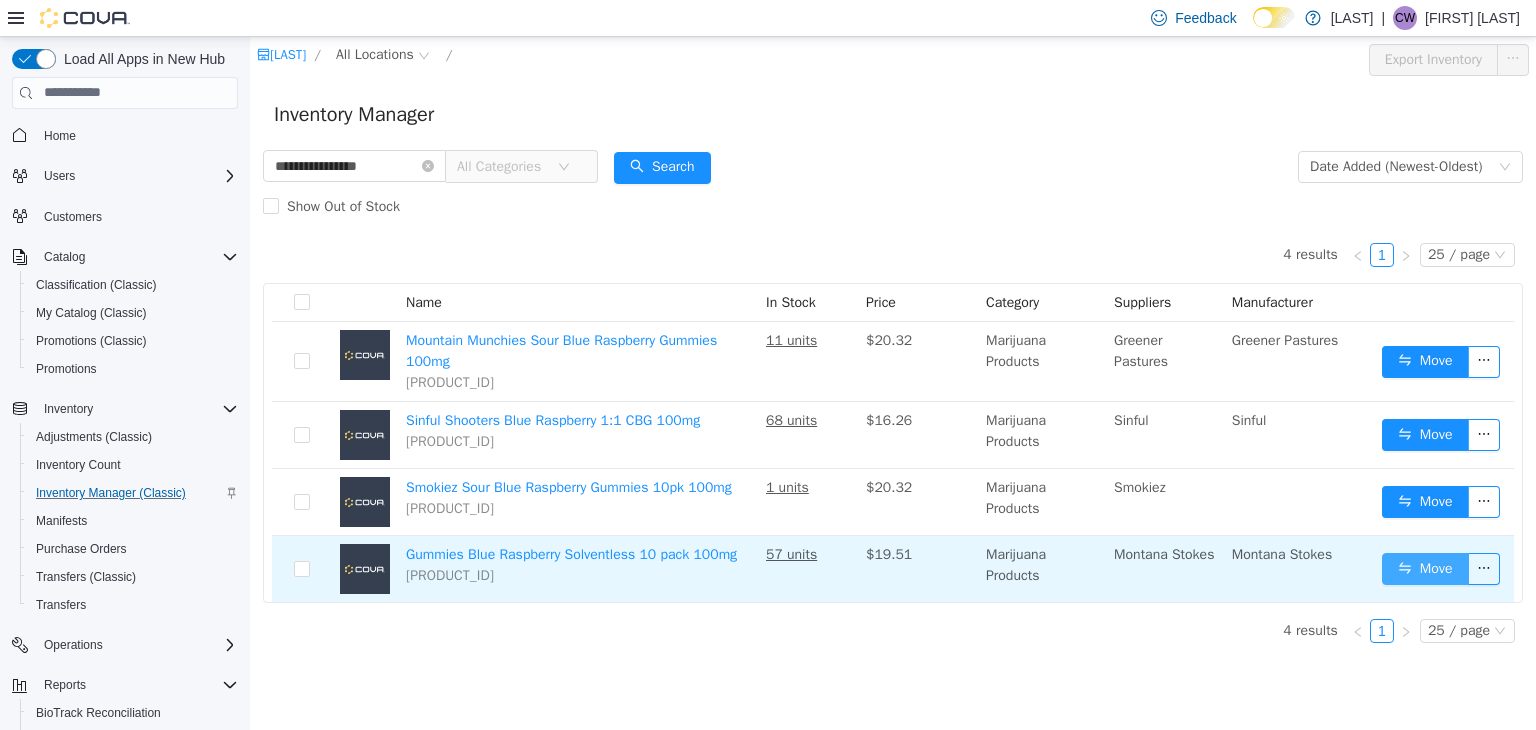 click on "Move" at bounding box center [1425, 568] 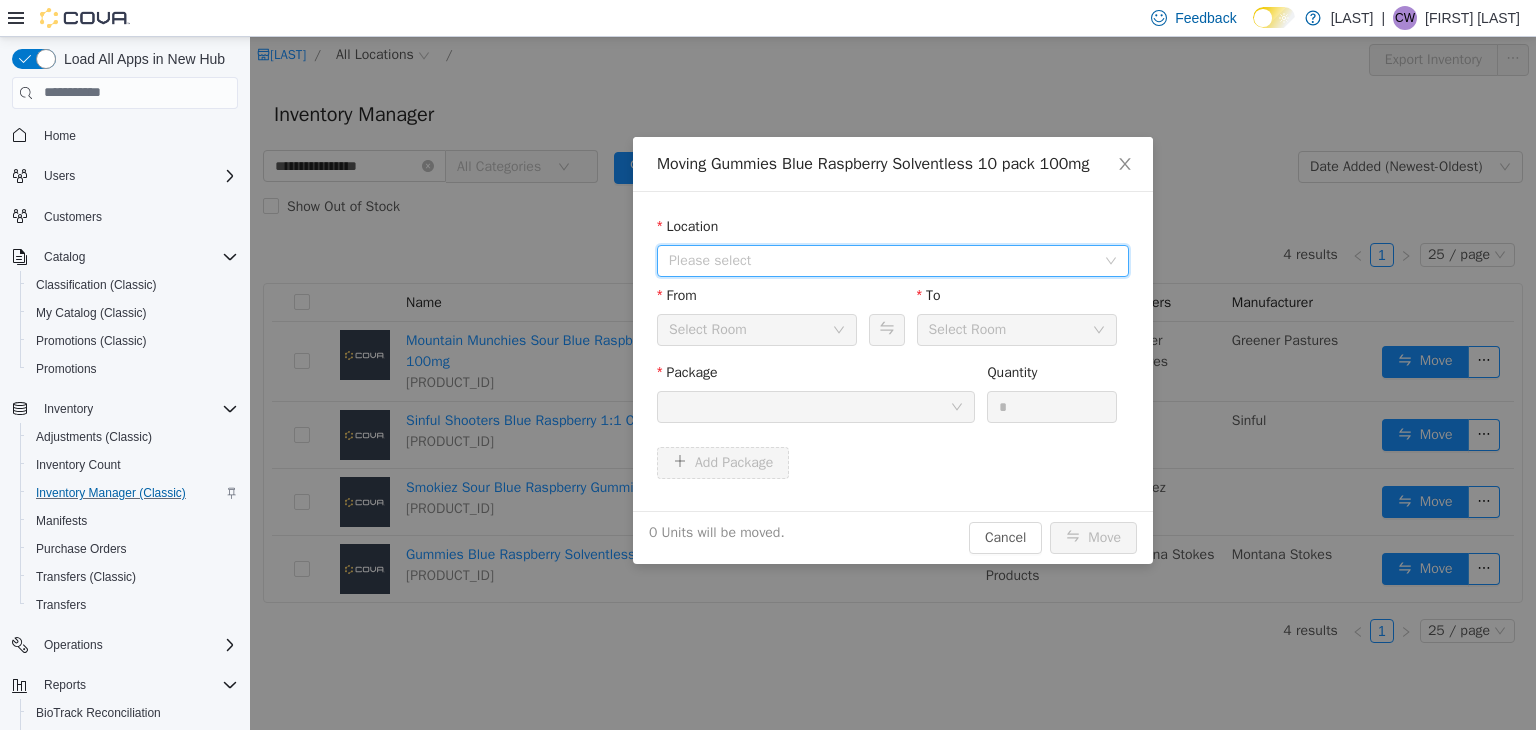 click on "Please select" at bounding box center [882, 260] 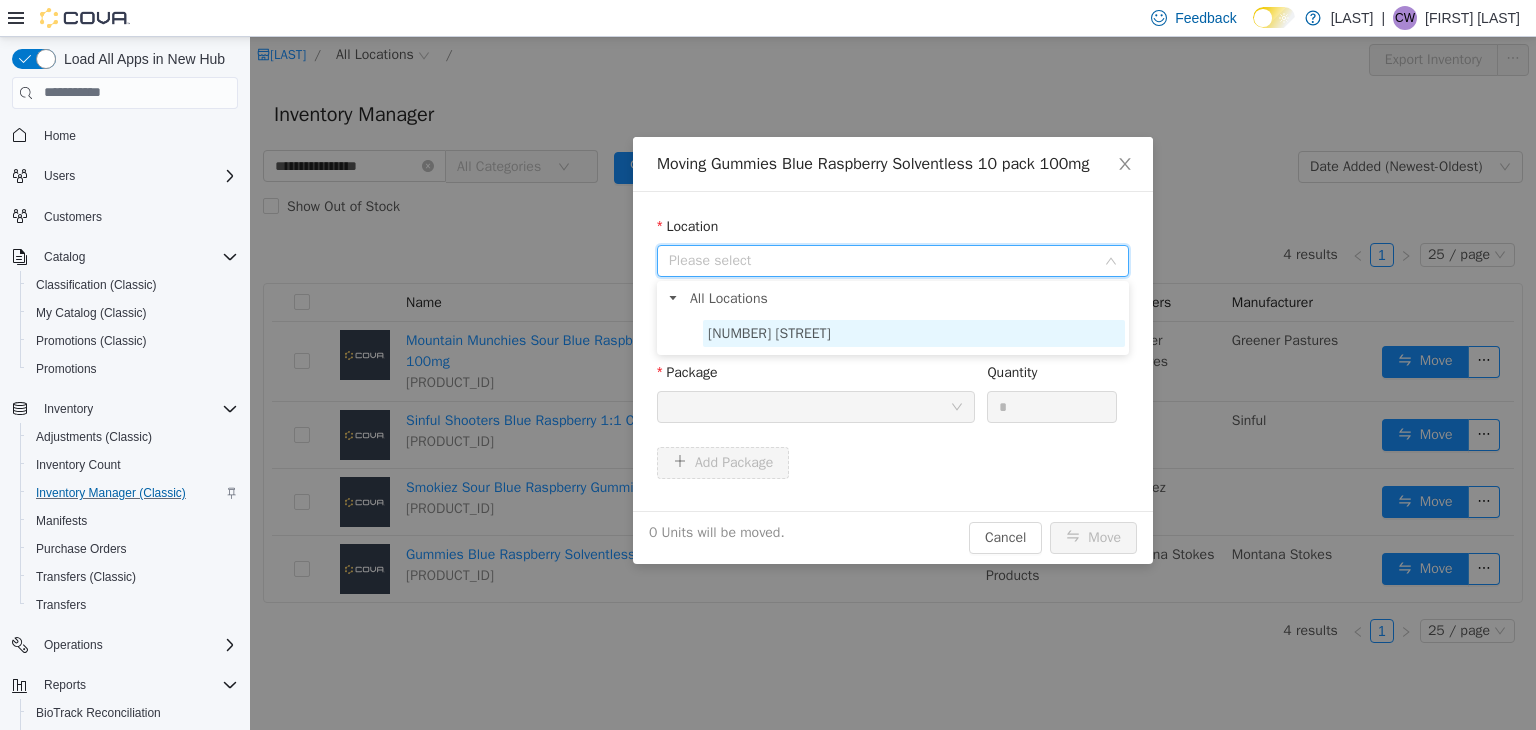 click on "2455 Dixon Avenue" at bounding box center [914, 332] 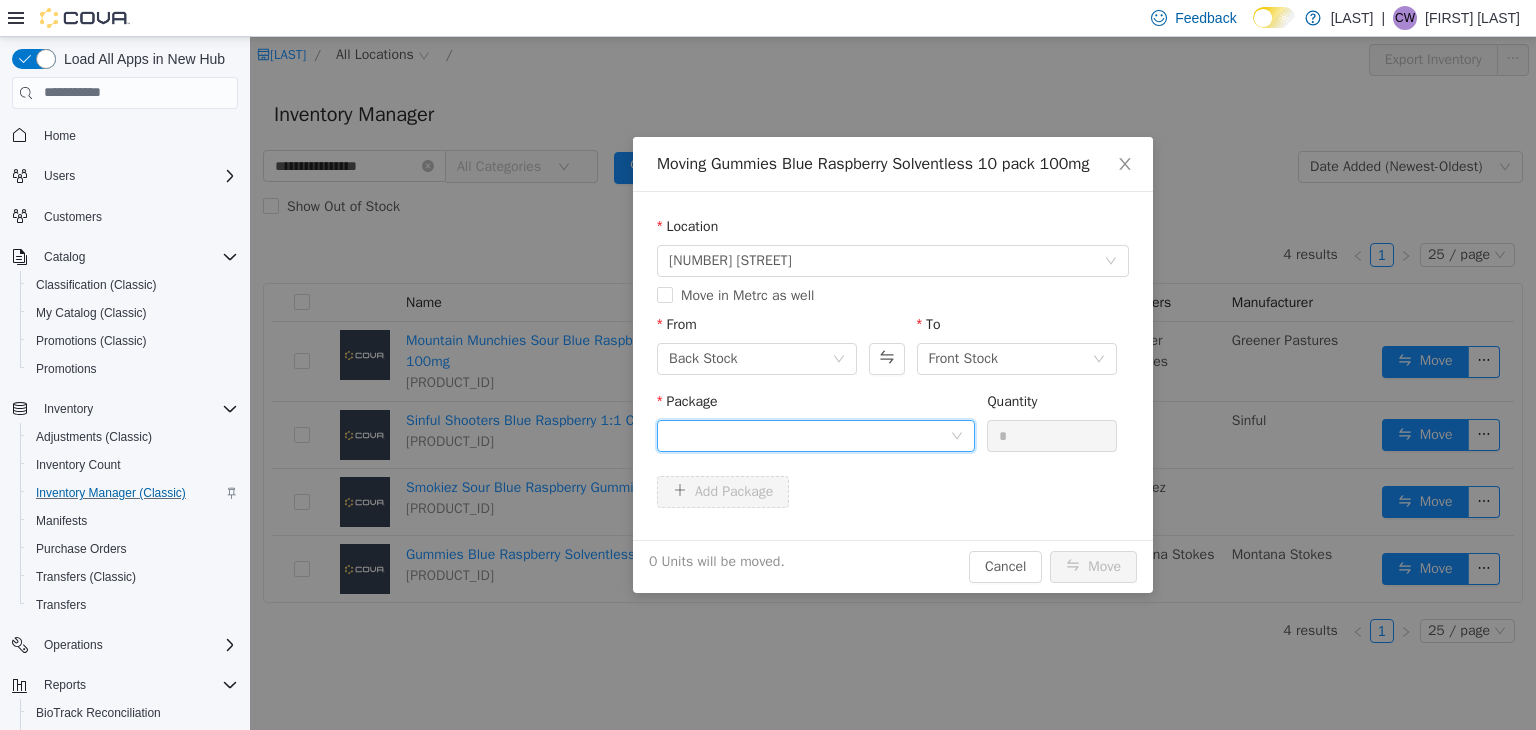 click at bounding box center (809, 435) 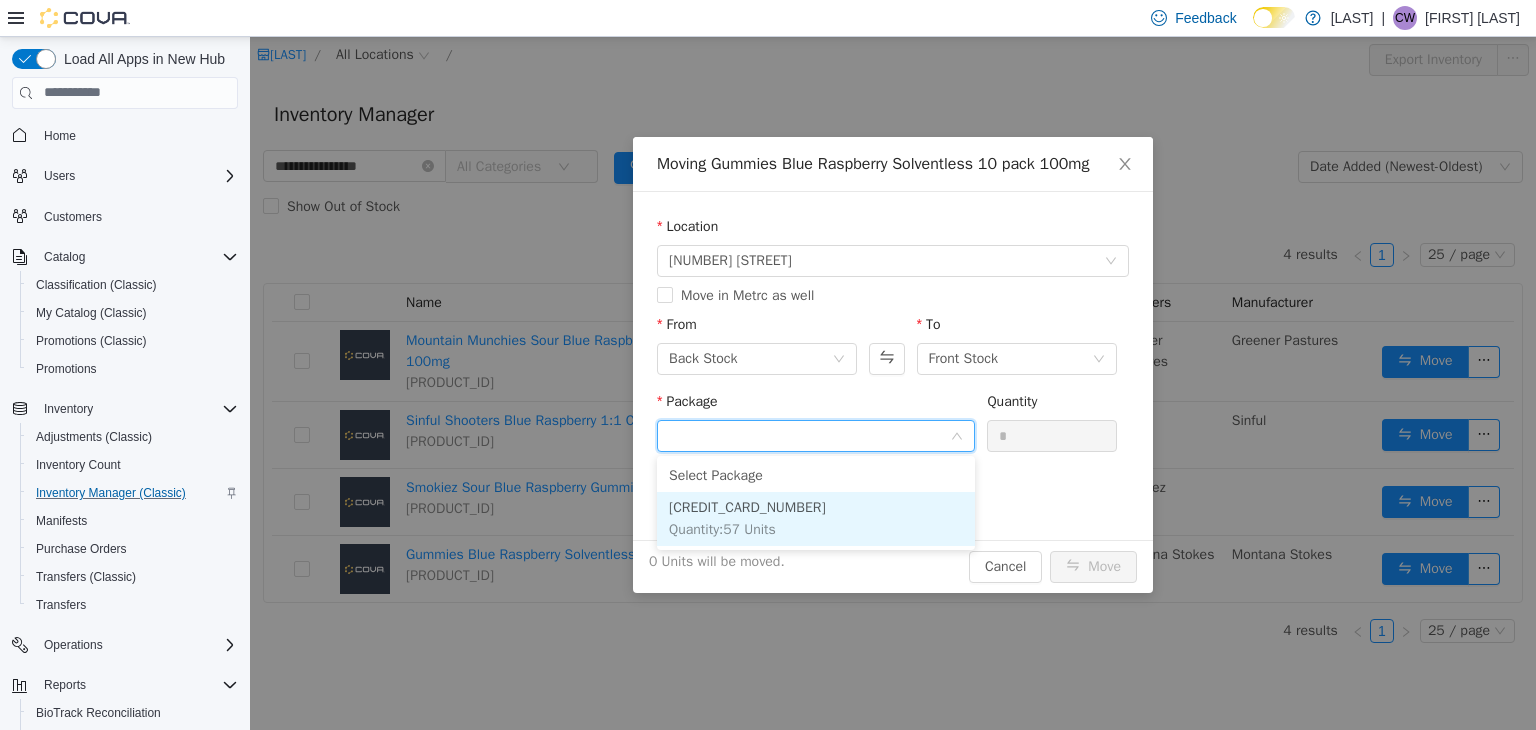 click on "1A408010000533B000011250 Quantity :  57 Units" at bounding box center [816, 518] 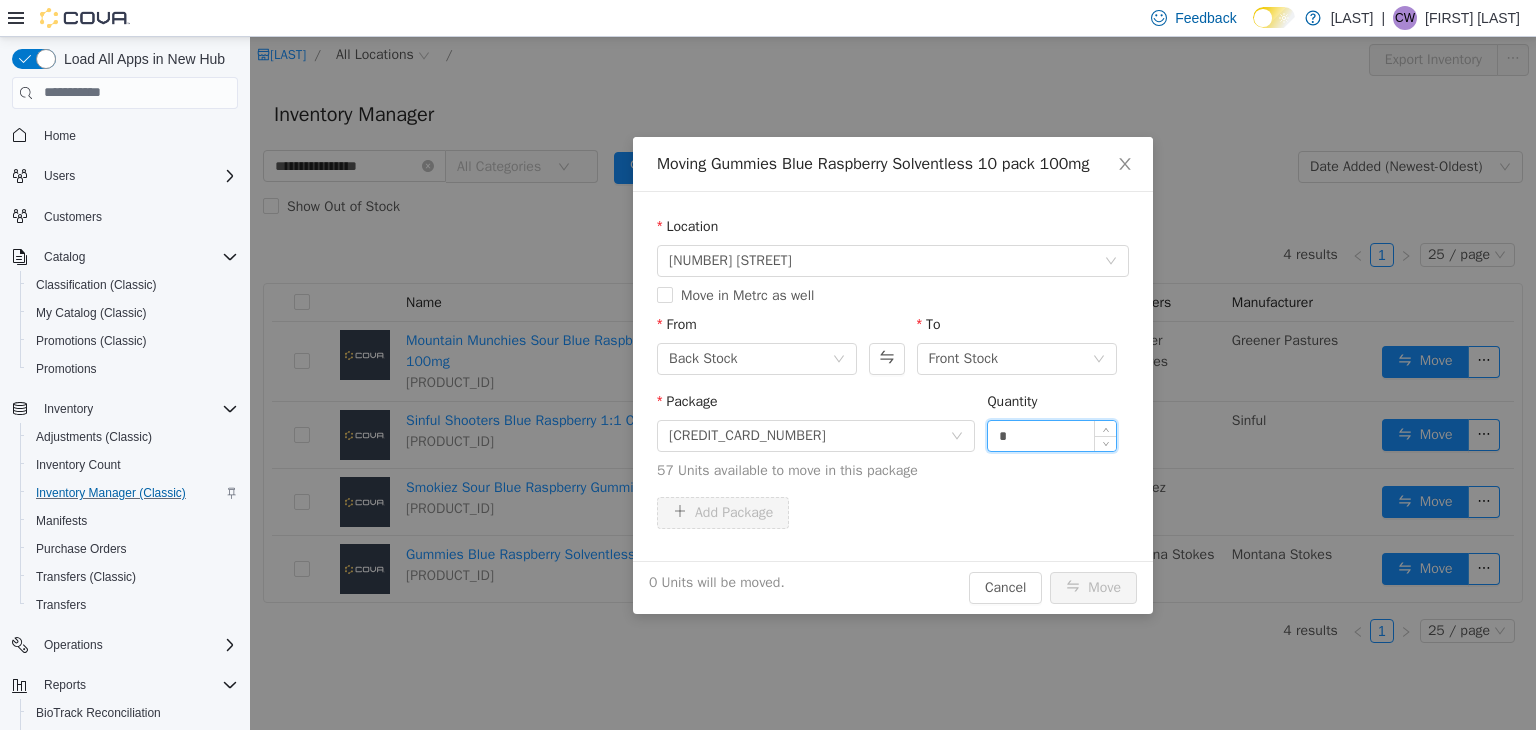 click on "*" at bounding box center (1052, 435) 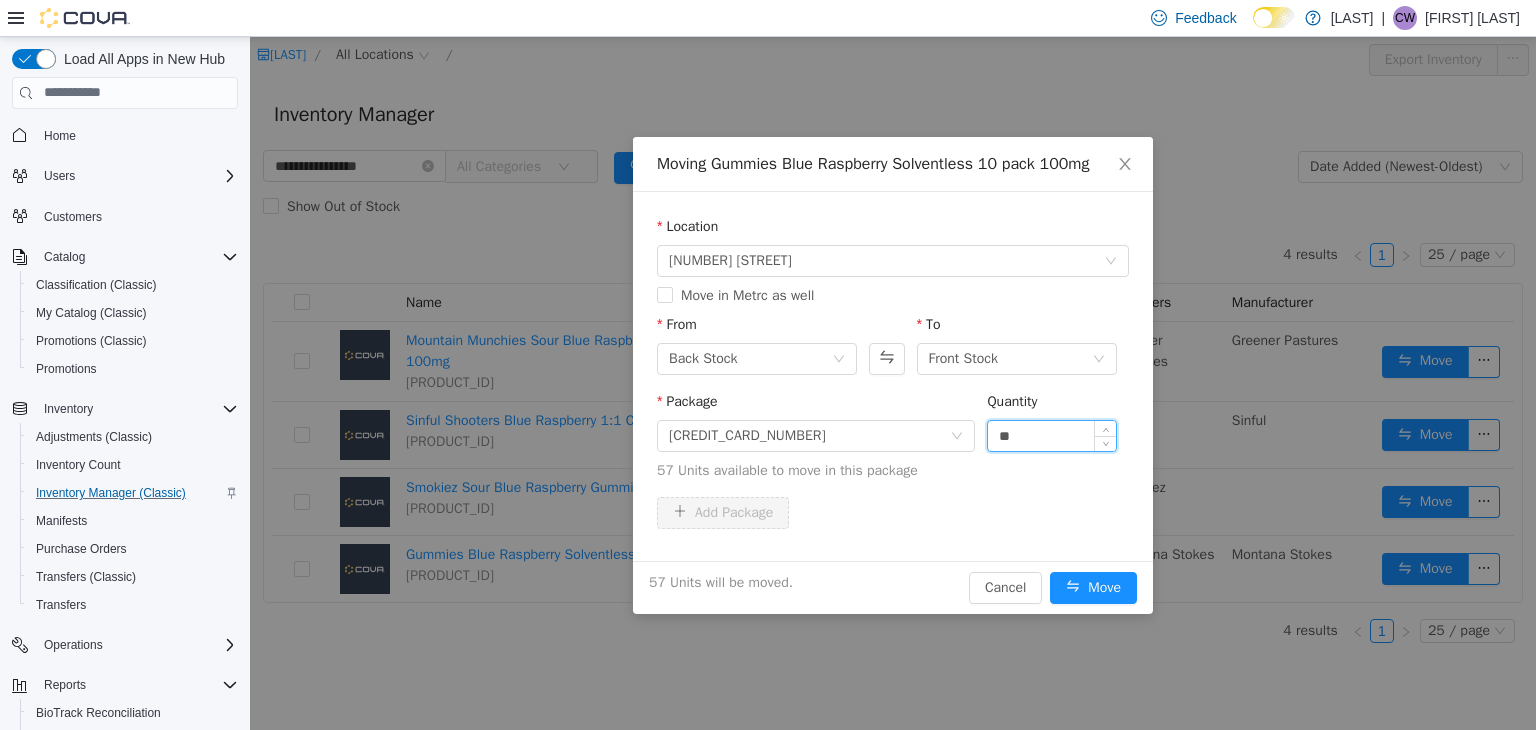 type on "**" 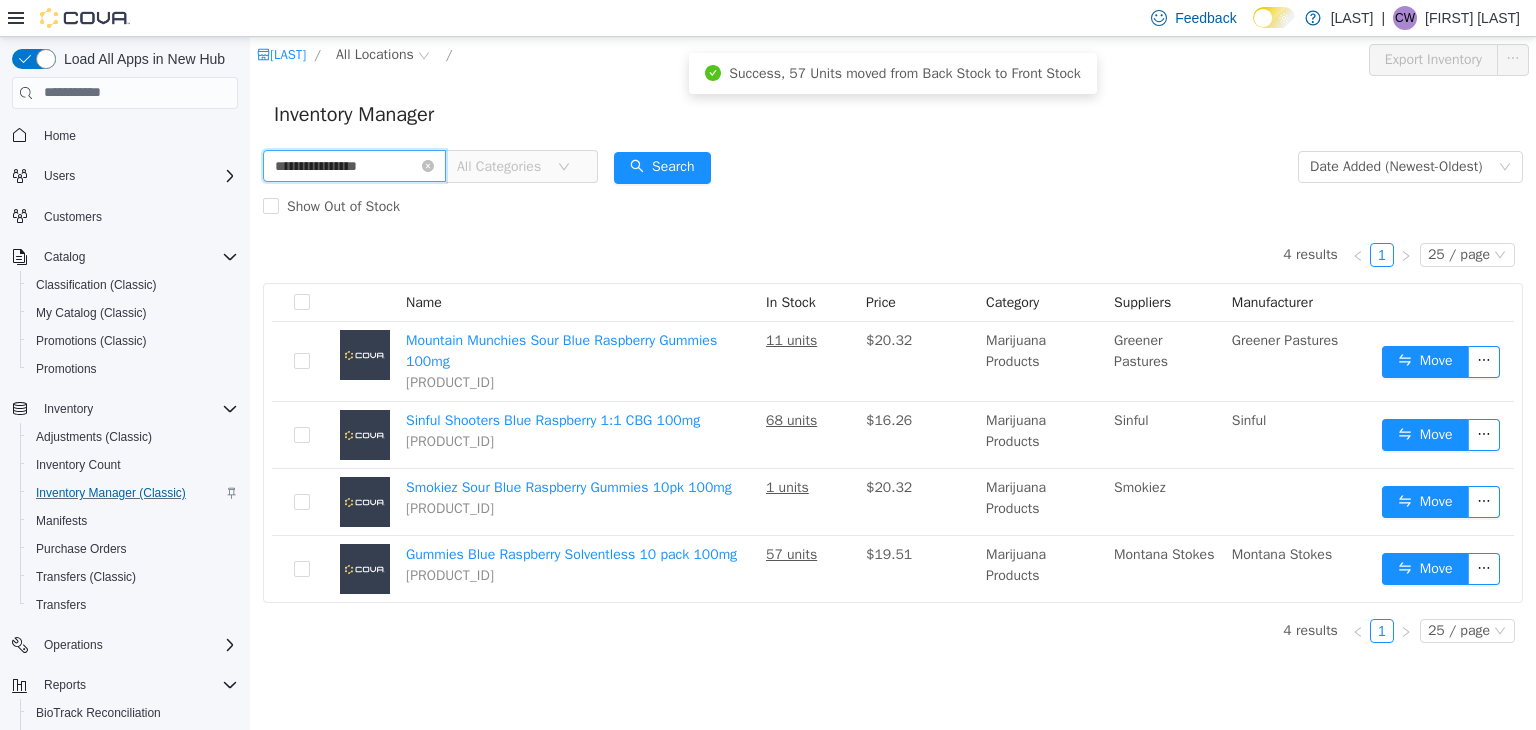click on "**********" at bounding box center [354, 165] 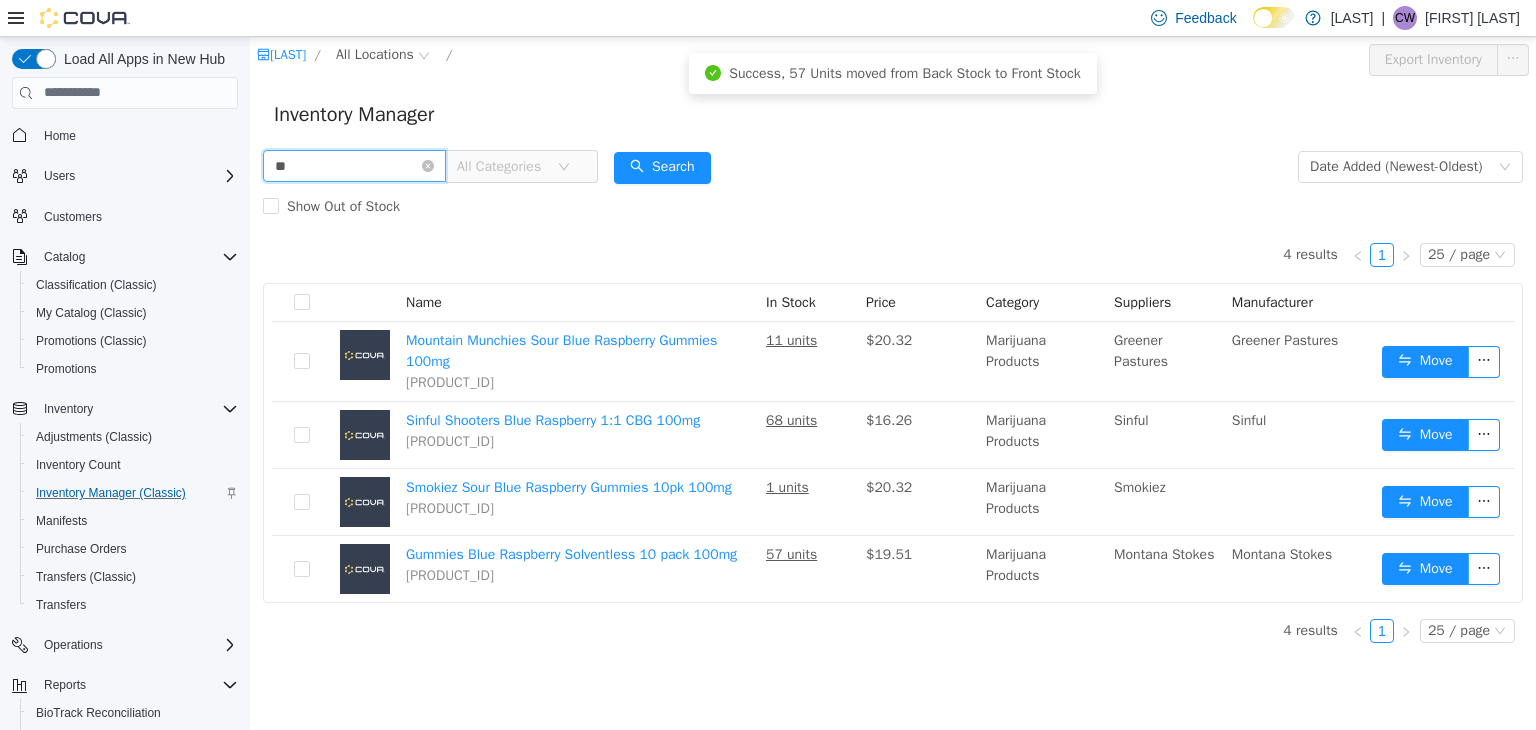 type on "*" 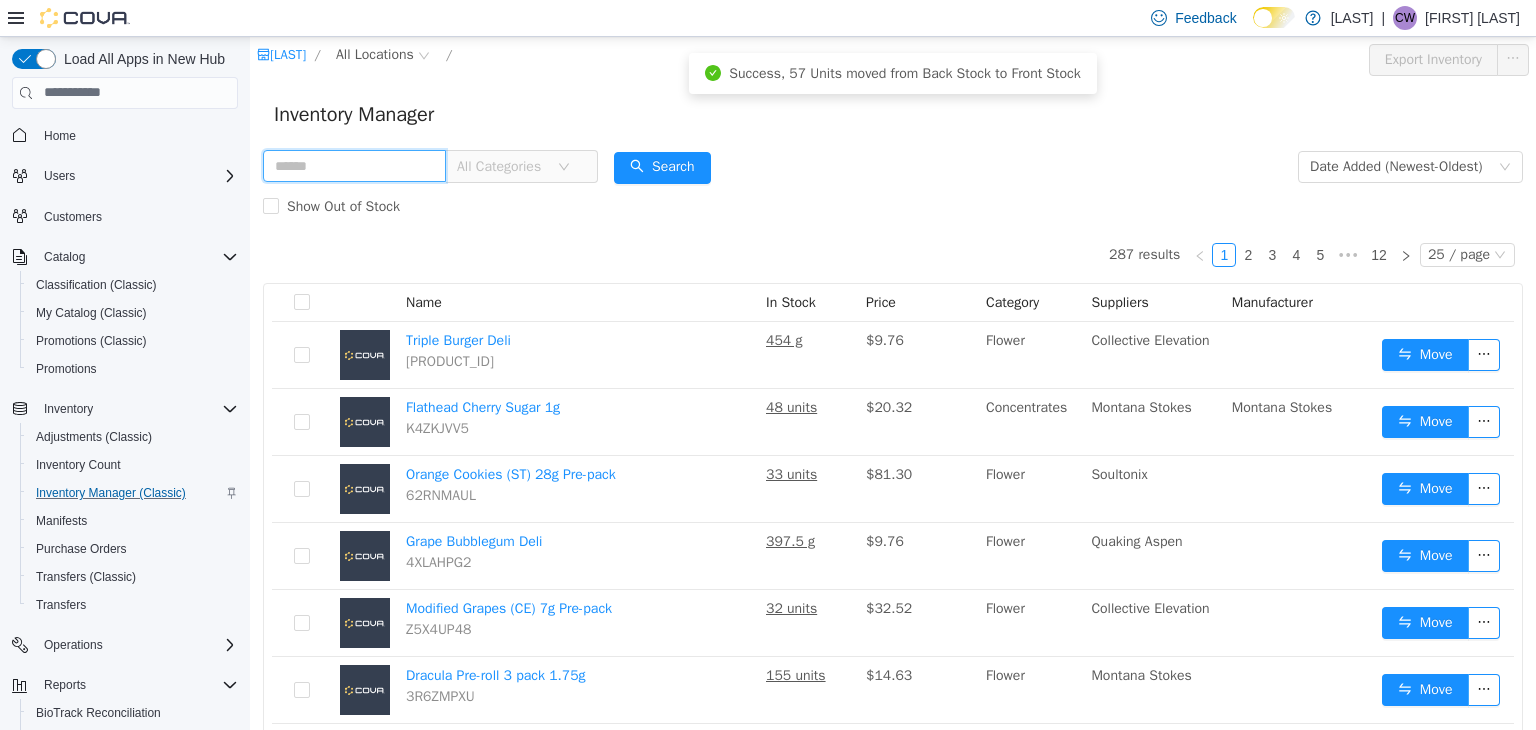 type 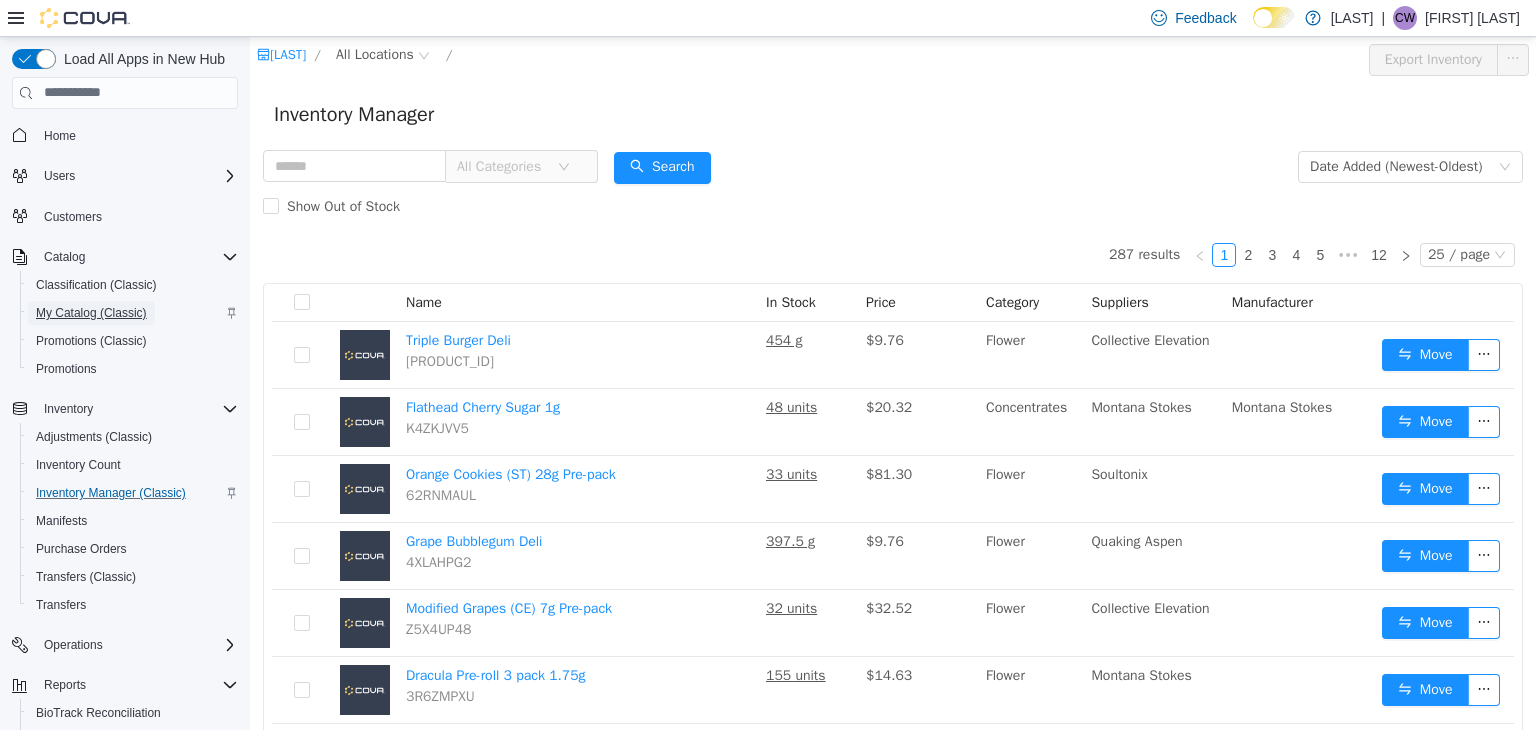 click on "My Catalog (Classic)" at bounding box center (91, 313) 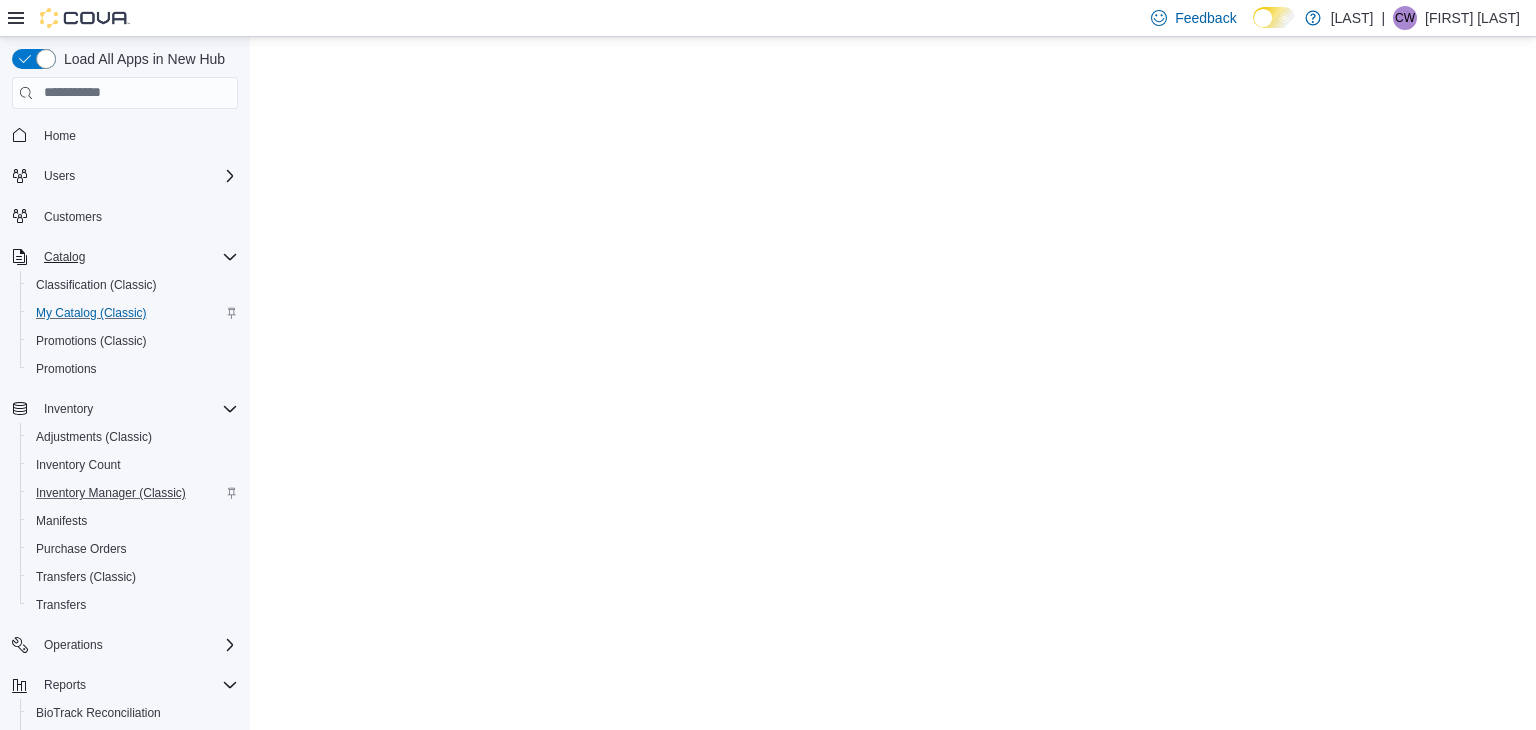 scroll, scrollTop: 0, scrollLeft: 0, axis: both 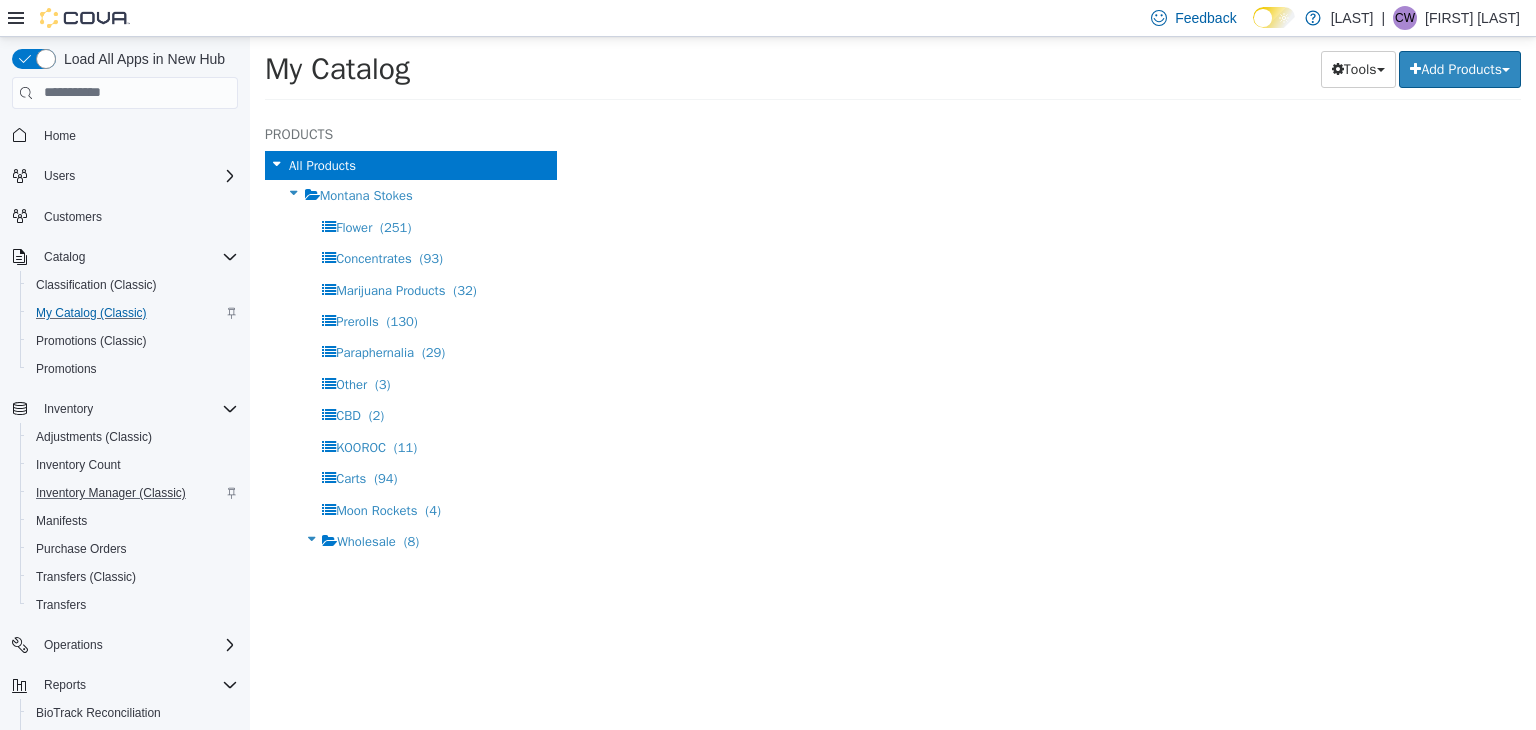 select on "**********" 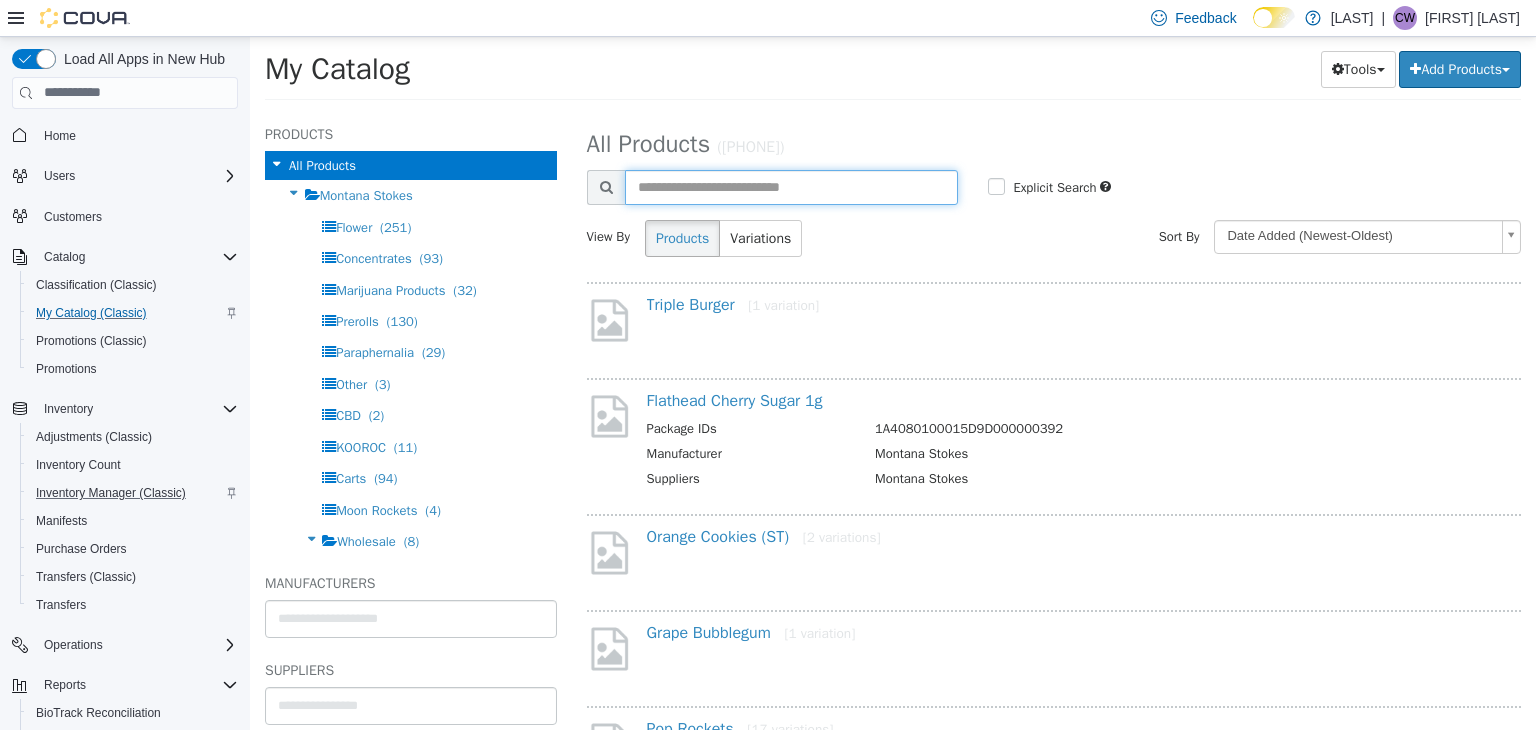 click at bounding box center [792, 186] 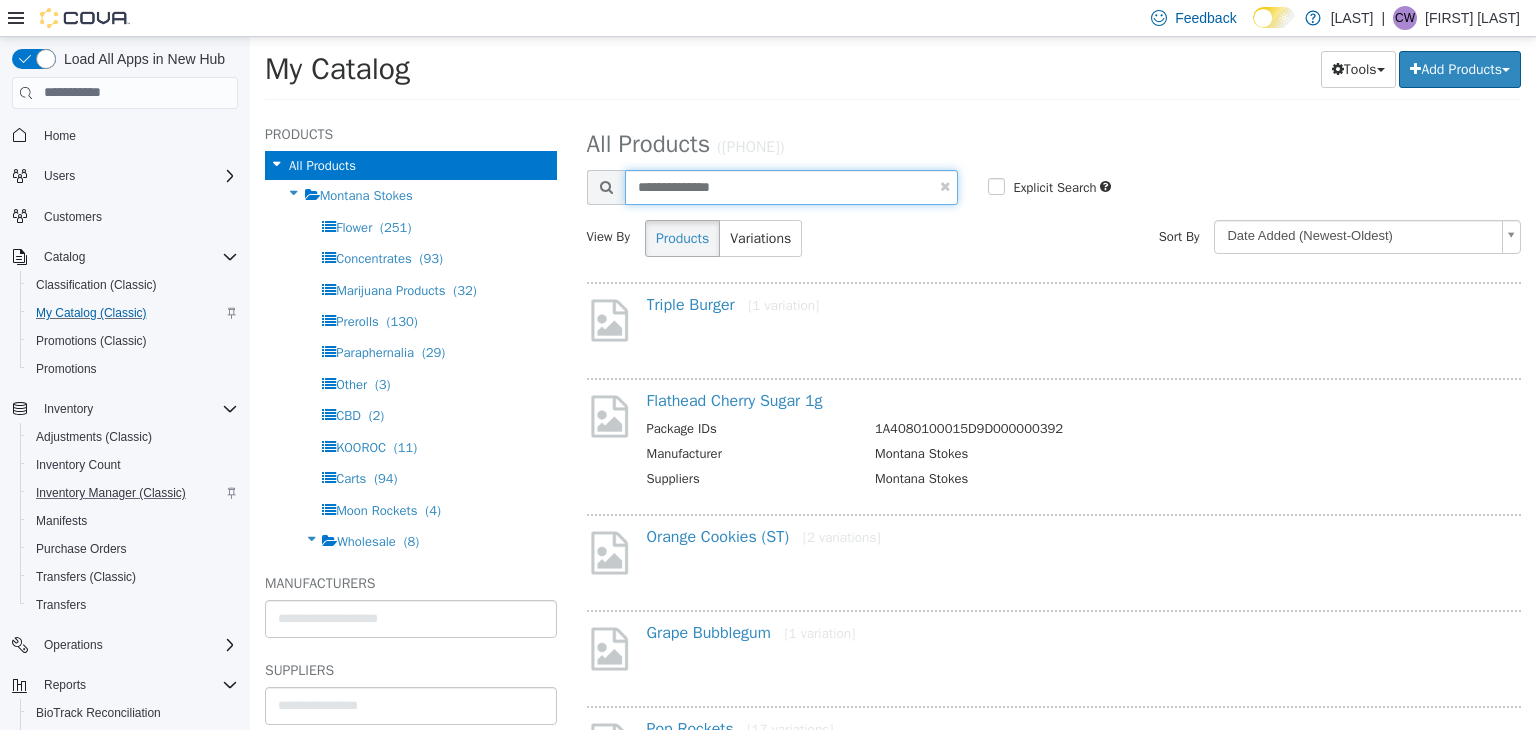 type on "**********" 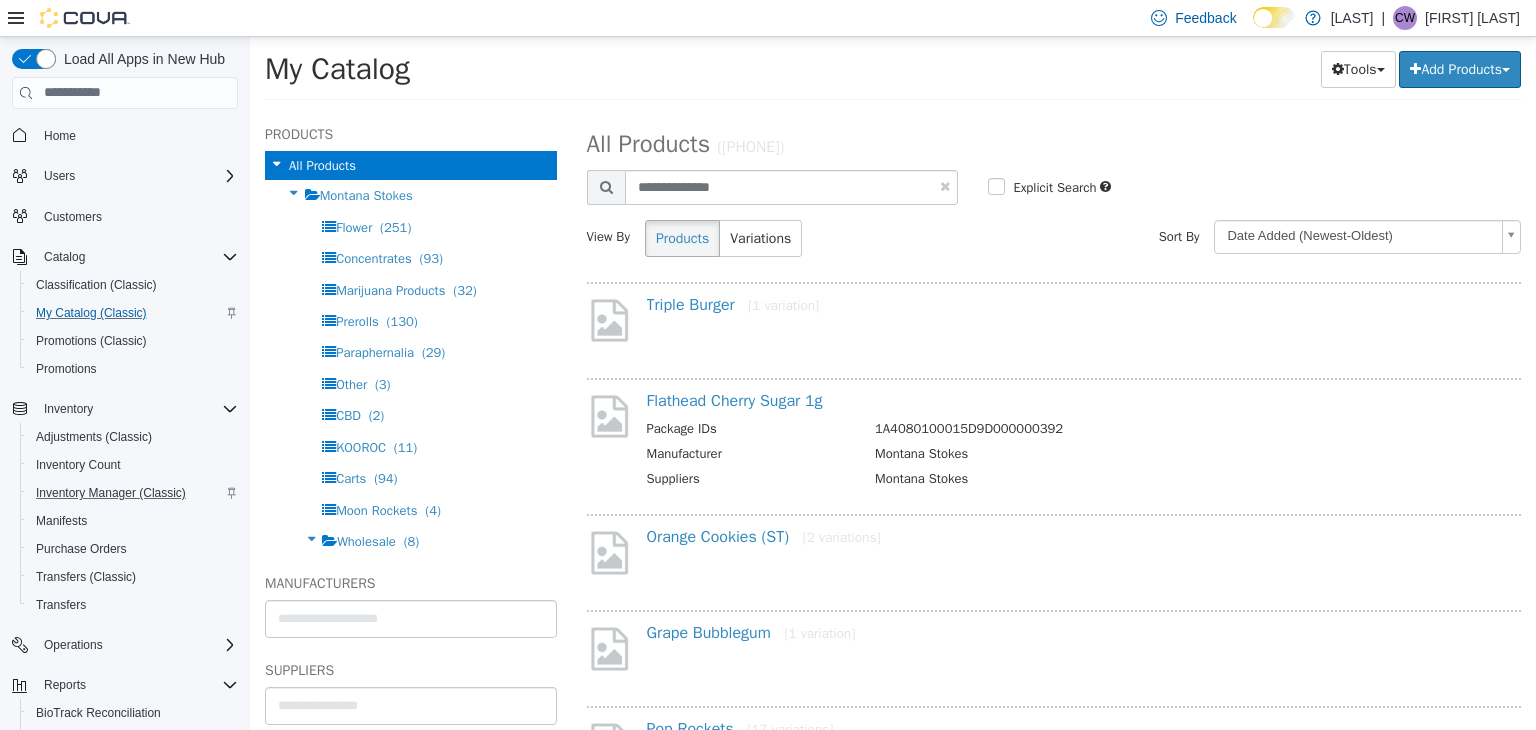select on "**********" 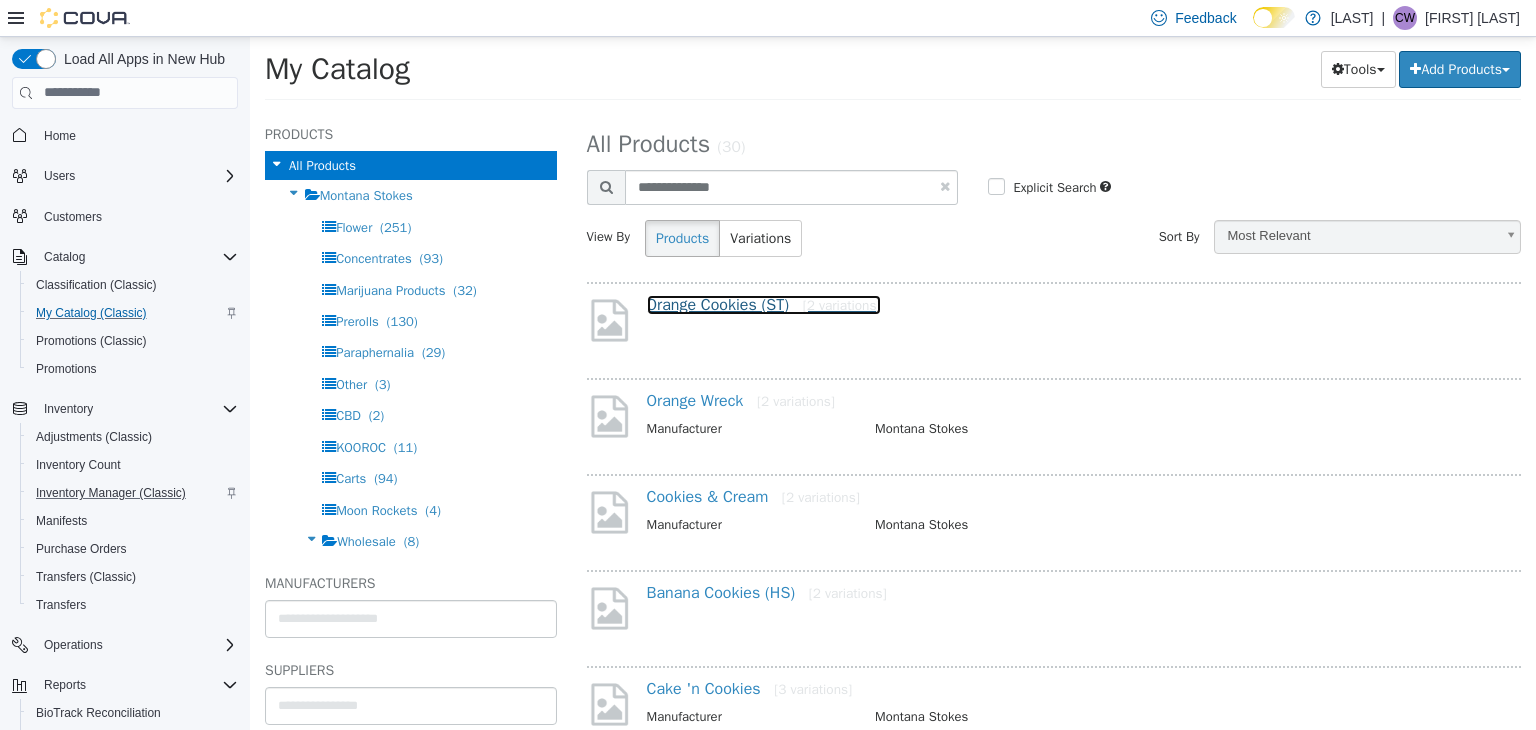 click on "Orange Cookies (ST)
[2 variations]" at bounding box center [764, 304] 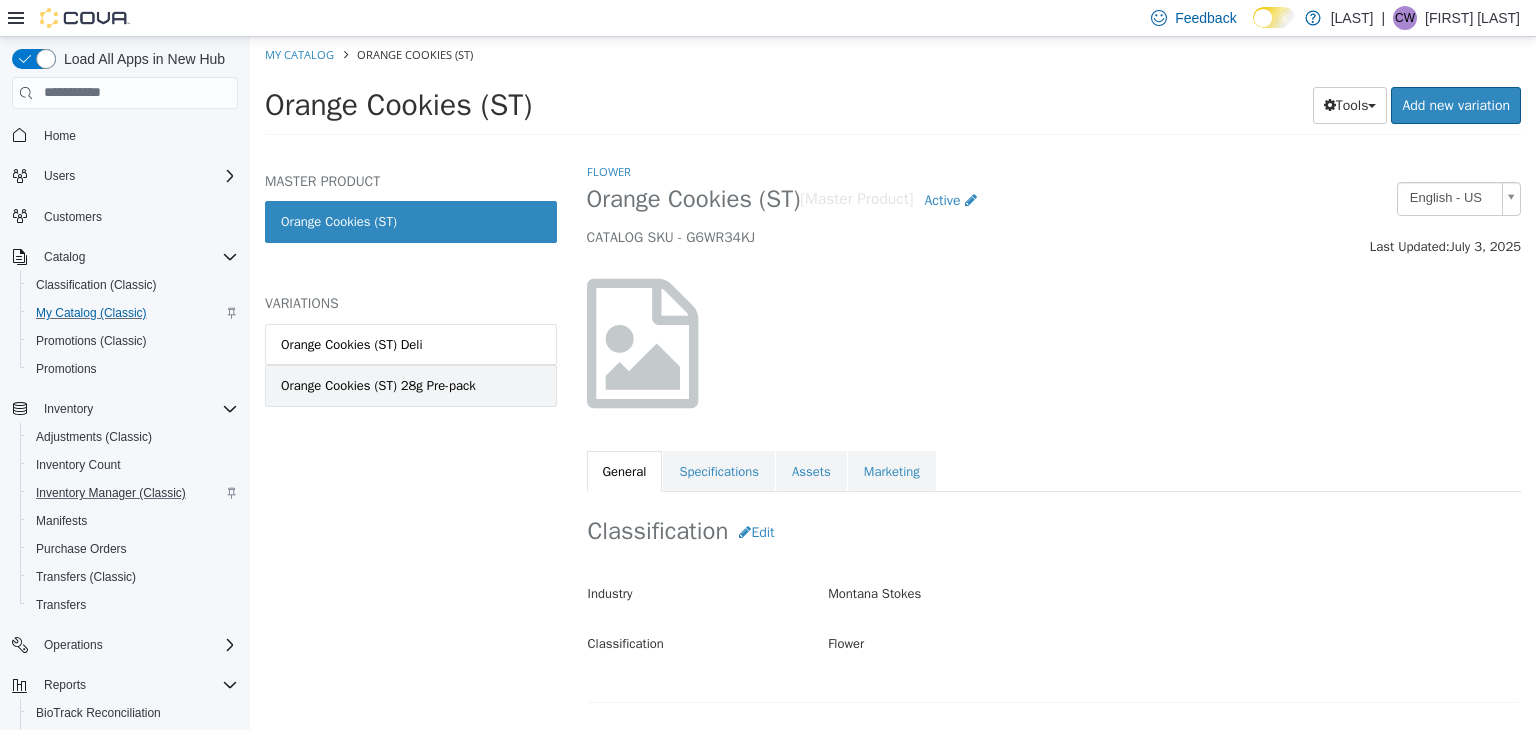 click on "Orange Cookies (ST) 28g Pre-pack" at bounding box center [378, 385] 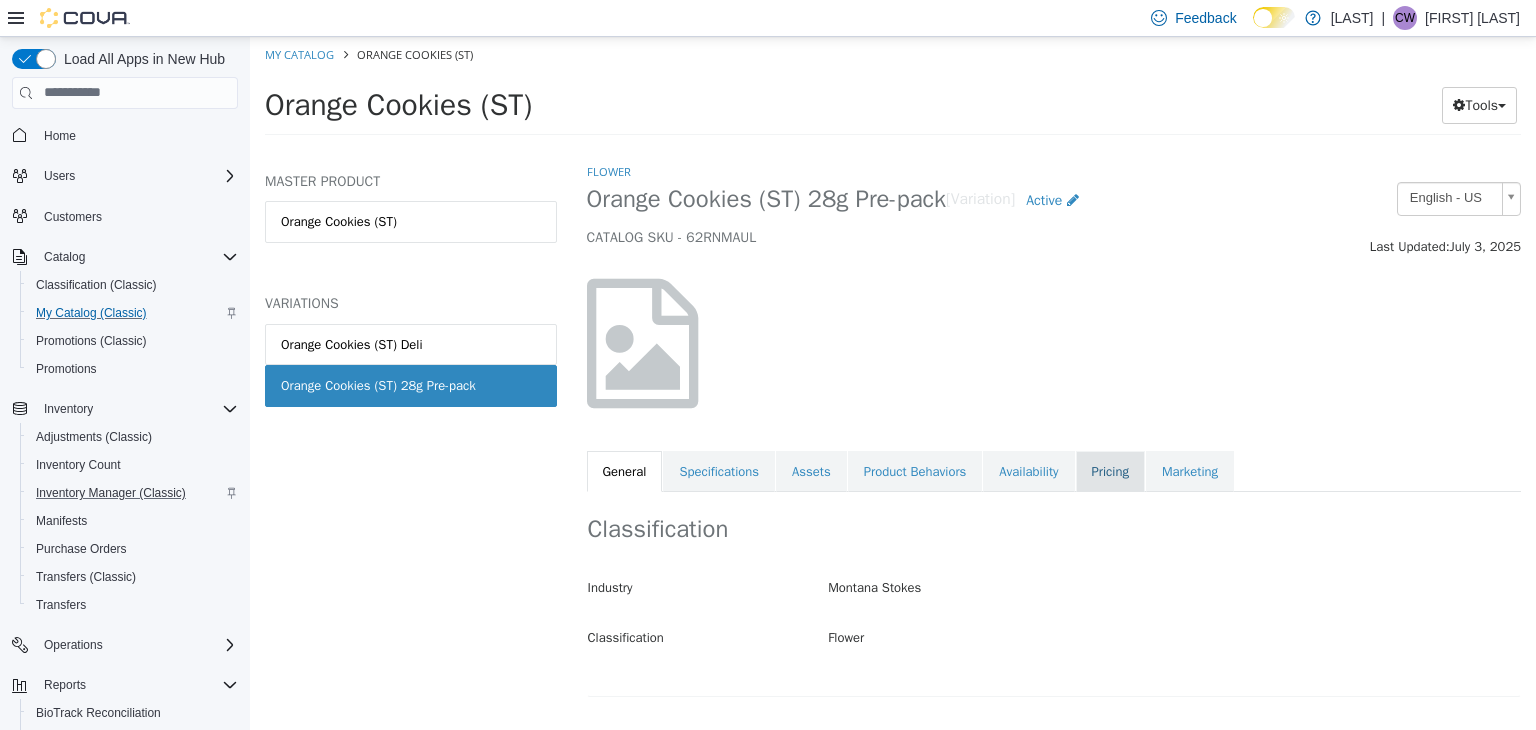 click on "Pricing" at bounding box center (1110, 471) 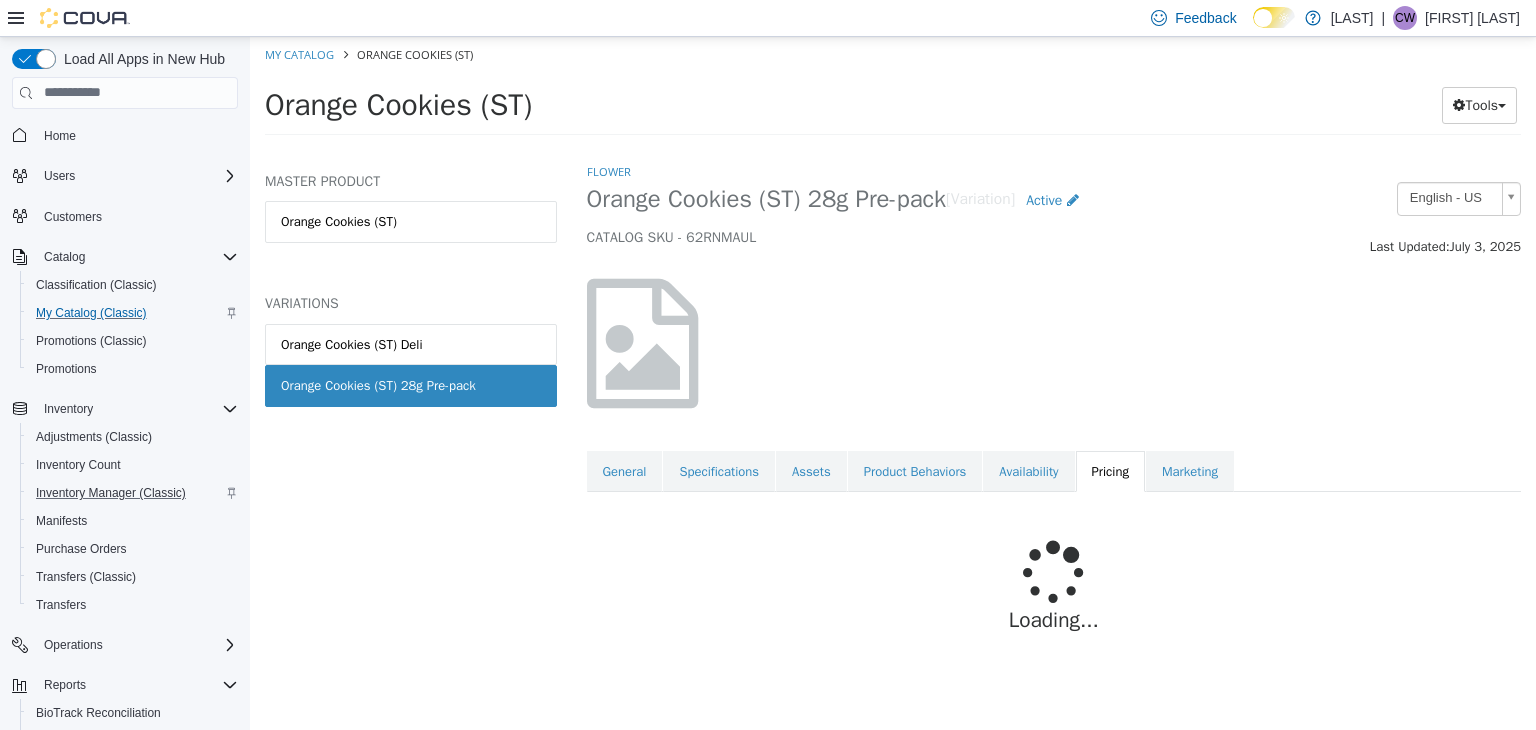 scroll, scrollTop: 25, scrollLeft: 0, axis: vertical 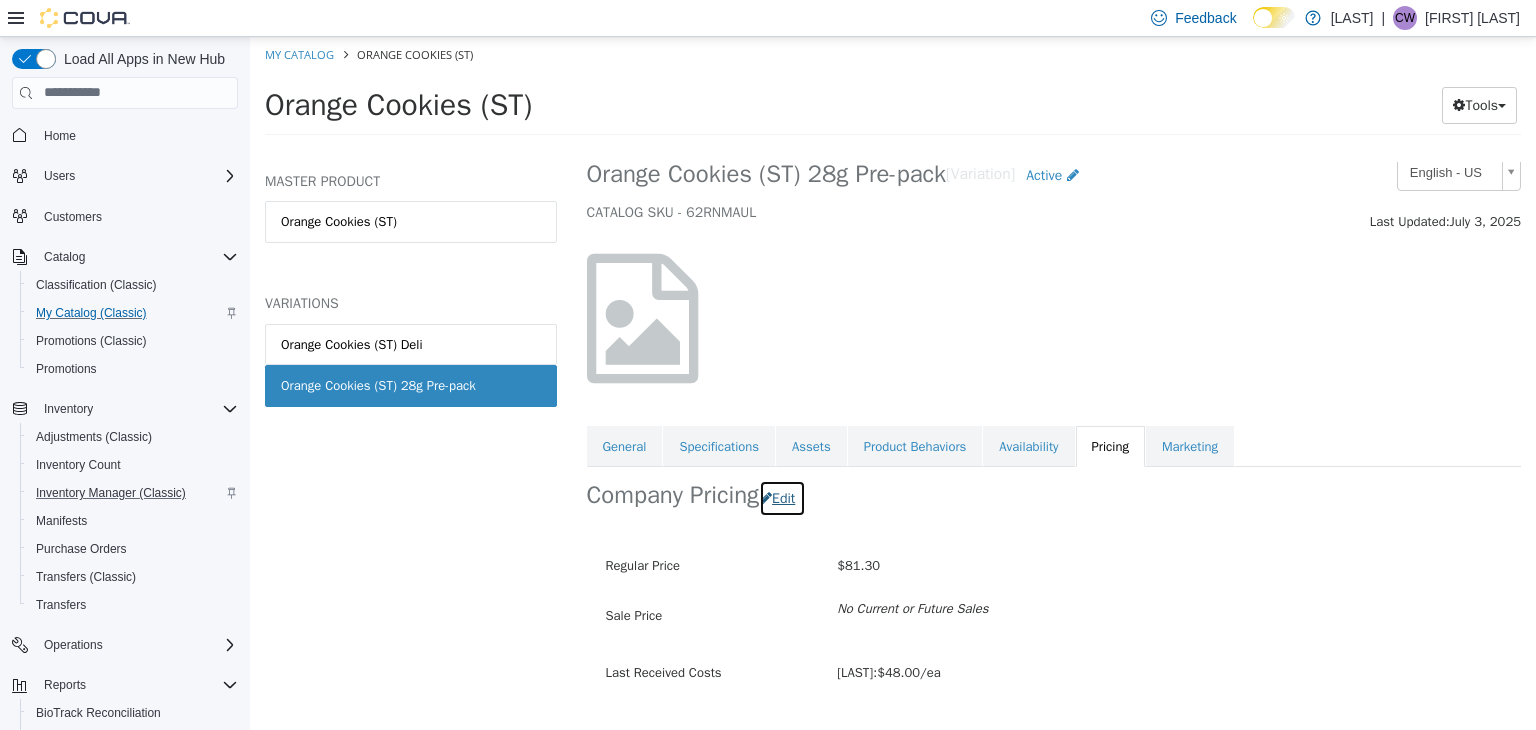 click on "Edit" at bounding box center (782, 497) 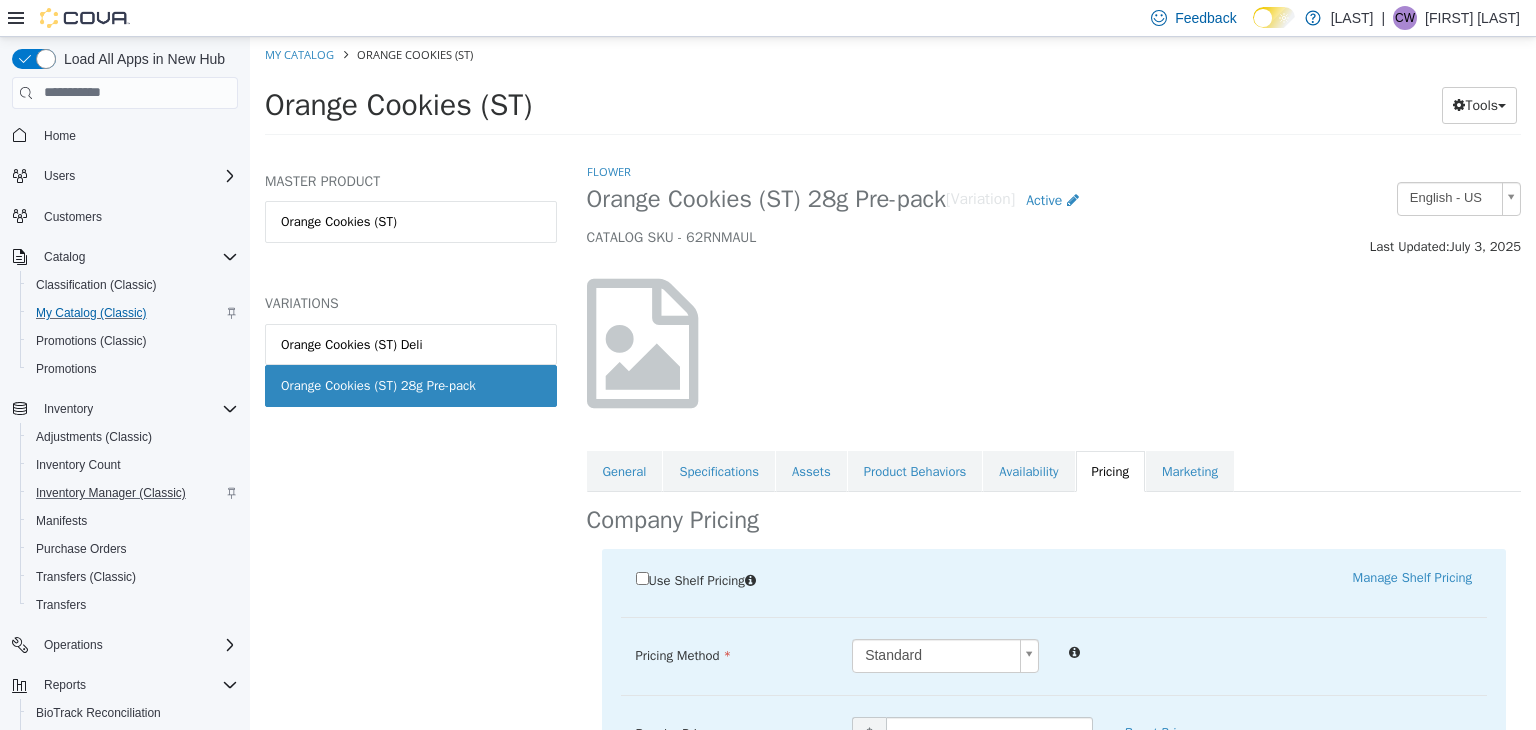 scroll, scrollTop: 297, scrollLeft: 0, axis: vertical 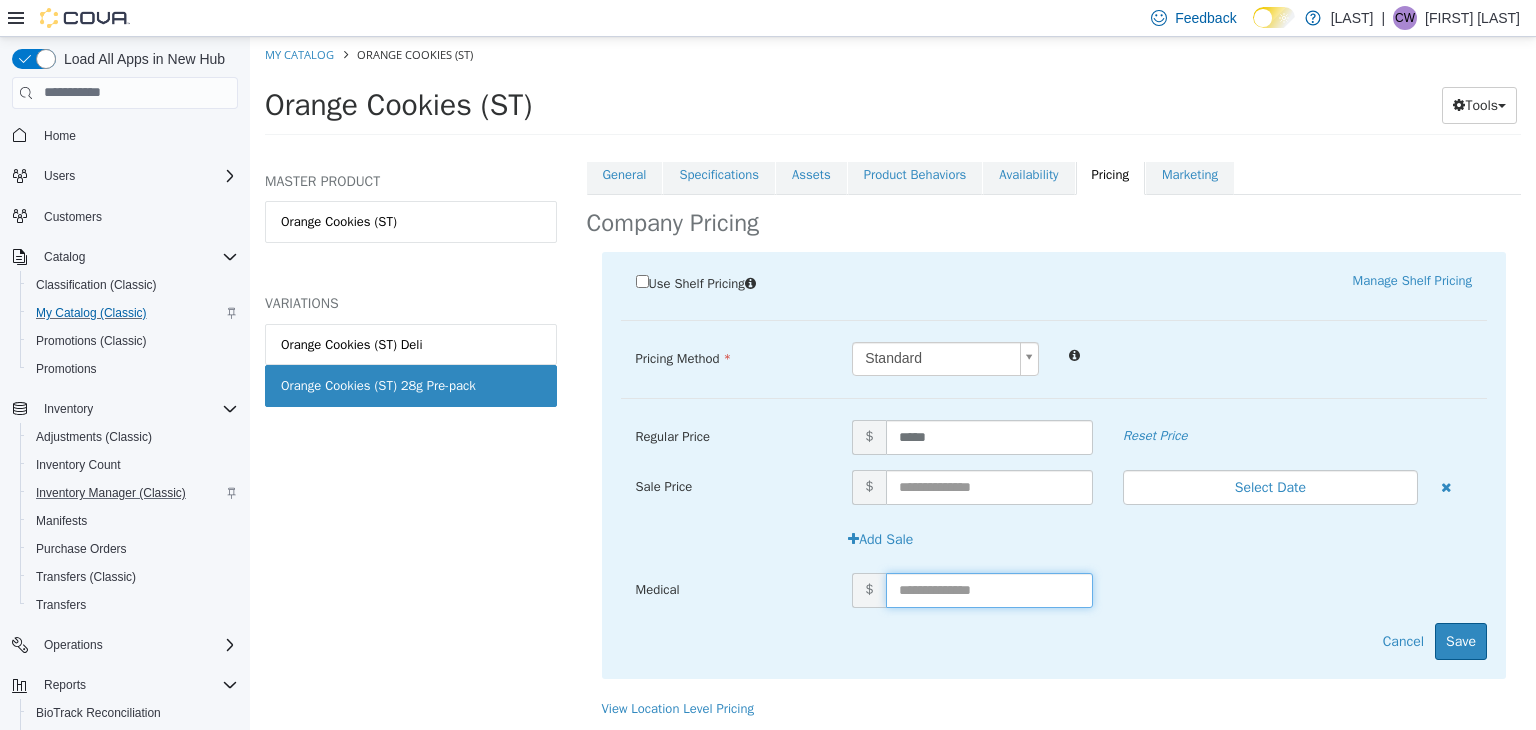 click at bounding box center (989, 589) 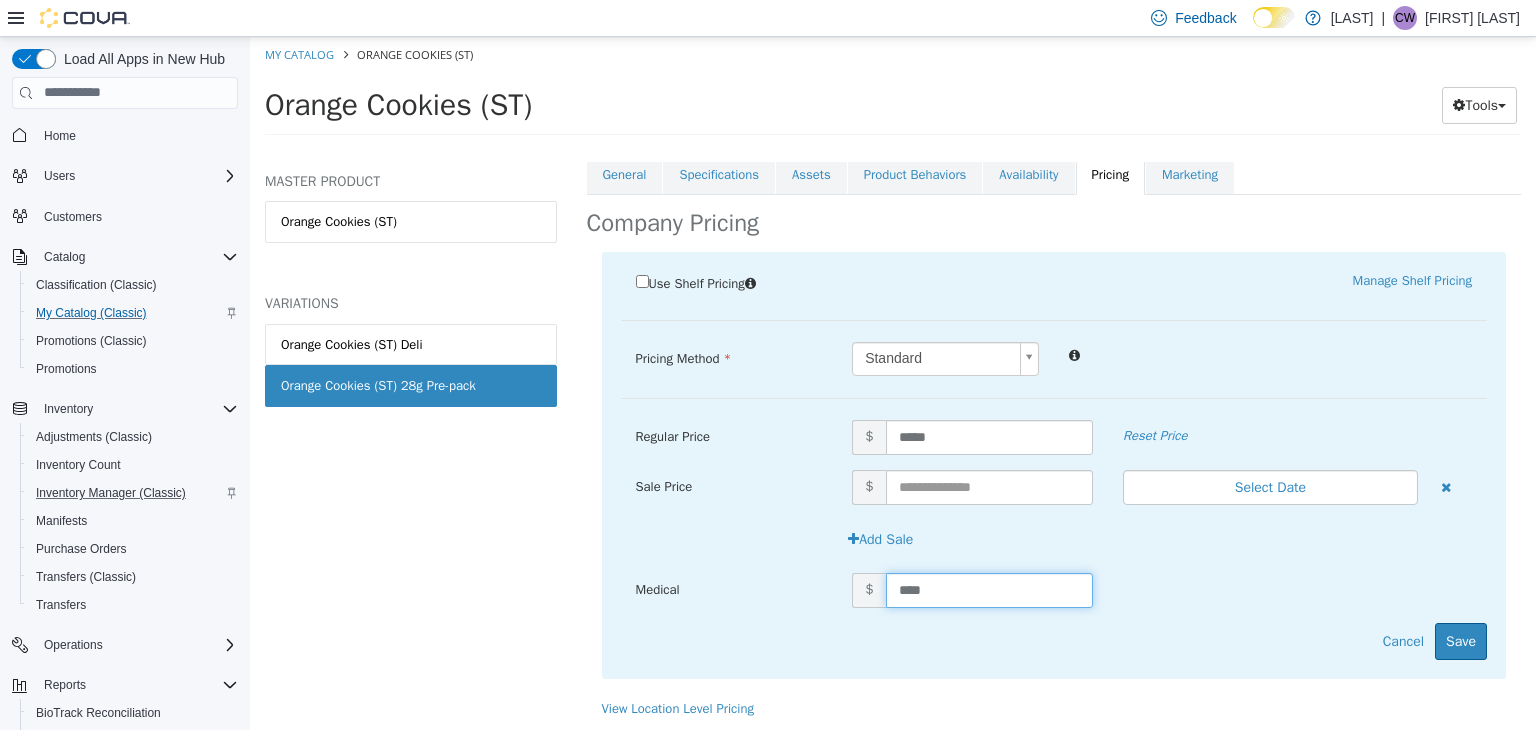 type on "*****" 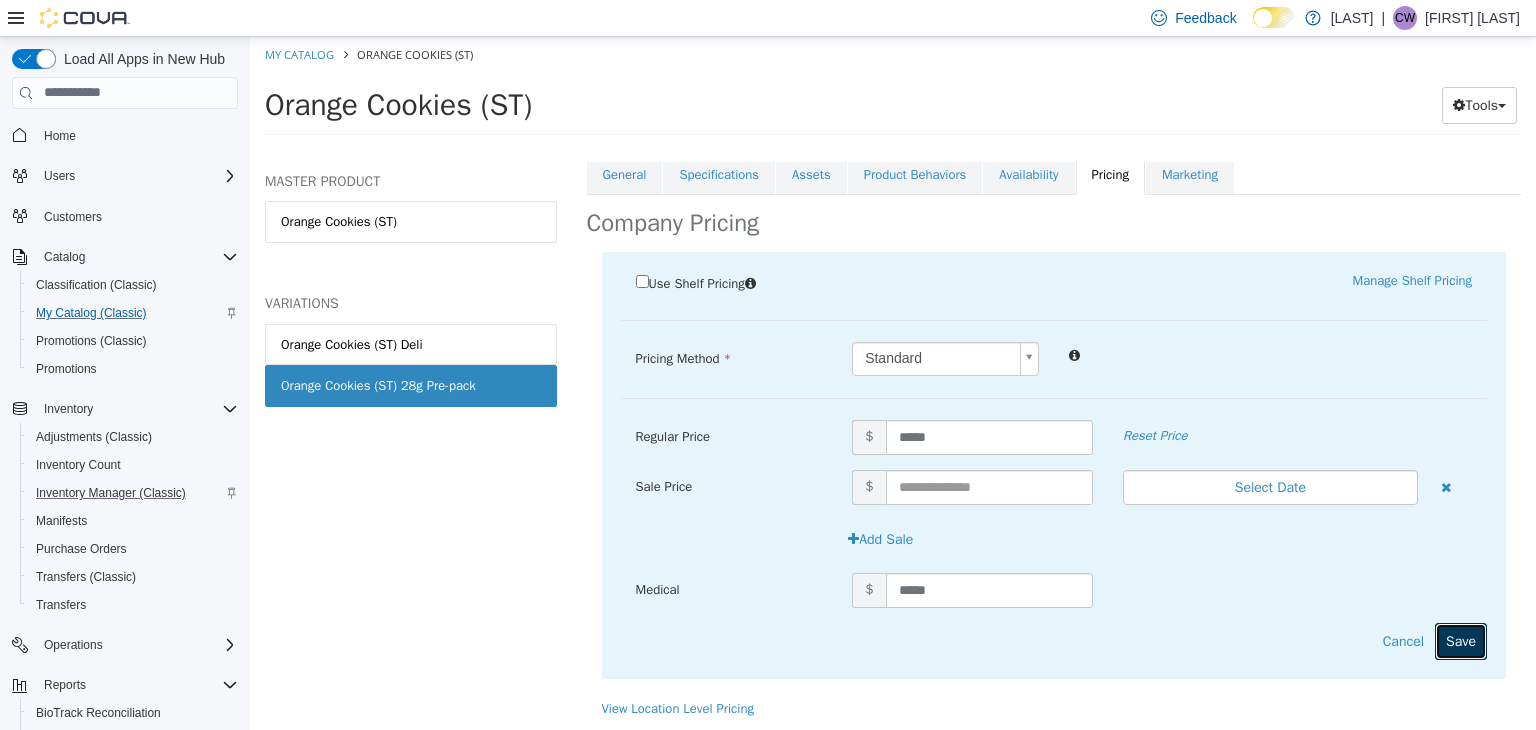 click on "Save" at bounding box center [1461, 640] 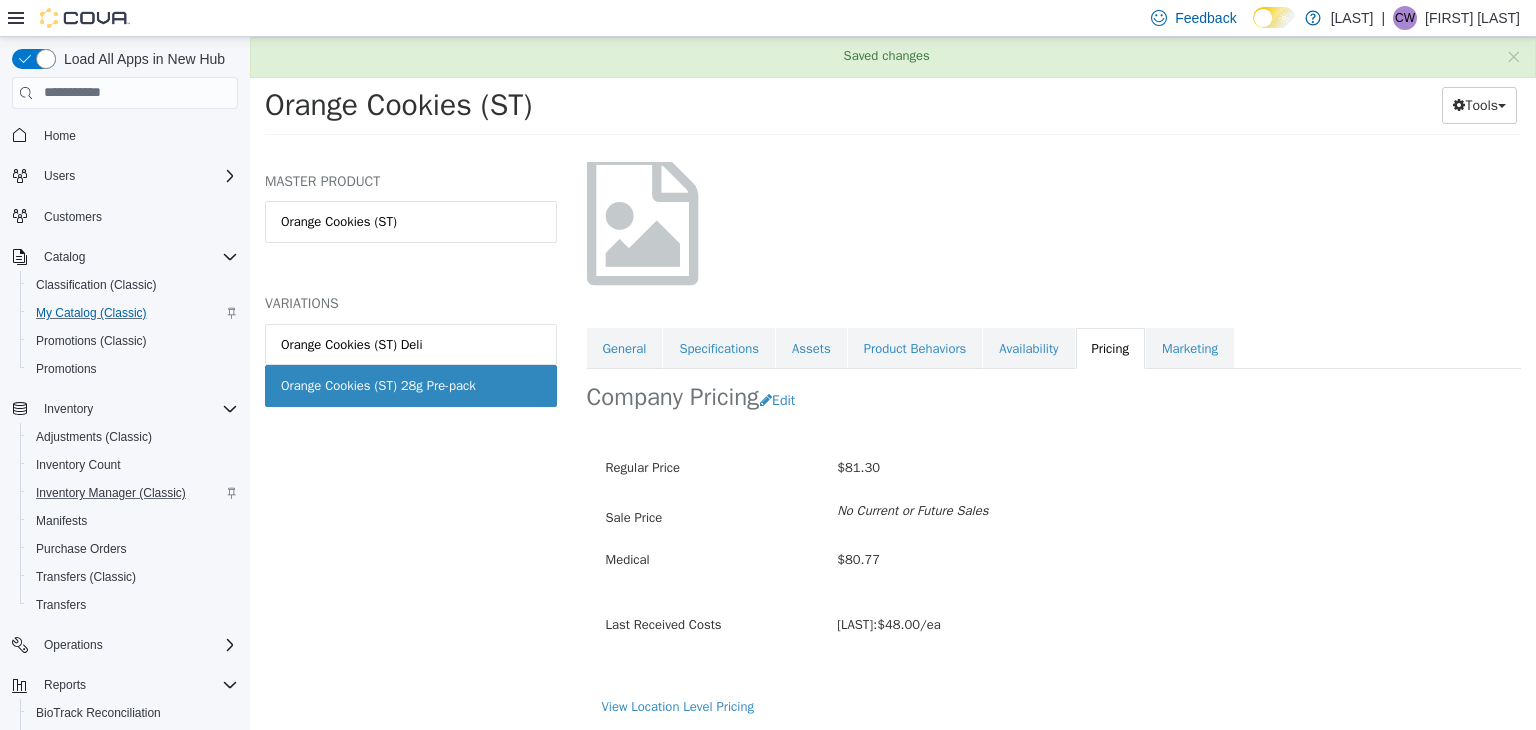 scroll, scrollTop: 123, scrollLeft: 0, axis: vertical 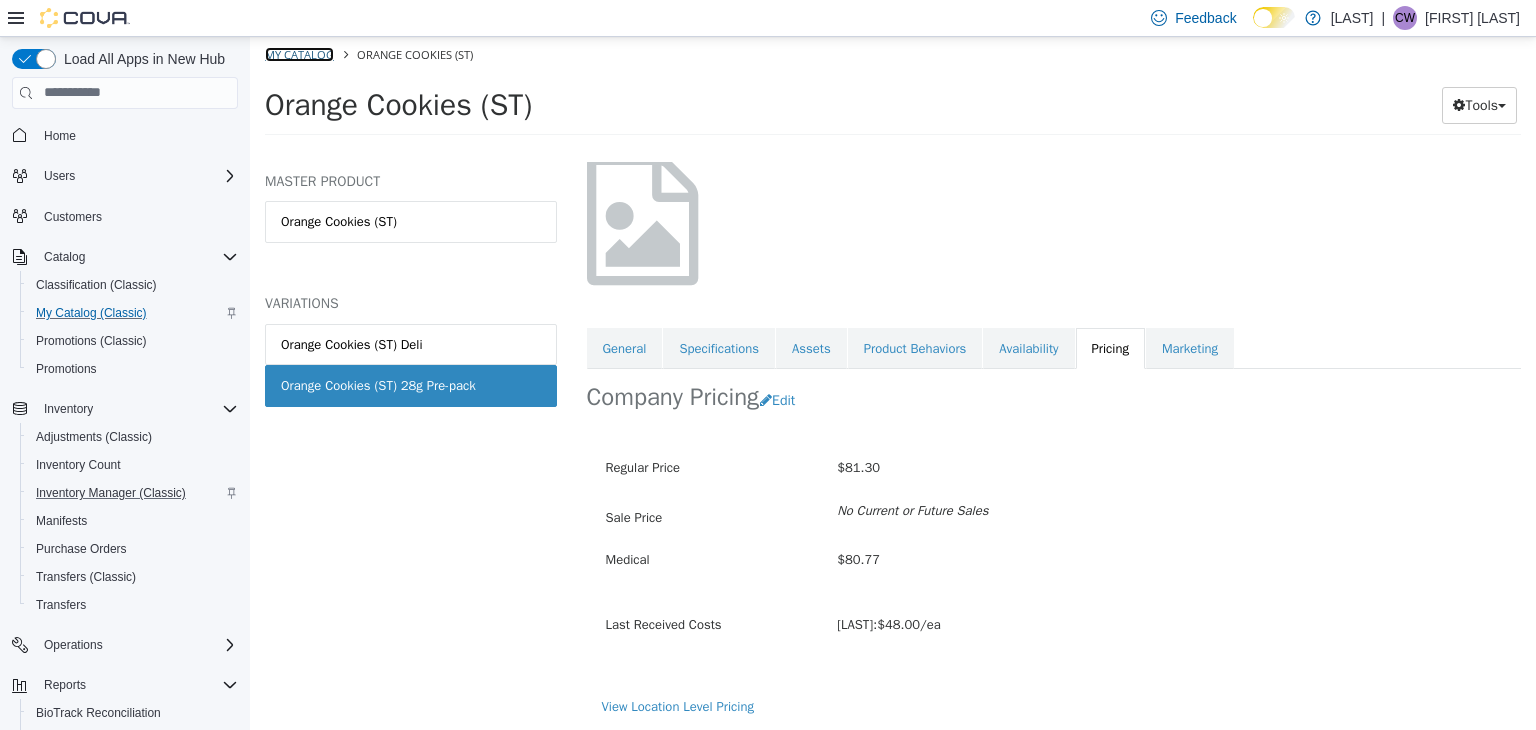 click on "My Catalog" at bounding box center (299, 53) 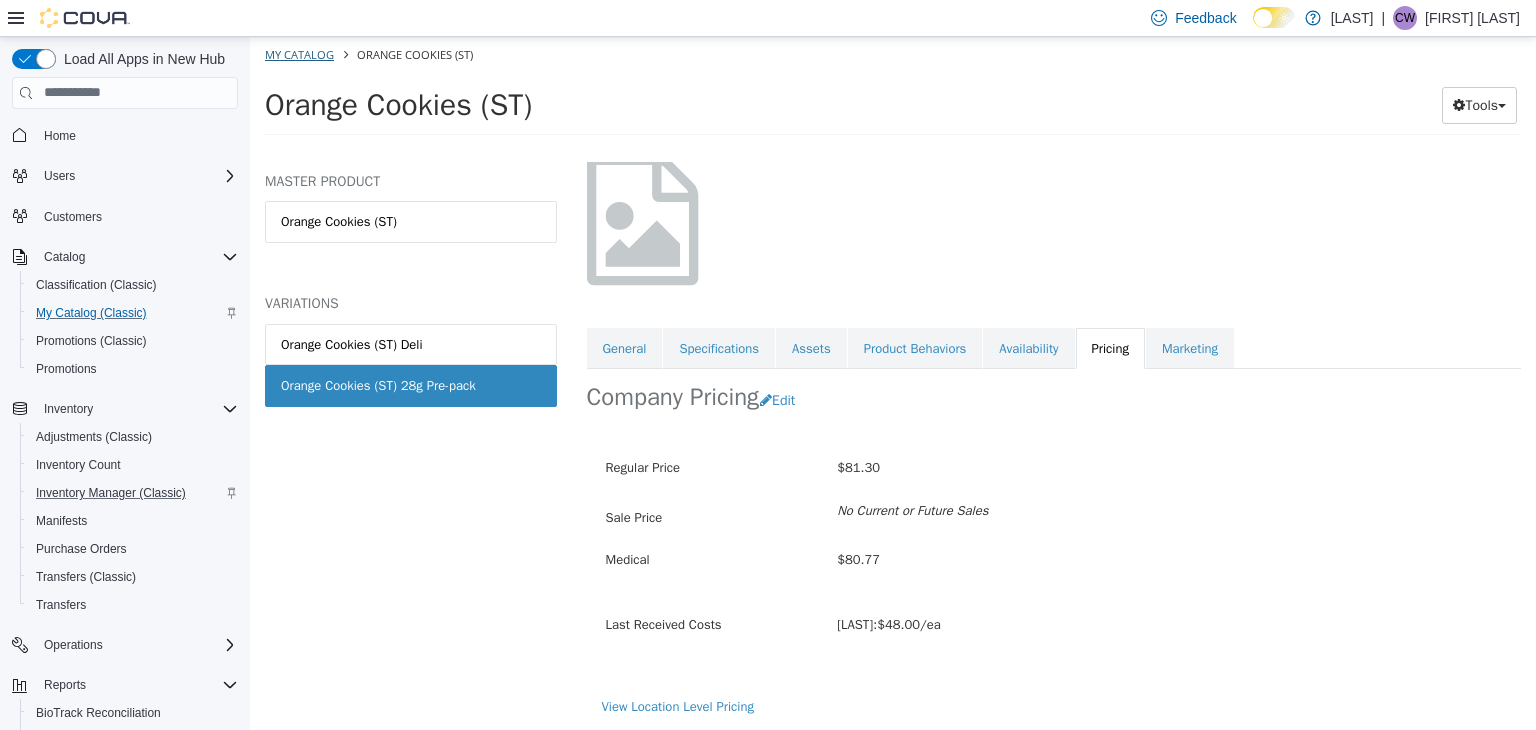 select on "**********" 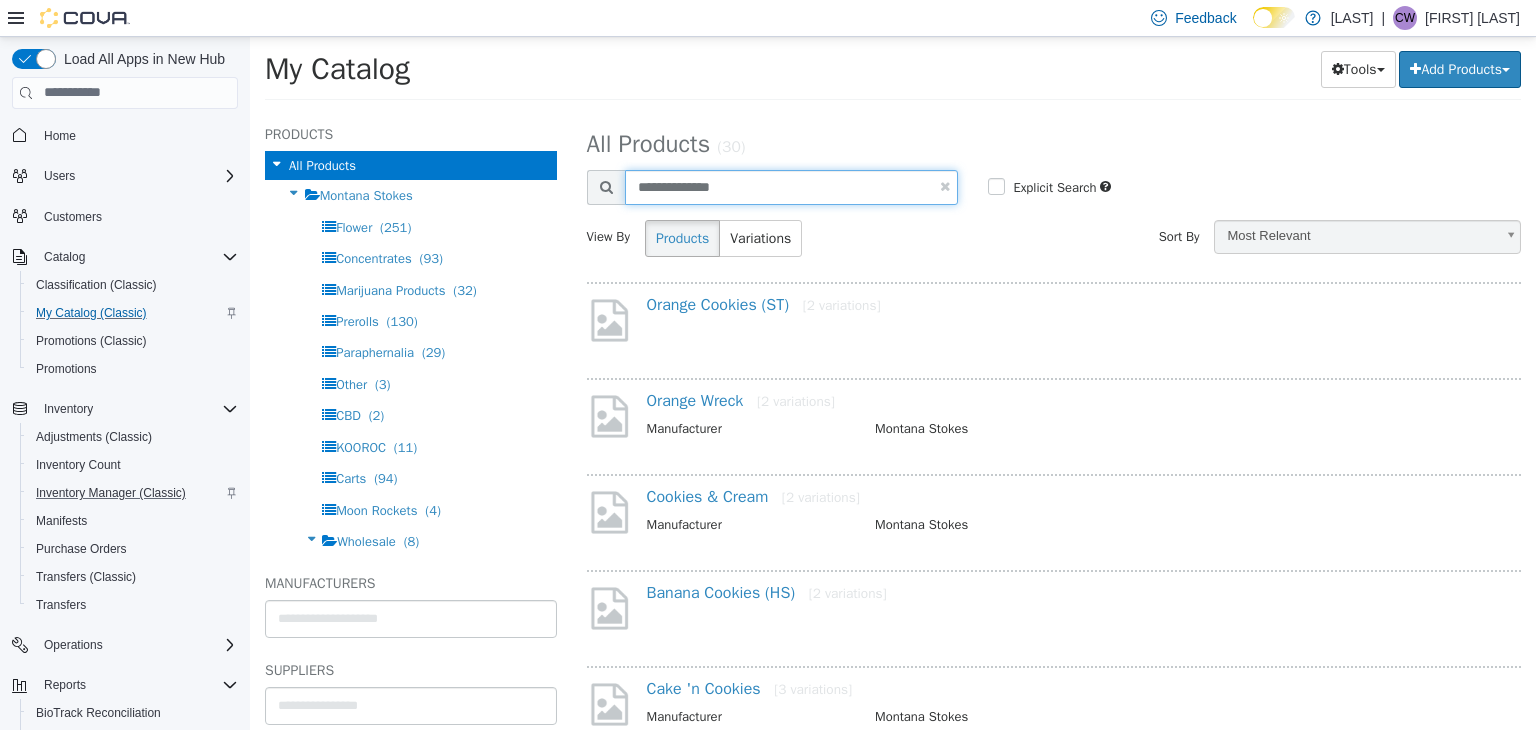 click on "**********" at bounding box center [792, 186] 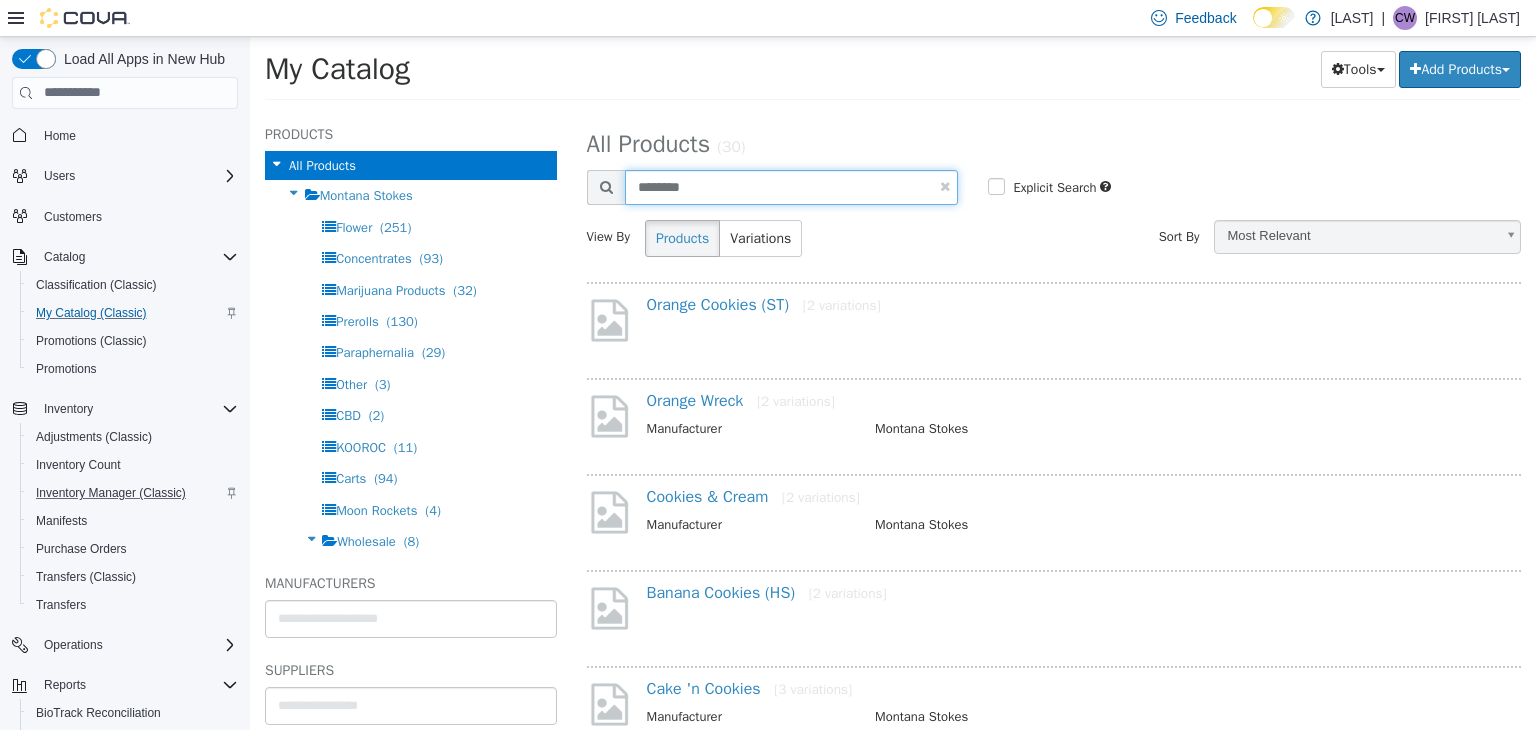 type on "********" 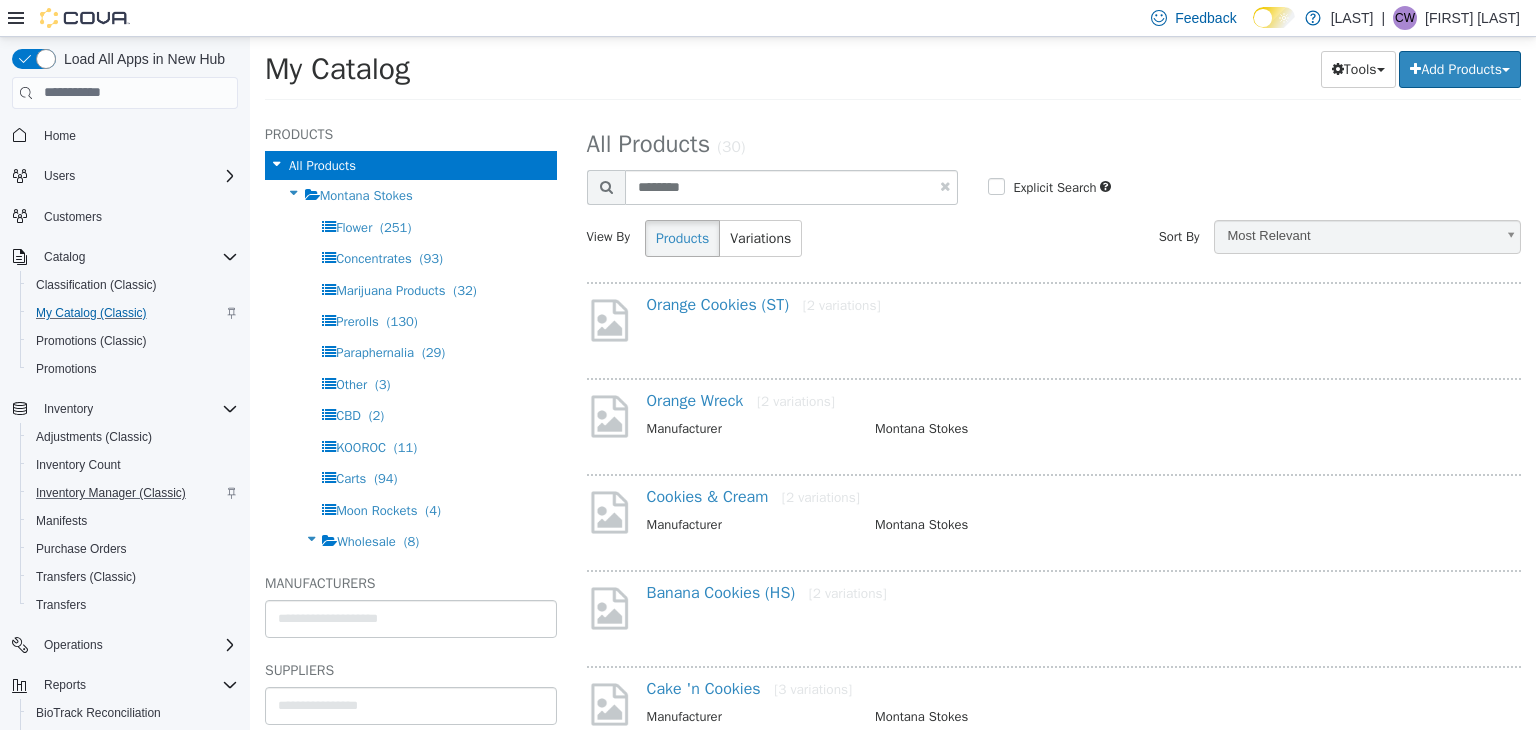 select on "**********" 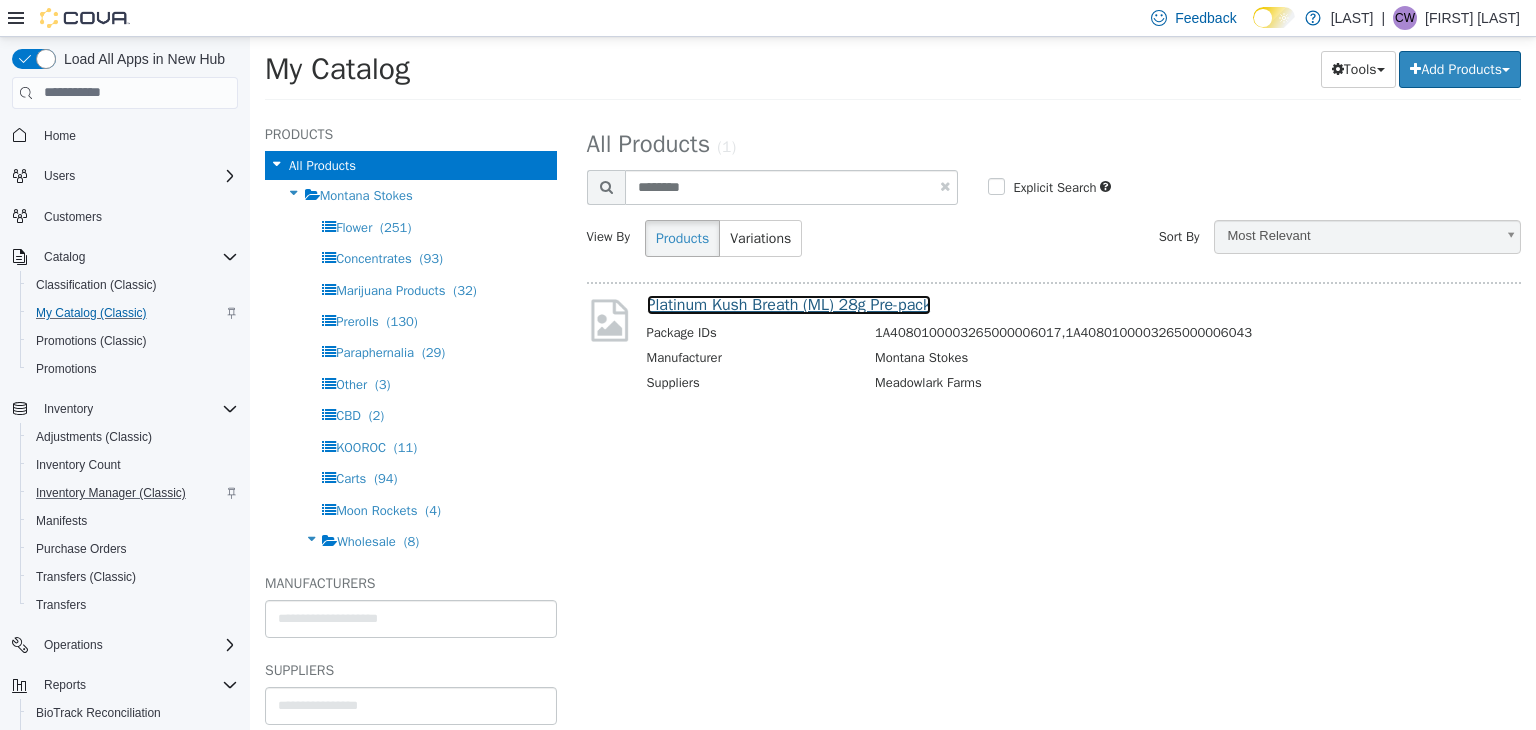 click on "Platinum Kush Breath (ML) 28g Pre-pack" at bounding box center (789, 304) 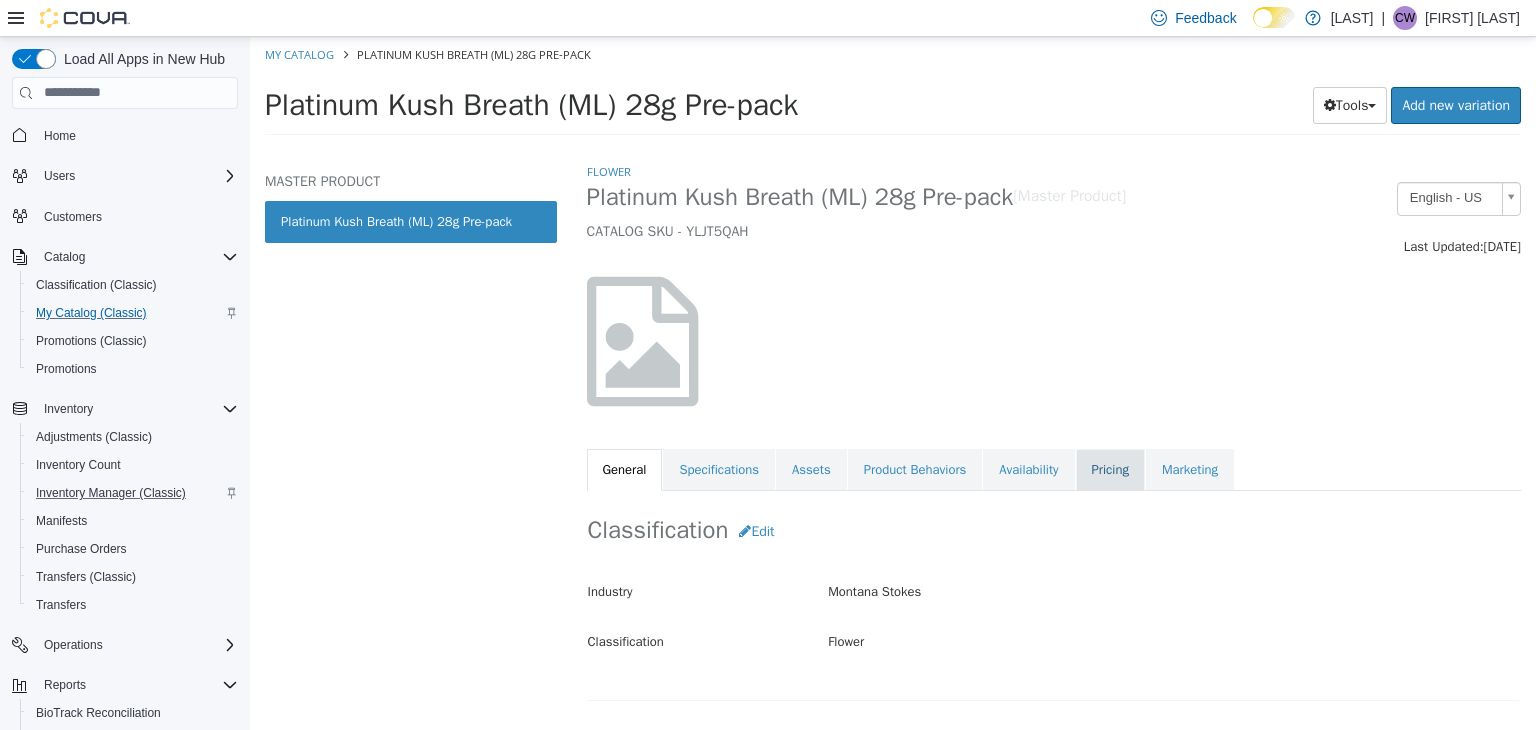 click on "Pricing" at bounding box center (1110, 469) 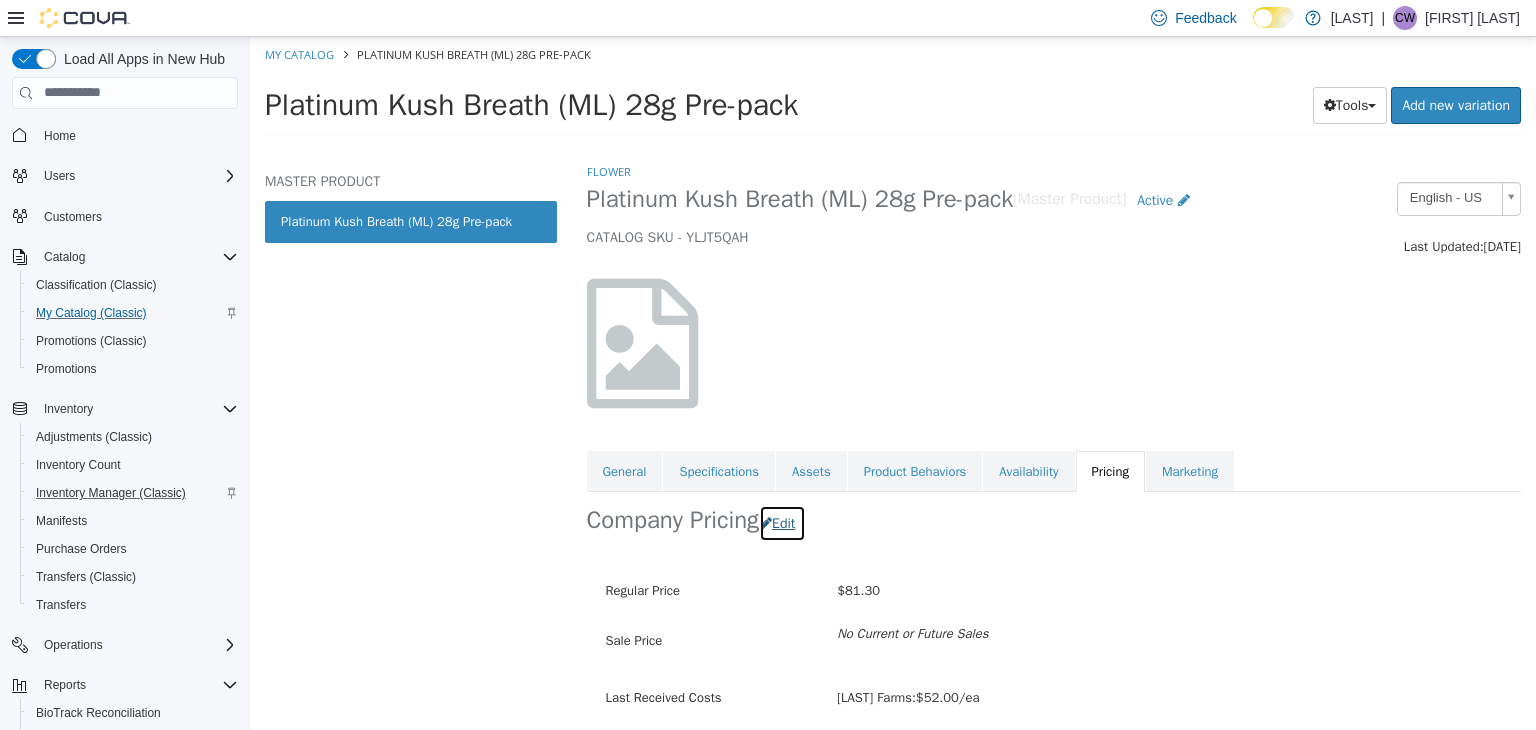click on "Edit" at bounding box center (782, 522) 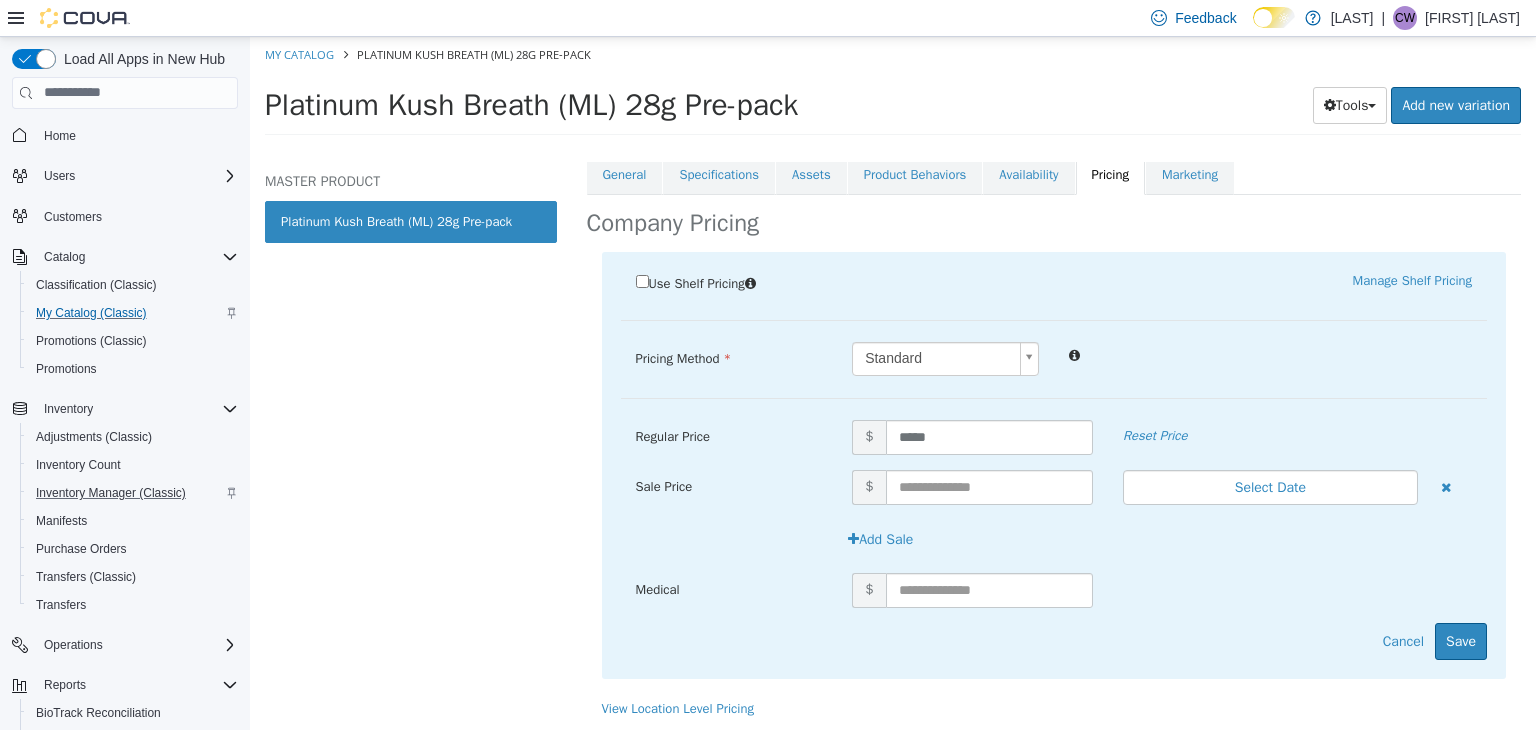 scroll, scrollTop: 296, scrollLeft: 0, axis: vertical 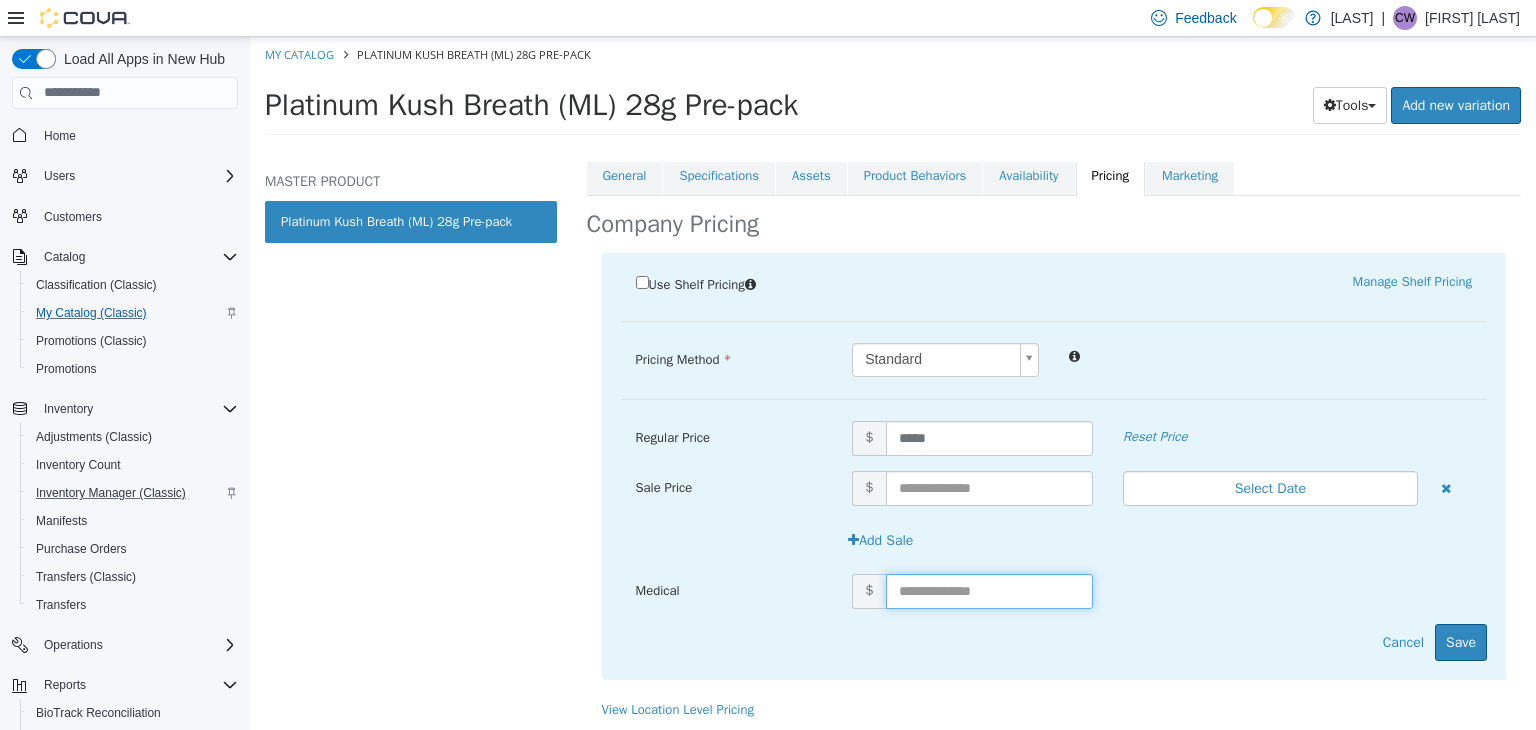click at bounding box center (989, 590) 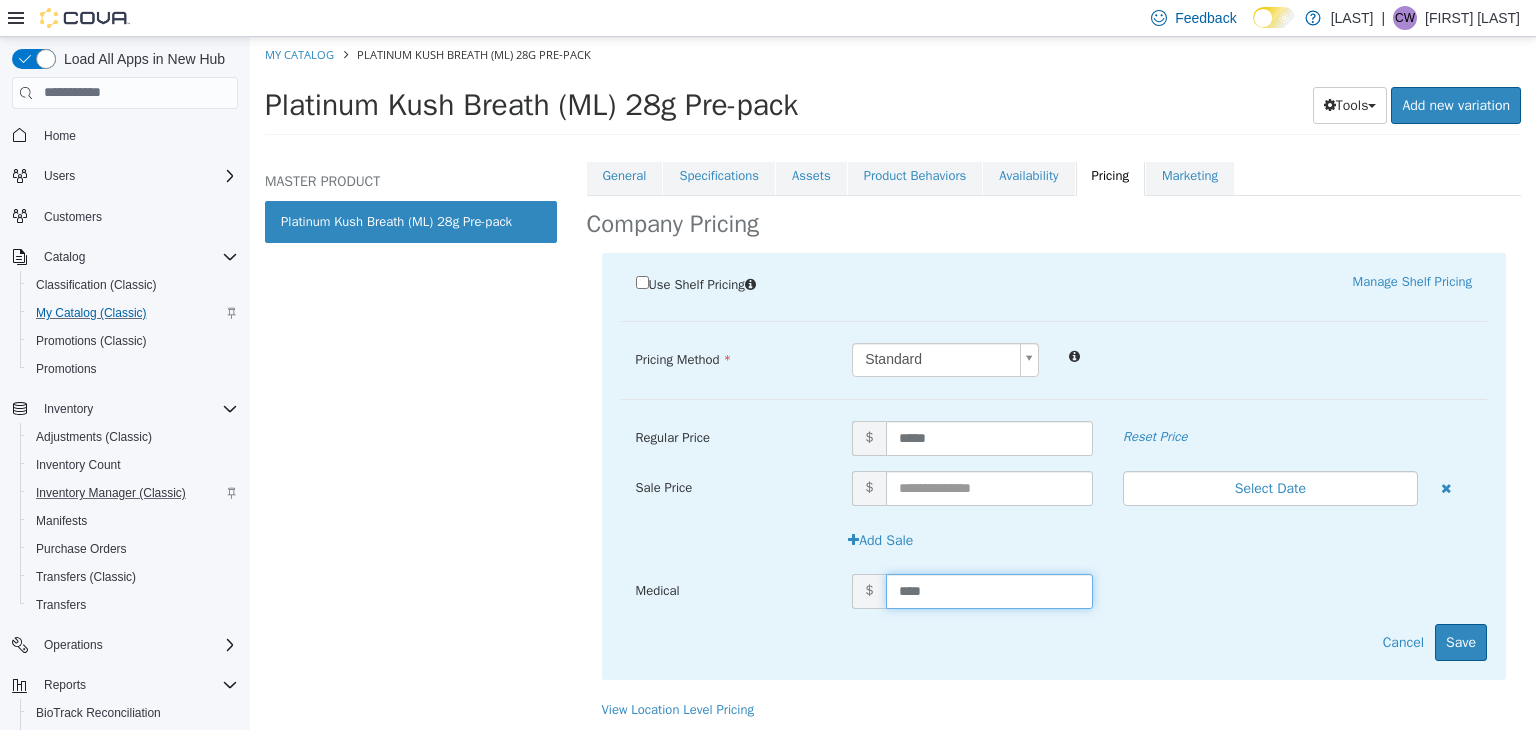 type on "*****" 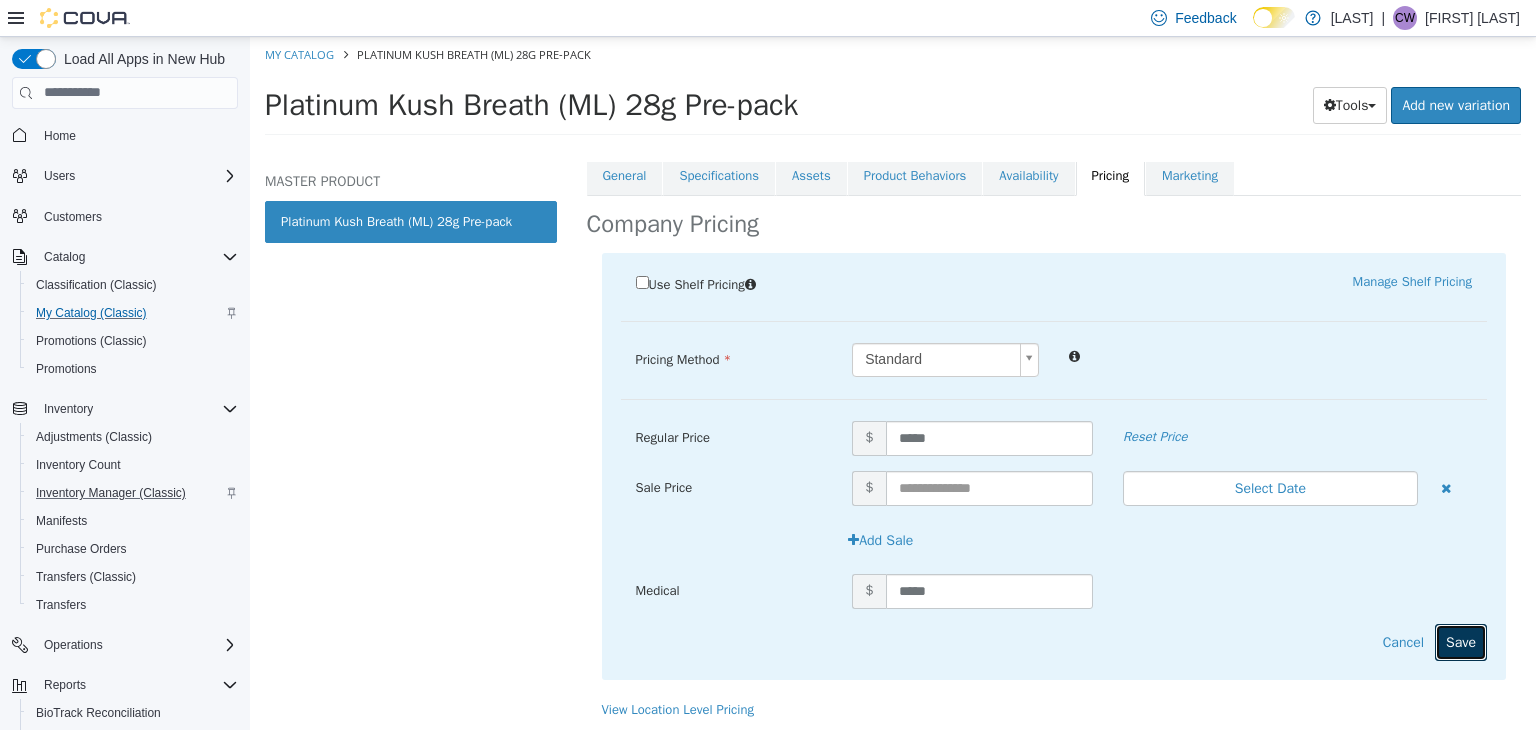 click on "Save" at bounding box center [1461, 641] 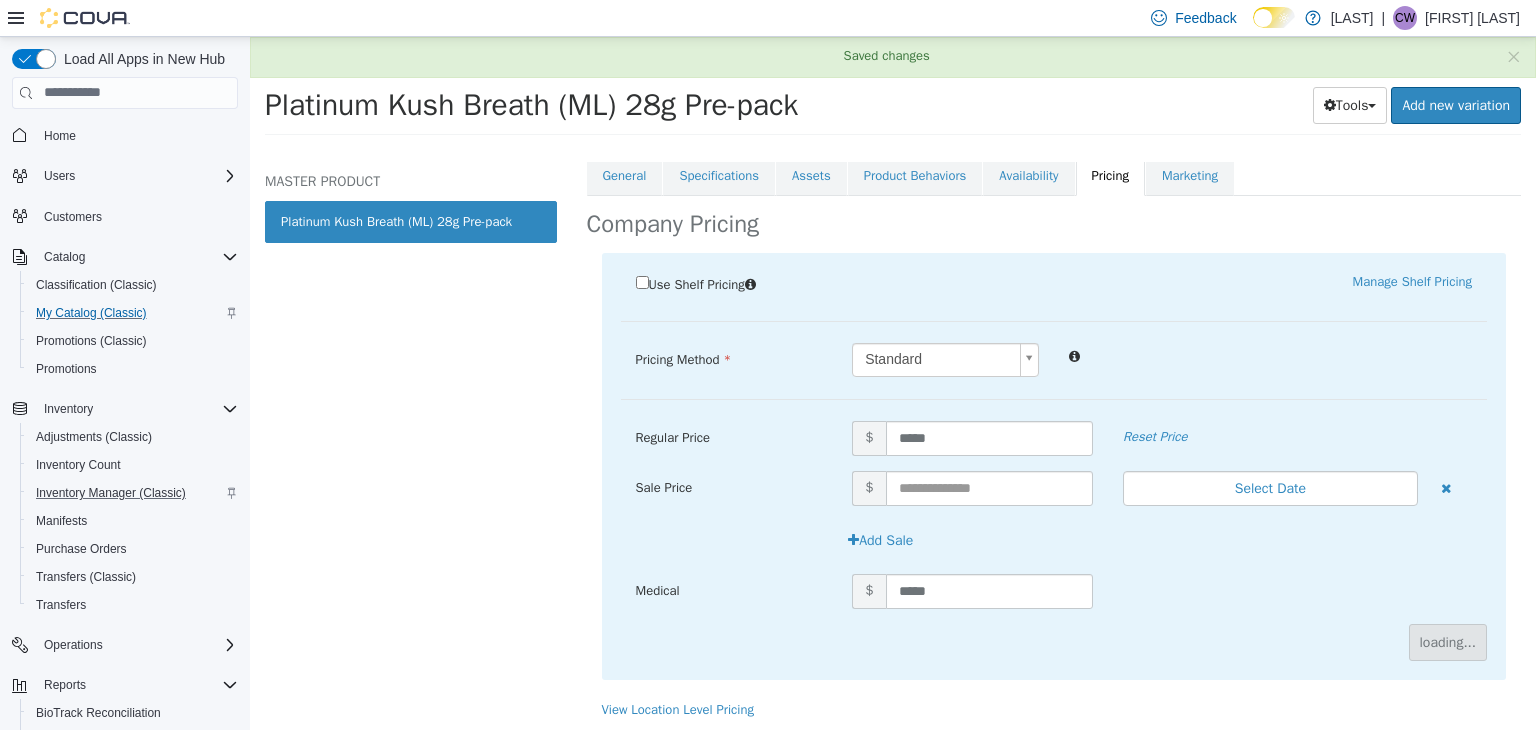 scroll, scrollTop: 123, scrollLeft: 0, axis: vertical 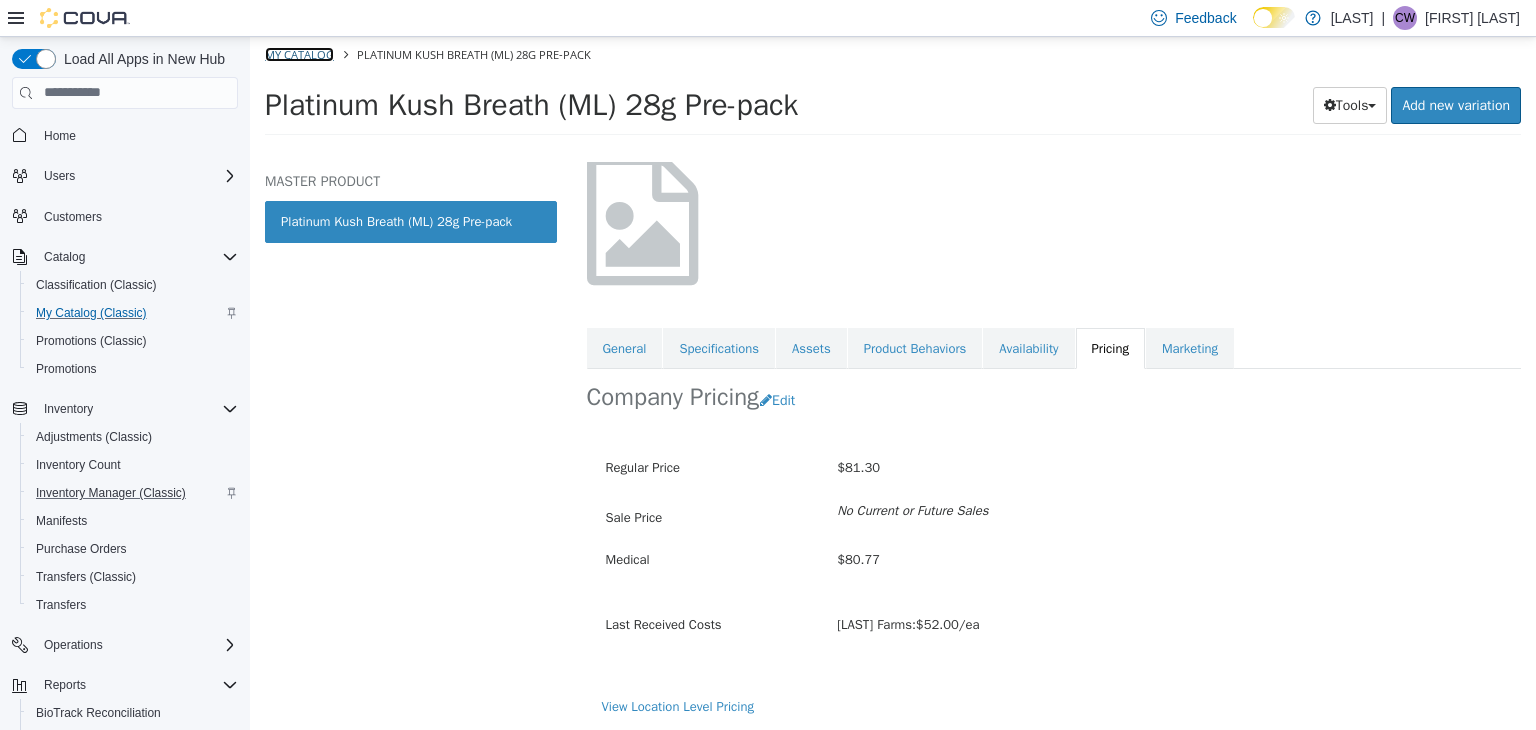 click on "My Catalog" at bounding box center [299, 53] 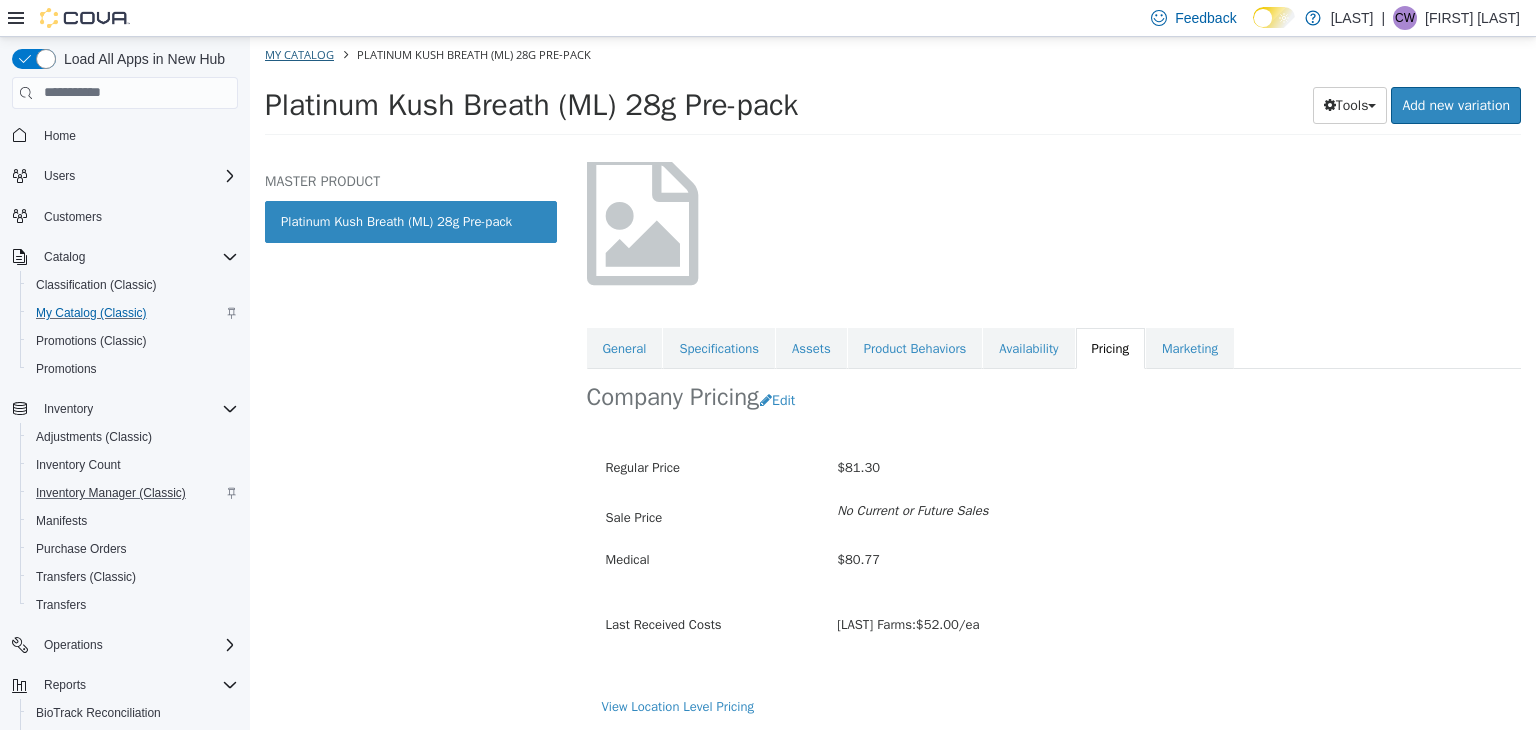 select on "**********" 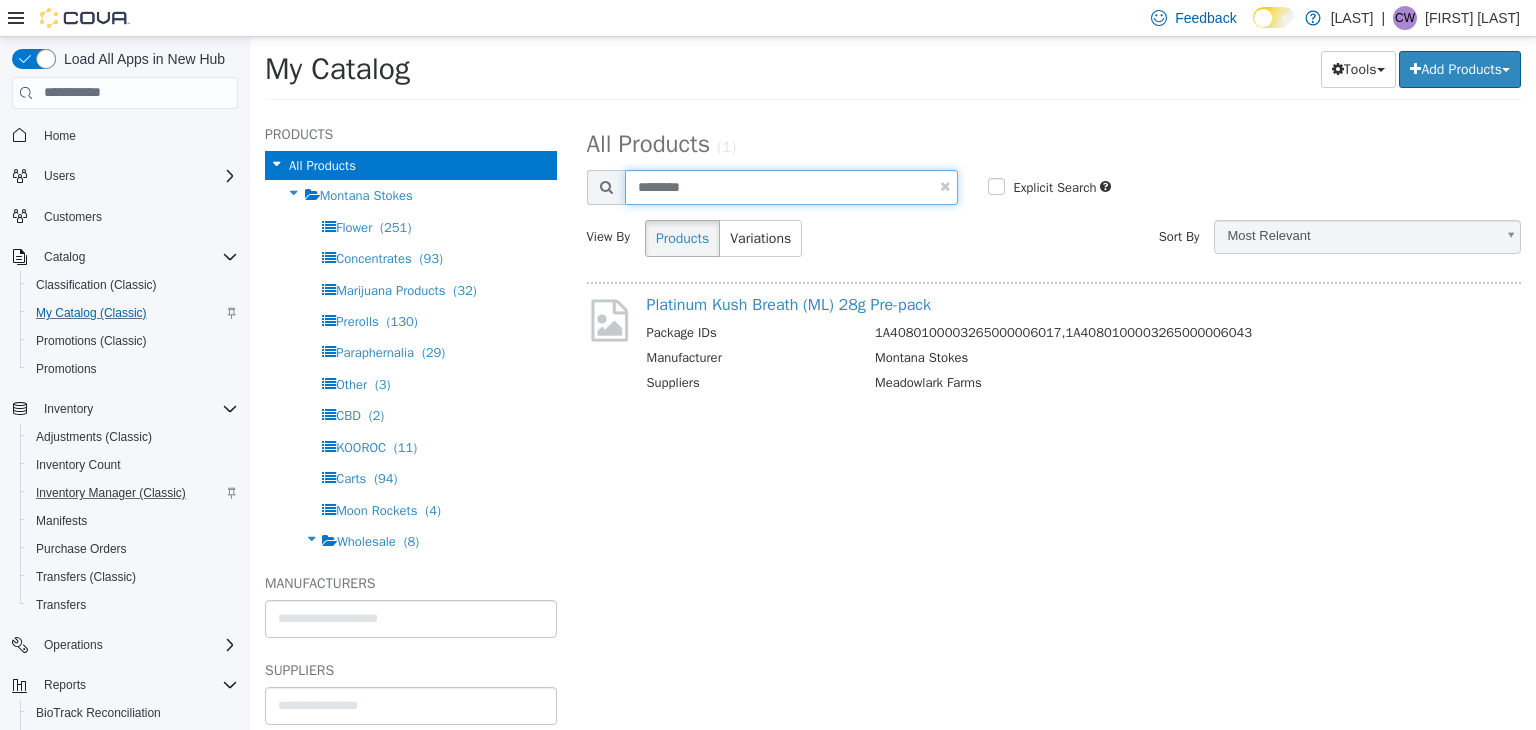 click on "********" at bounding box center (792, 186) 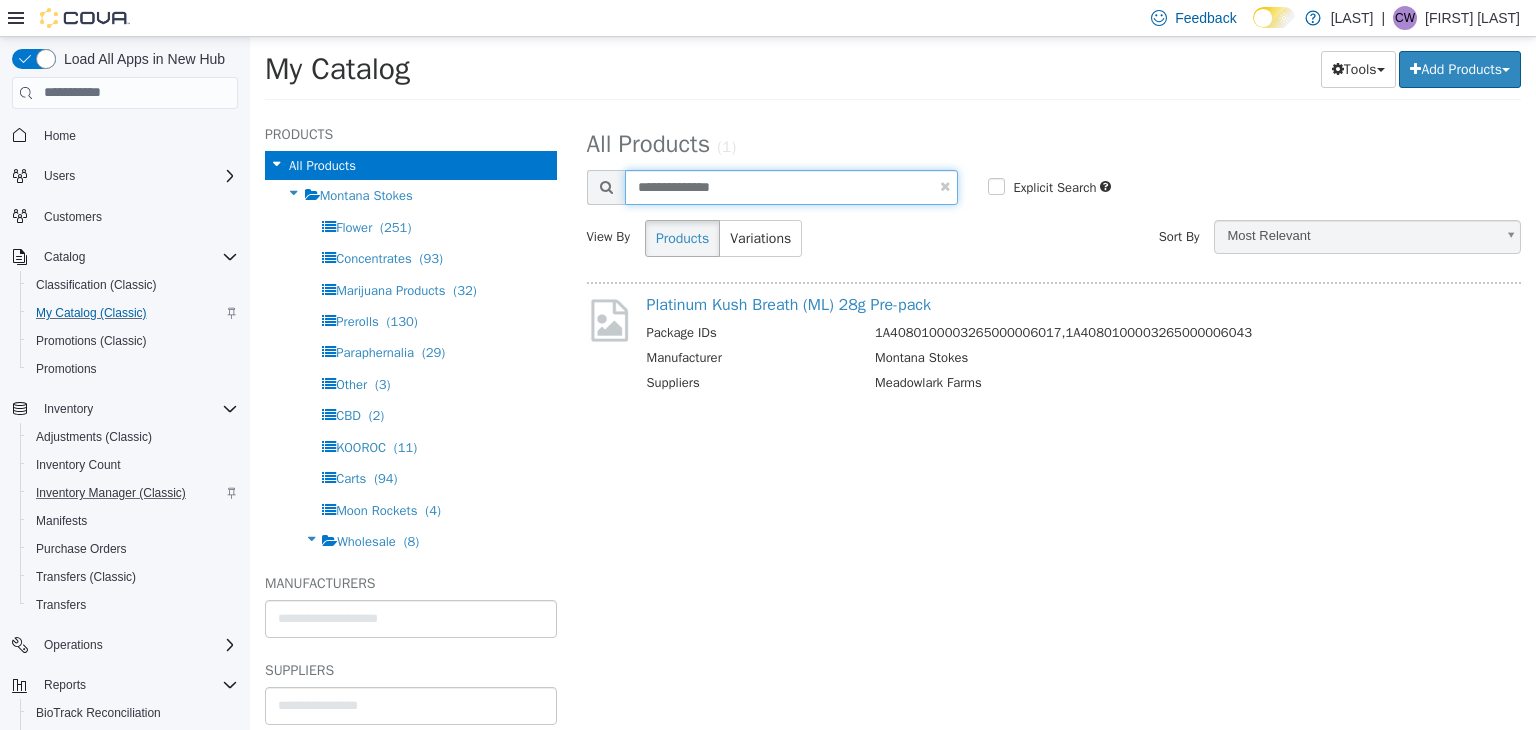 type on "**********" 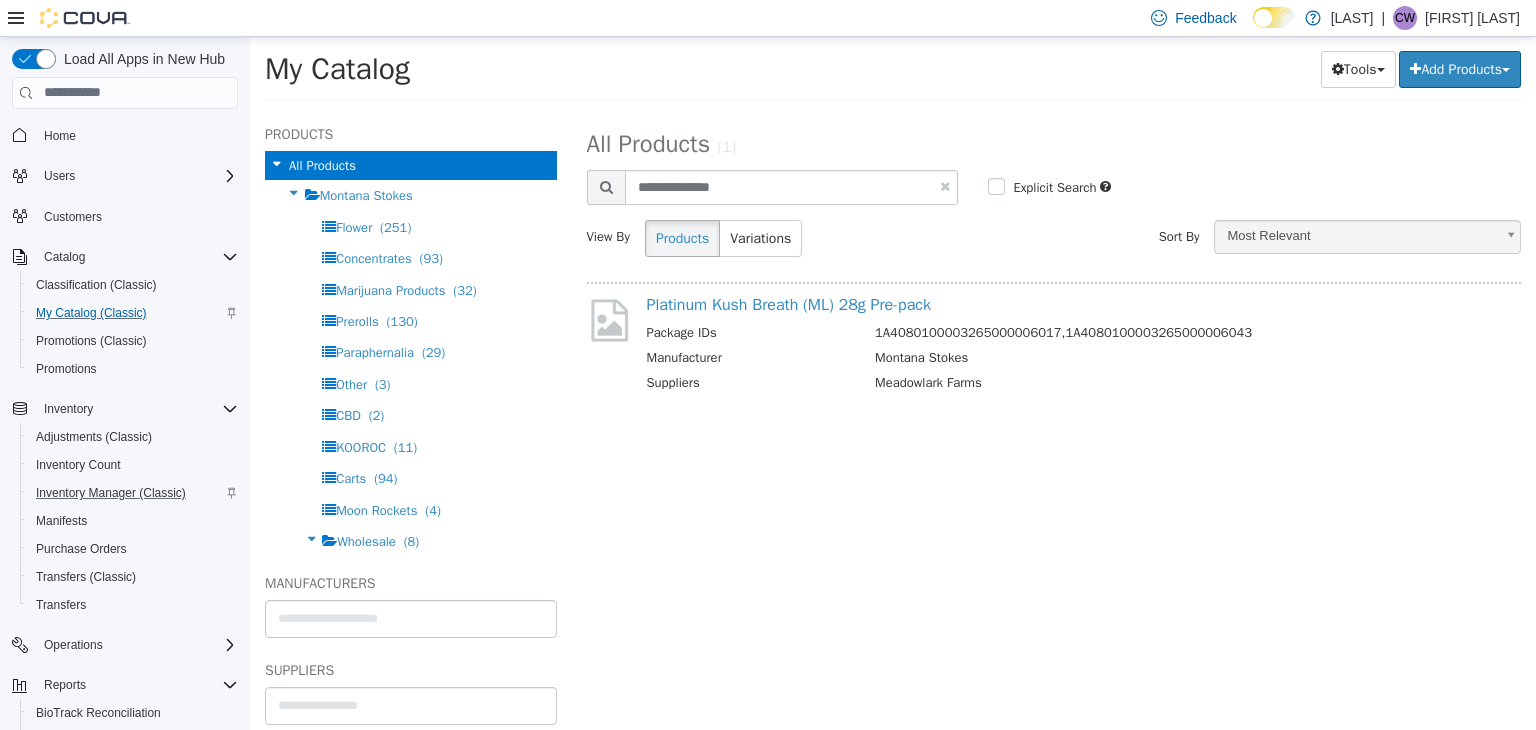 select on "**********" 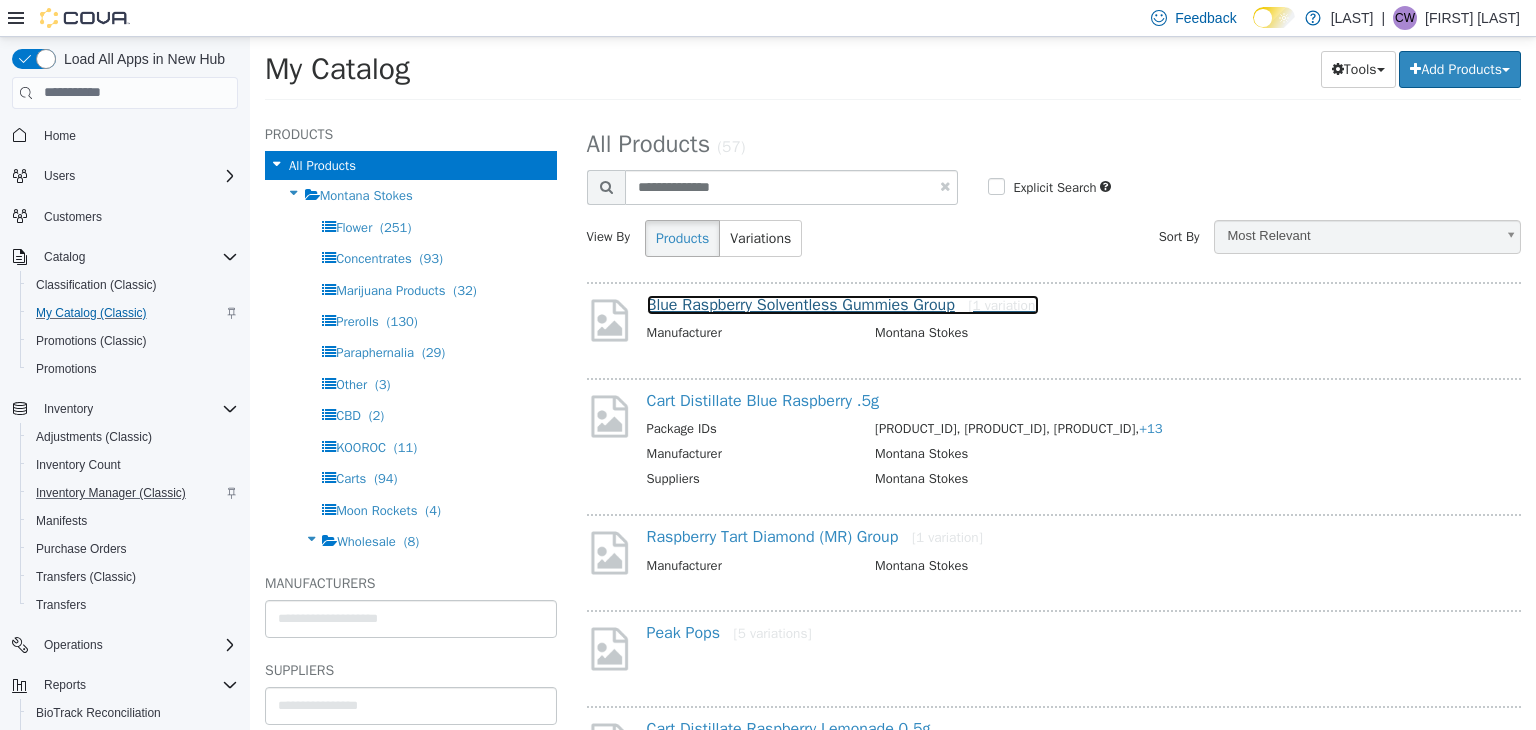 click on "Blue Raspberry Solventless Gummies Group
[1 variation]" at bounding box center [843, 304] 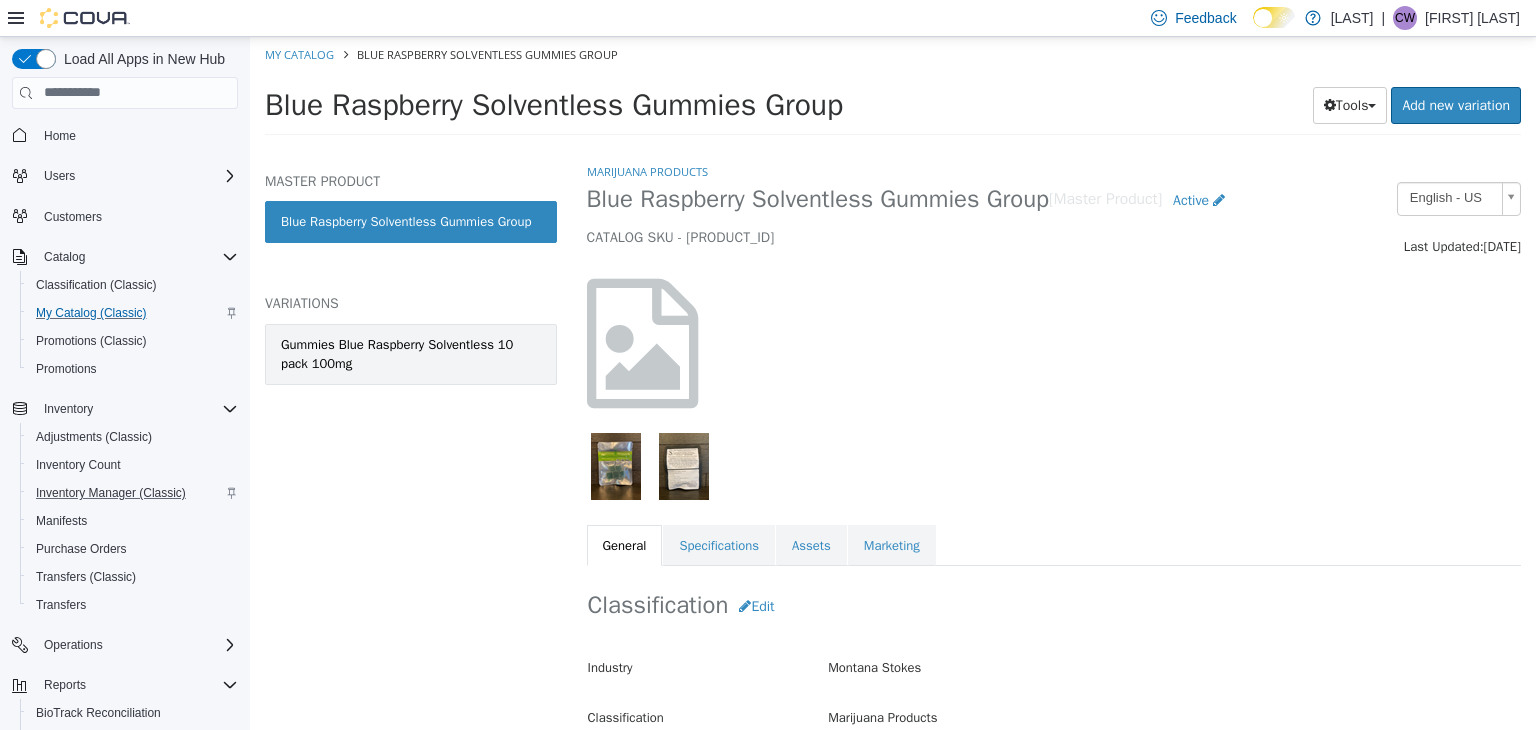 click on "Gummies Blue Raspberry Solventless 10 pack 100mg" at bounding box center (411, 353) 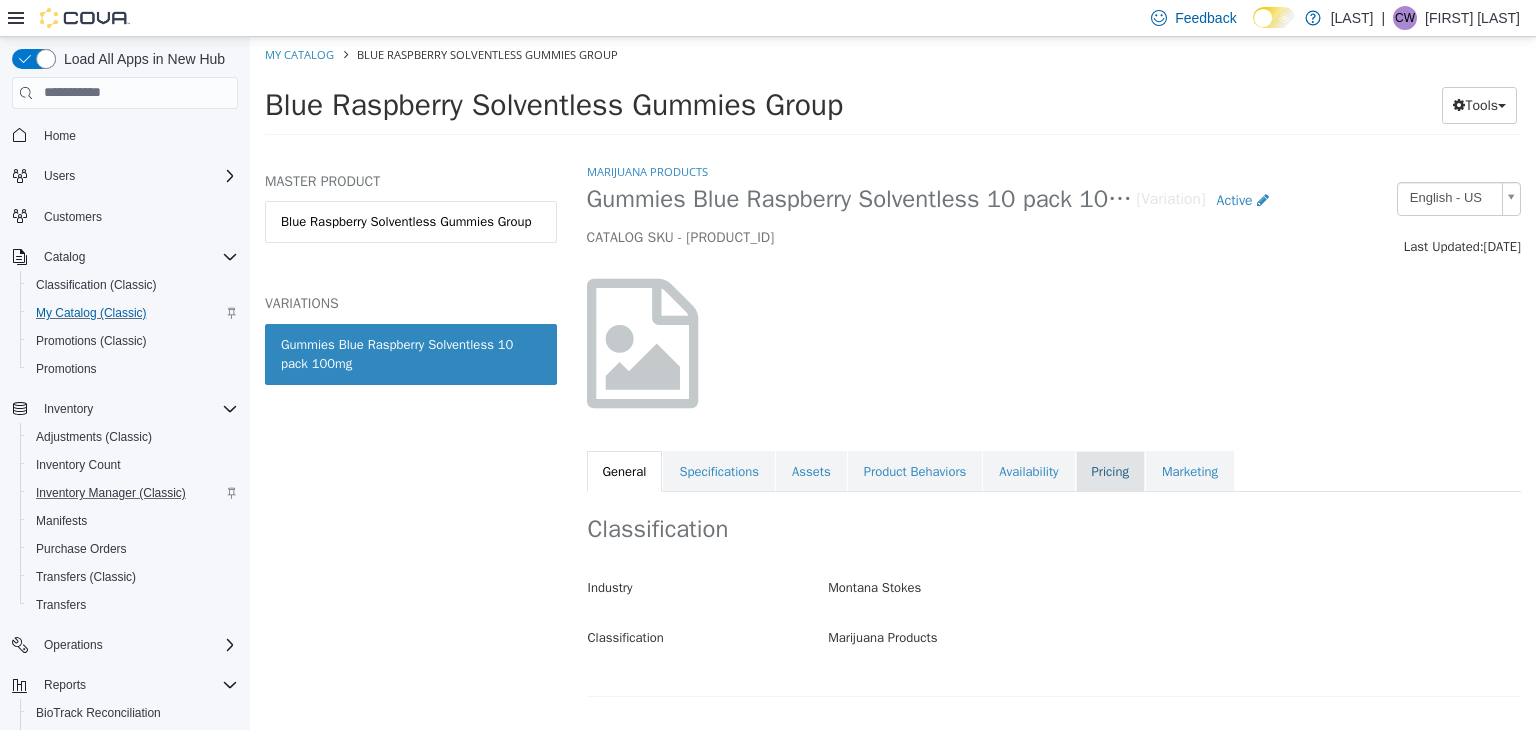click on "Pricing" at bounding box center [1110, 471] 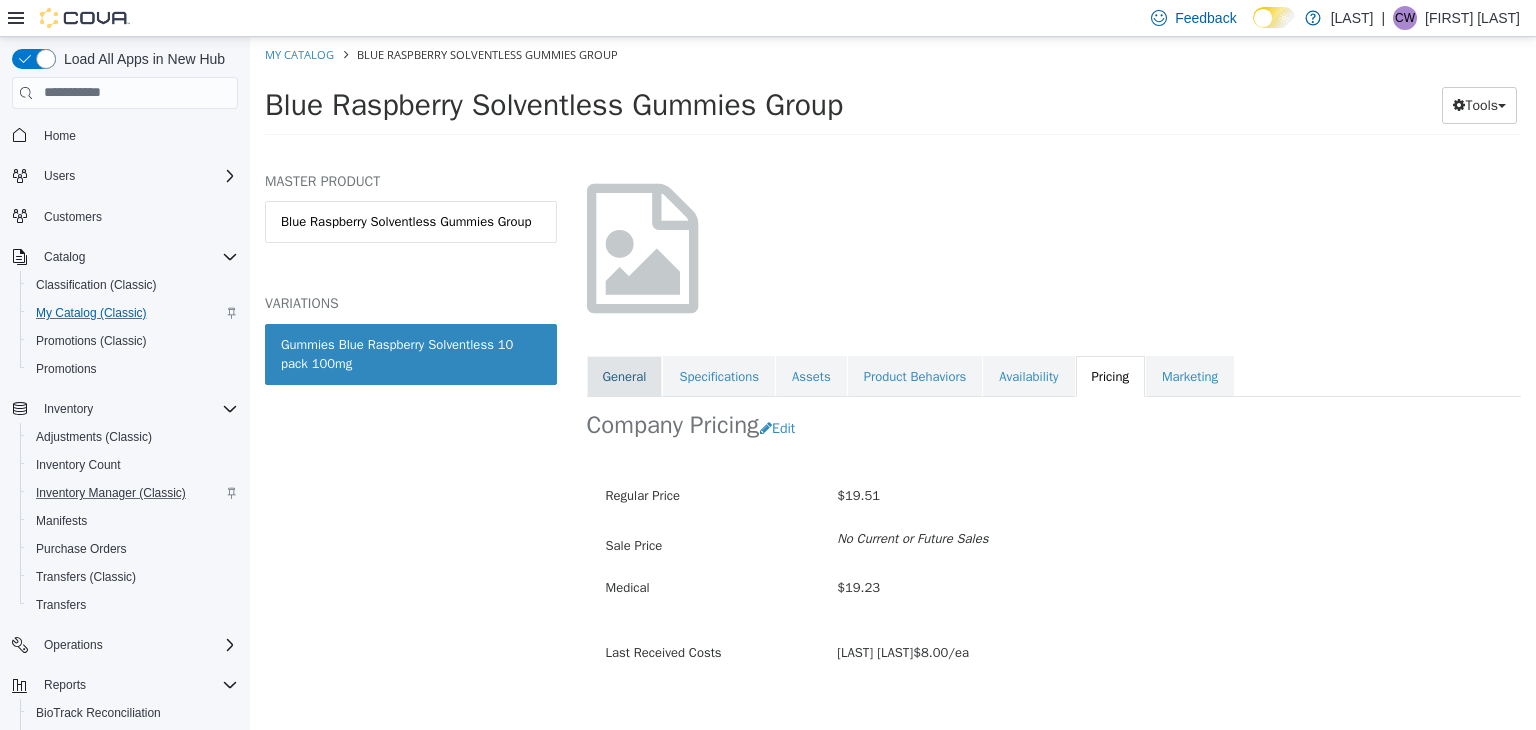 scroll, scrollTop: 100, scrollLeft: 0, axis: vertical 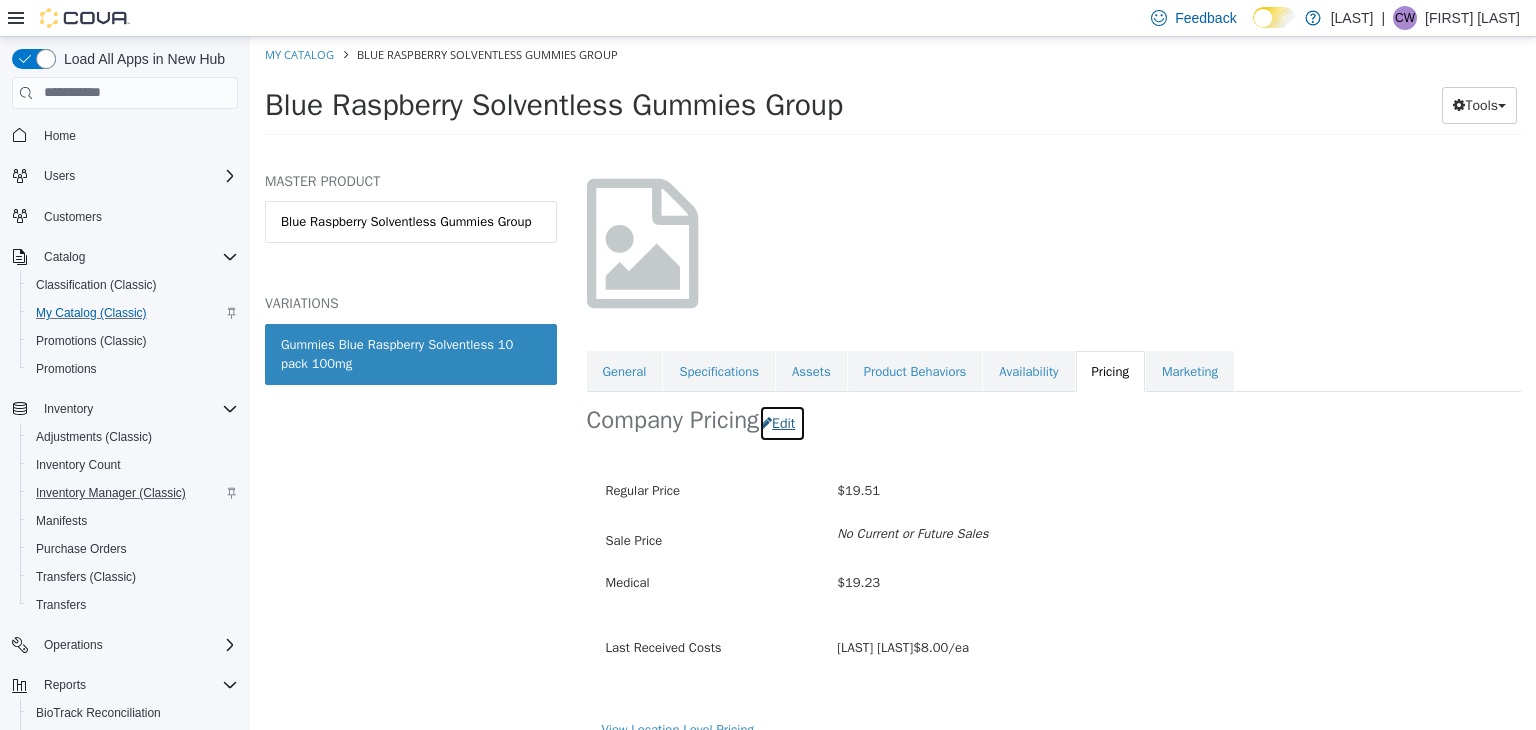click on "Edit" at bounding box center [782, 422] 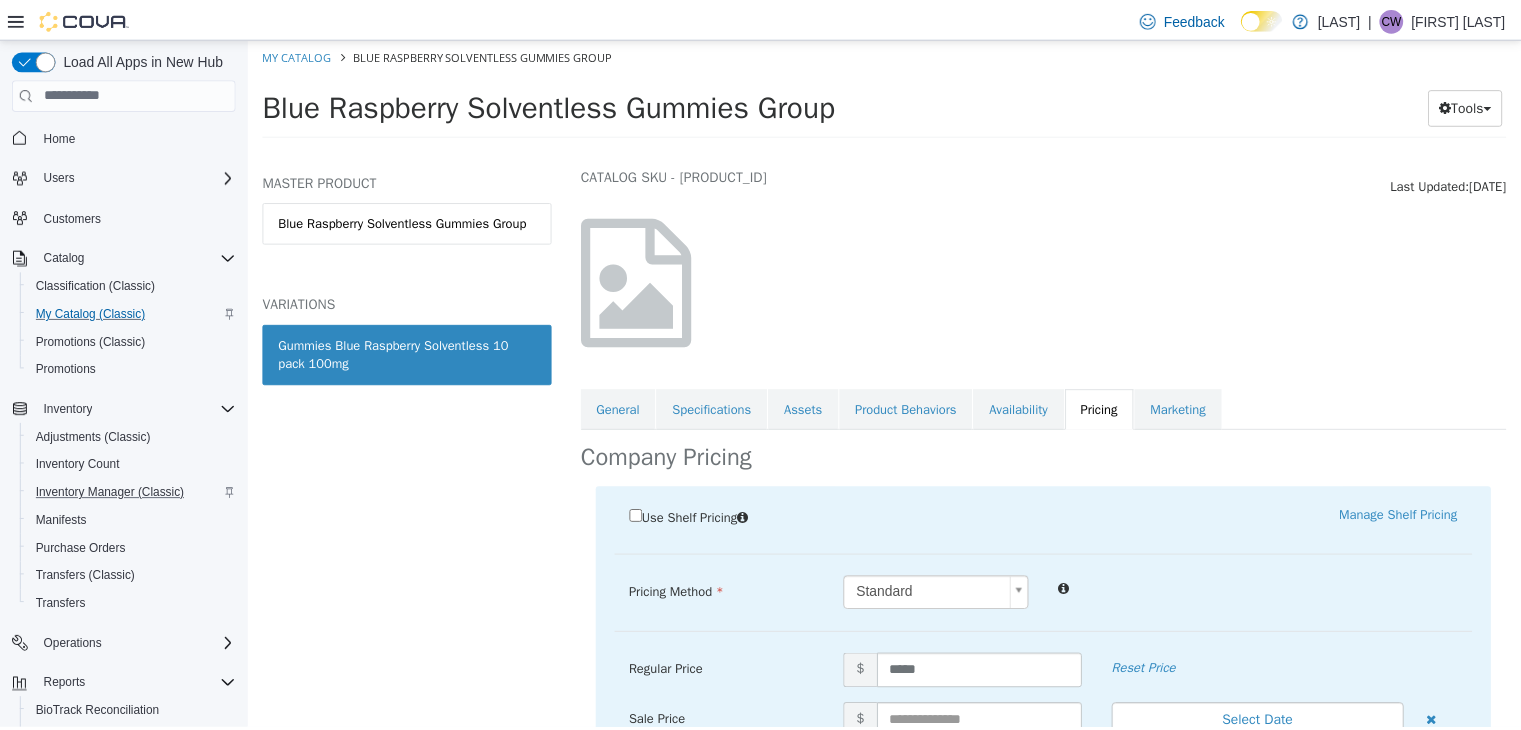 scroll, scrollTop: 60, scrollLeft: 0, axis: vertical 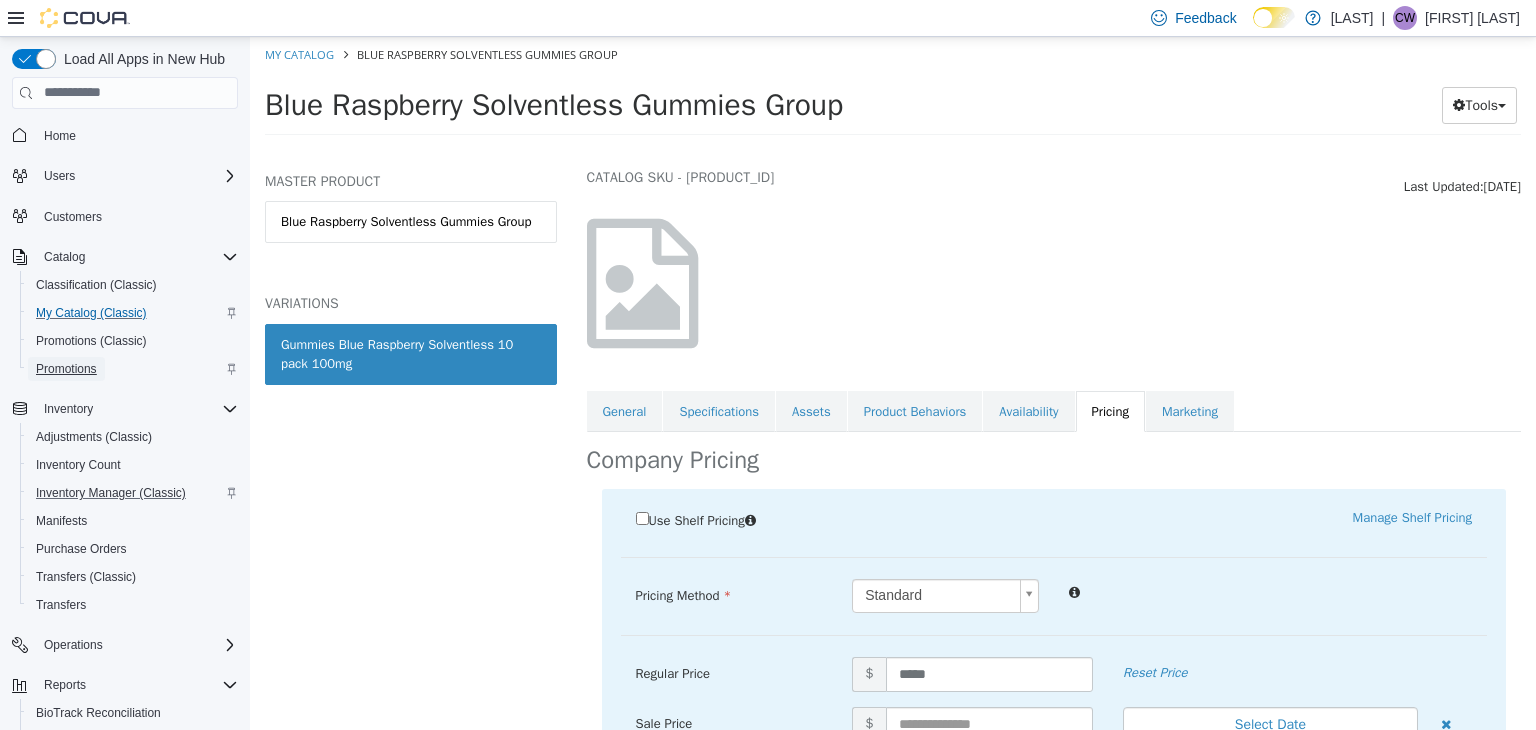 click on "Promotions" at bounding box center [66, 369] 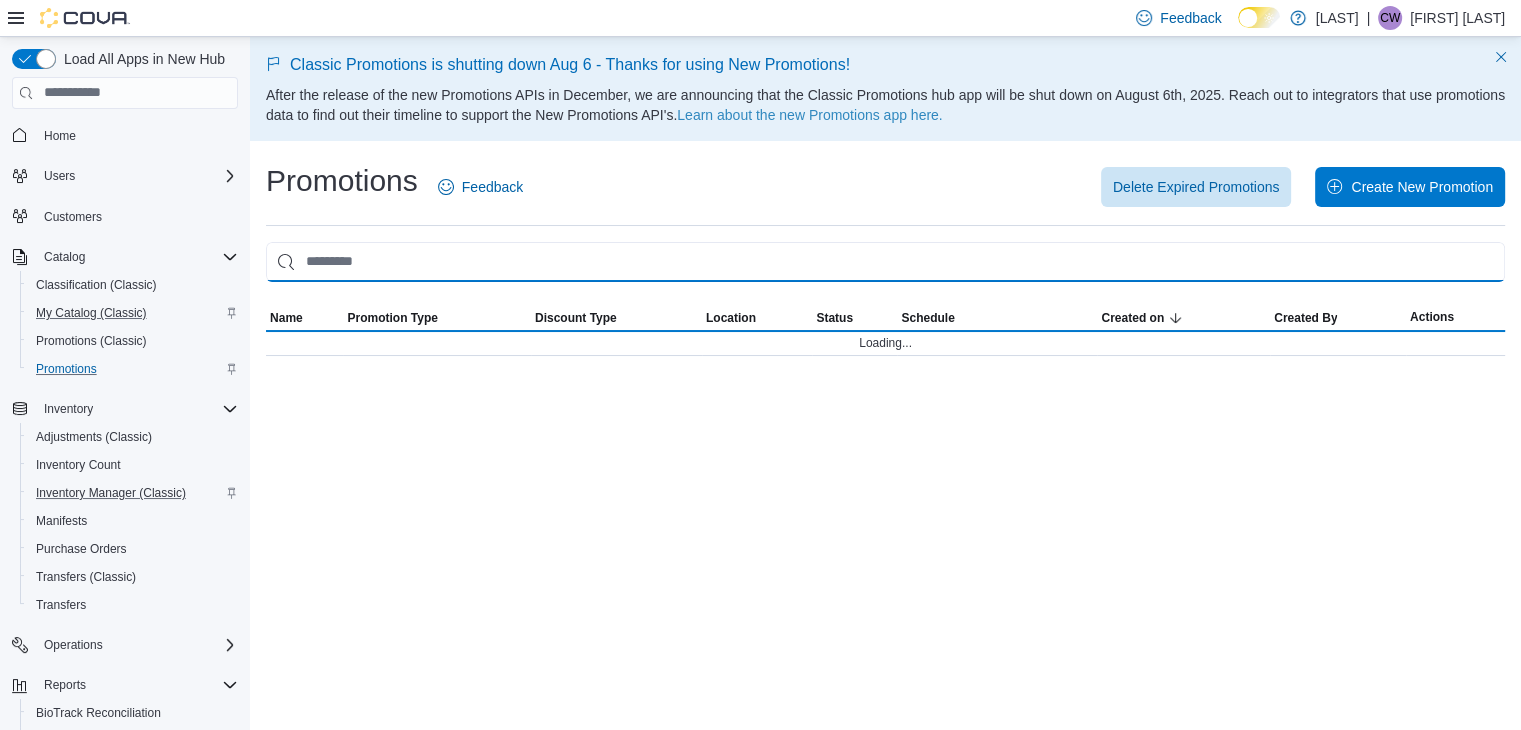 click at bounding box center [885, 262] 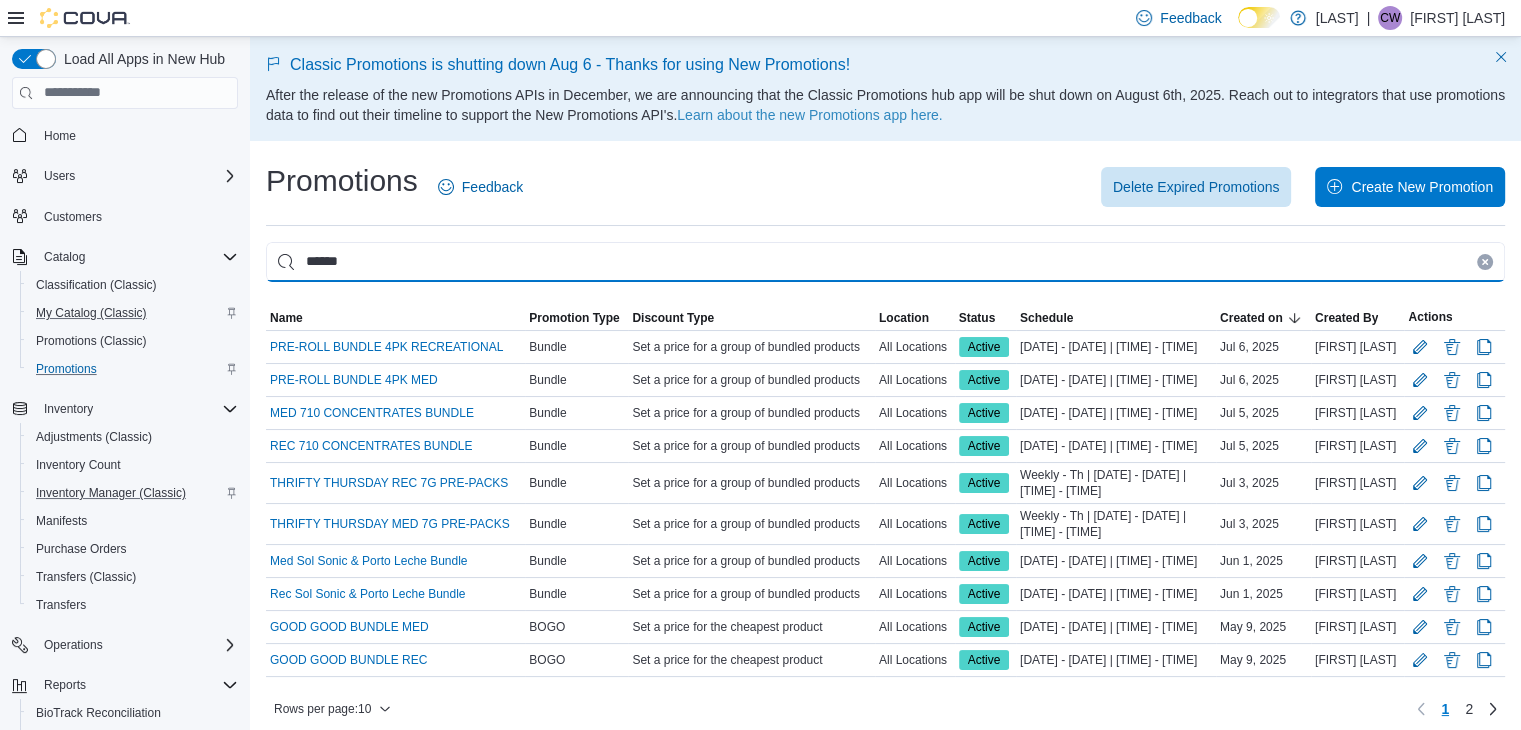 scroll, scrollTop: 72, scrollLeft: 0, axis: vertical 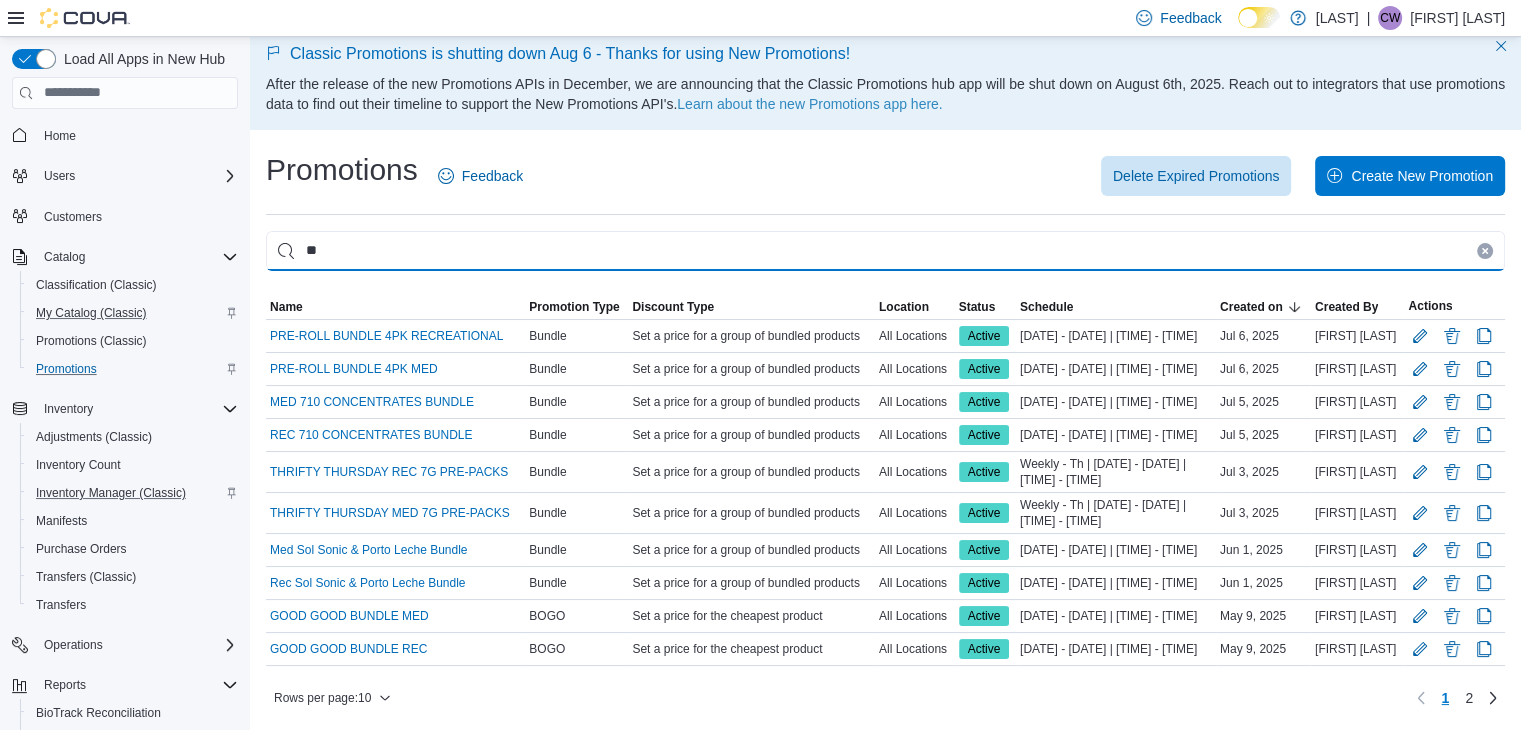 type on "*" 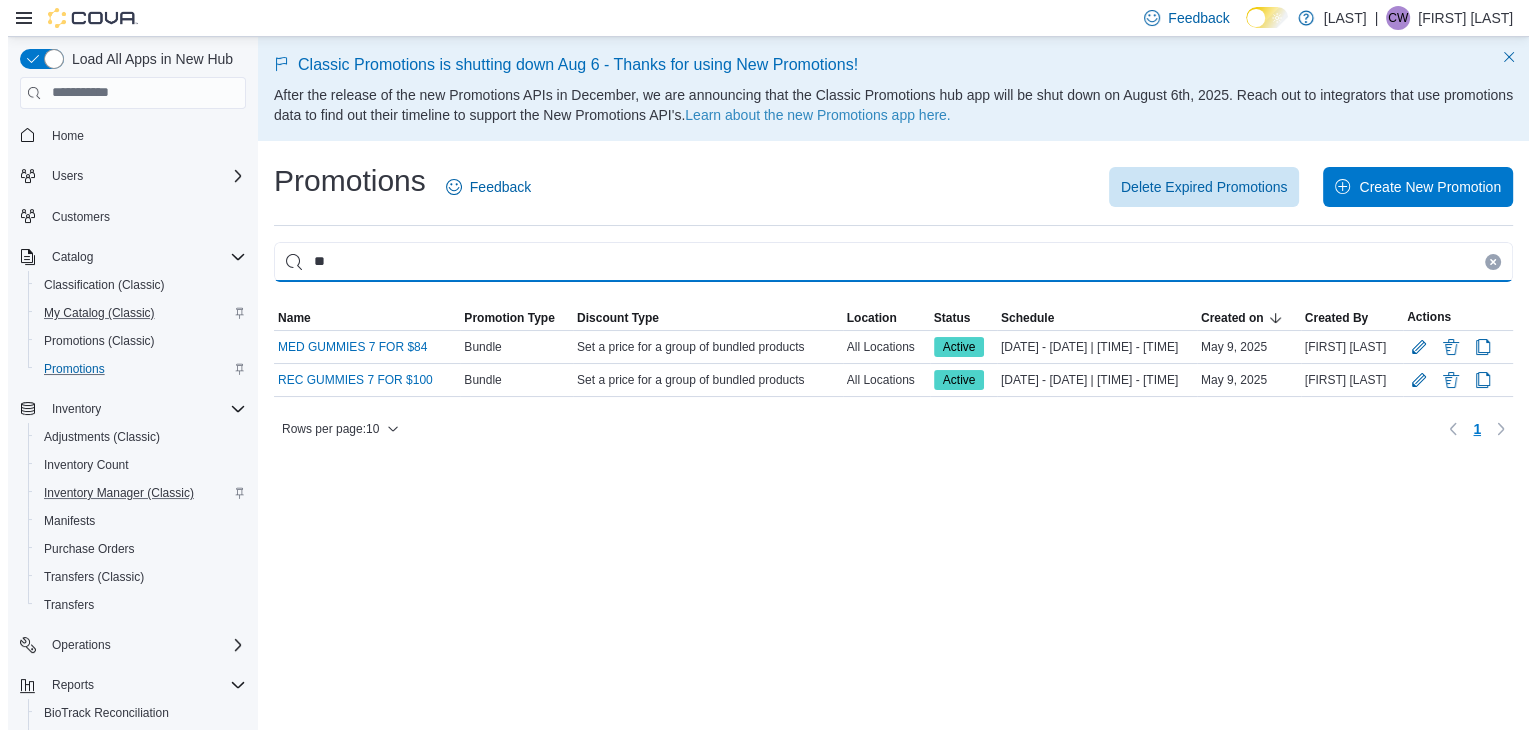 scroll, scrollTop: 0, scrollLeft: 0, axis: both 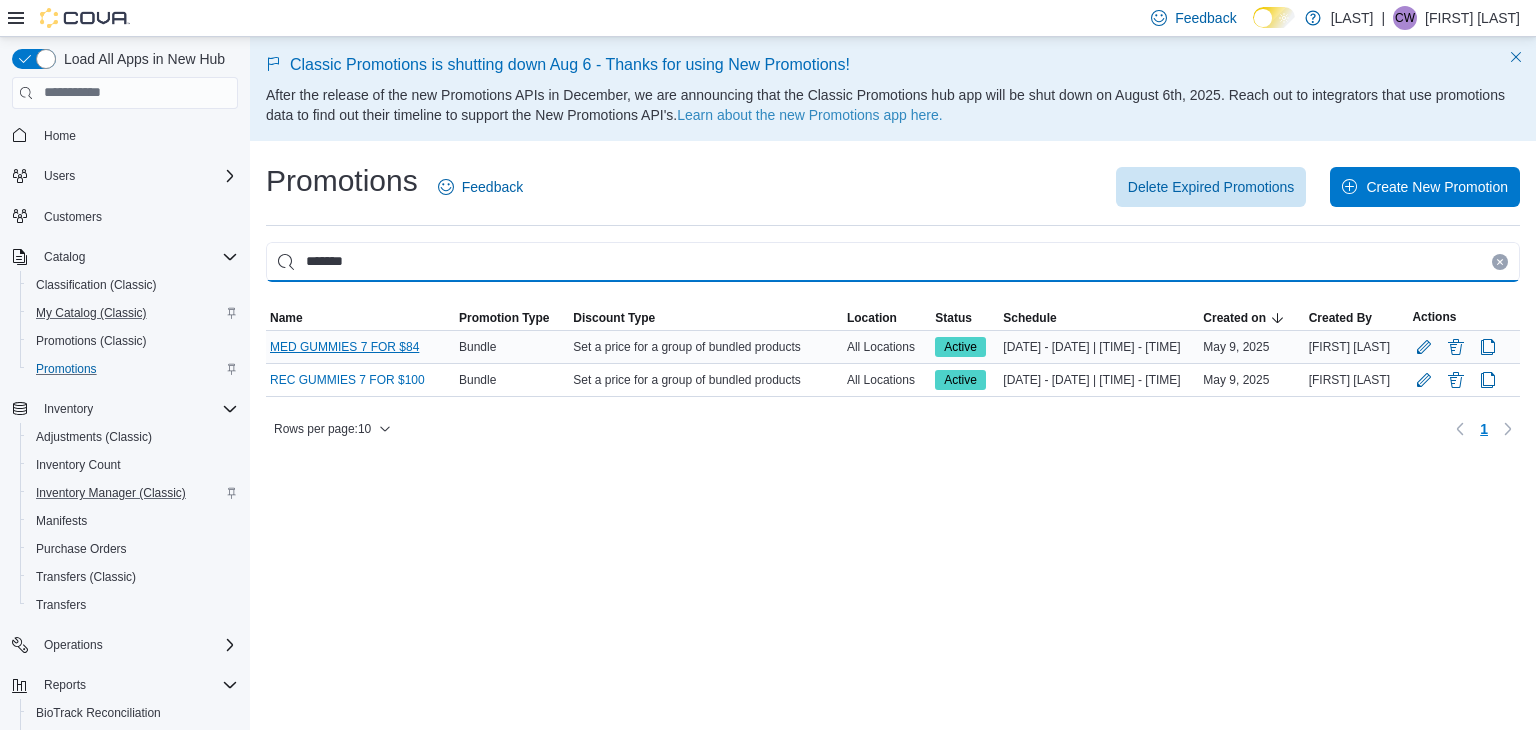 type on "*******" 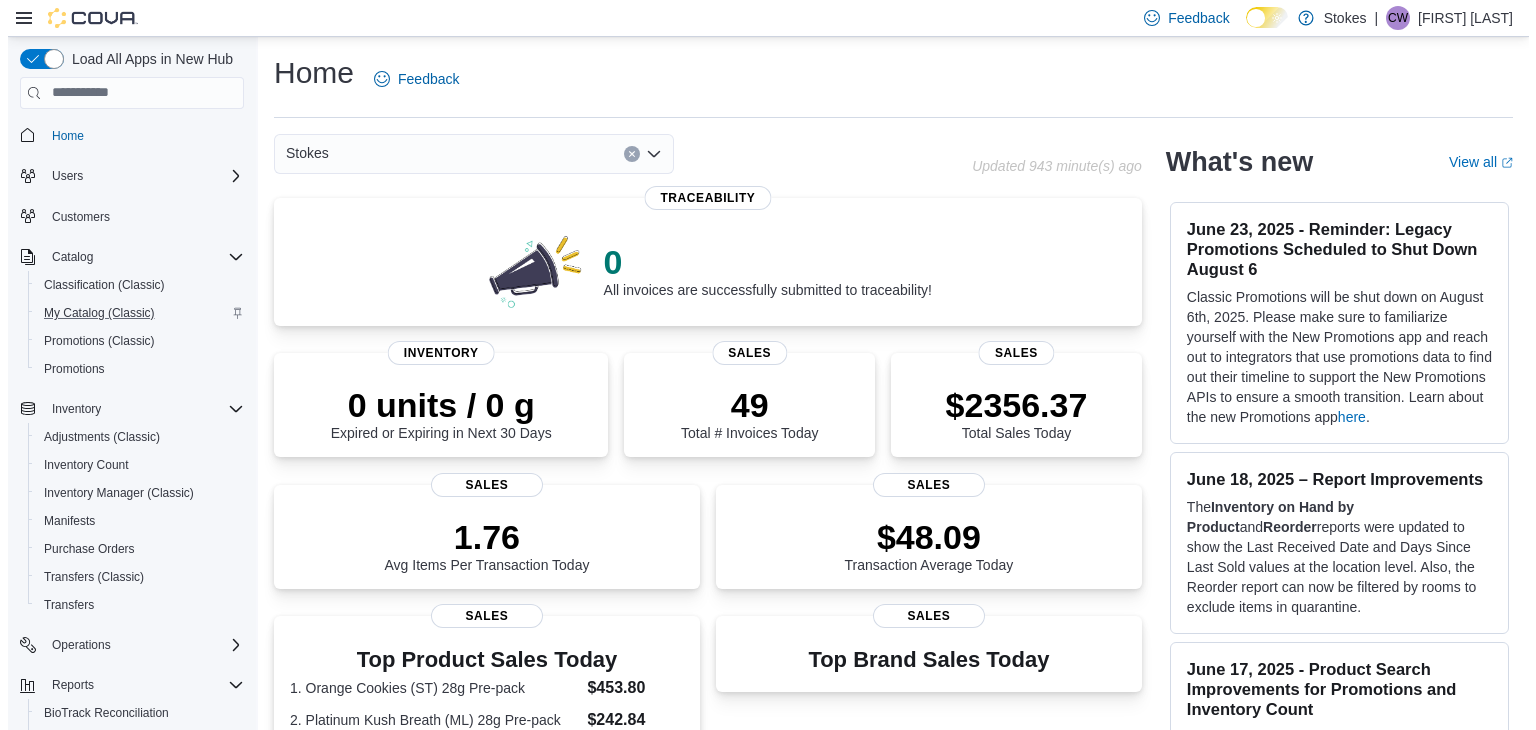 scroll, scrollTop: 0, scrollLeft: 0, axis: both 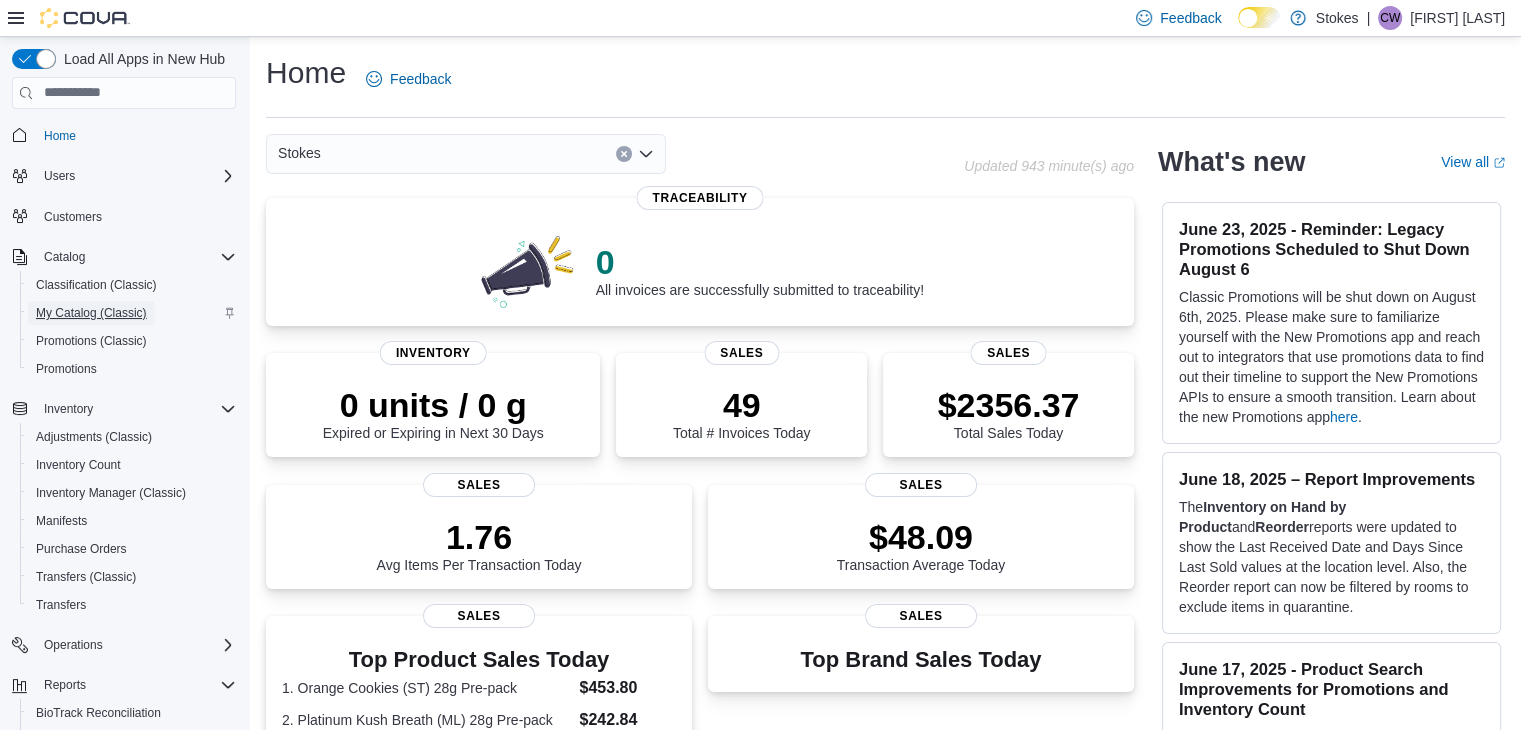 click on "My Catalog (Classic)" at bounding box center (91, 313) 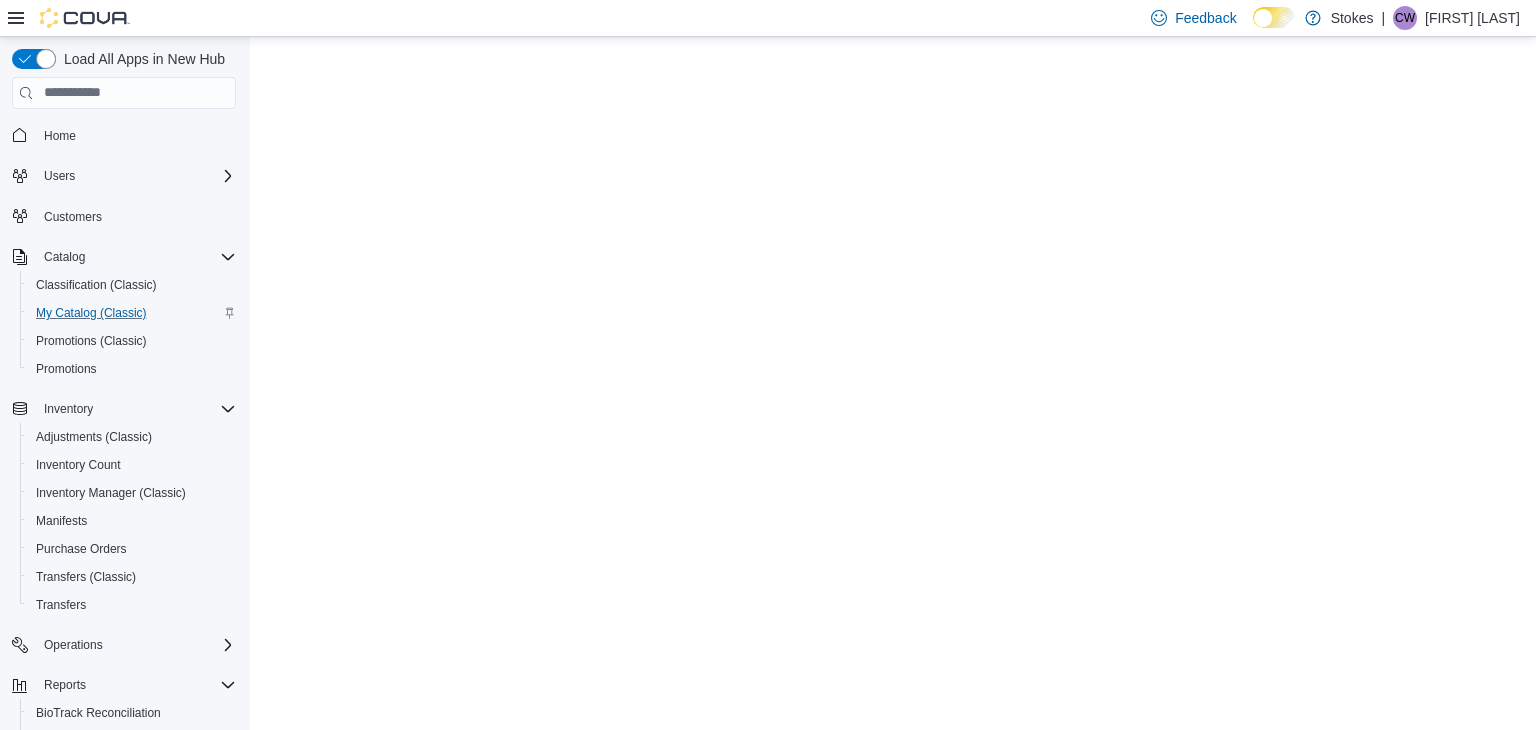 scroll, scrollTop: 0, scrollLeft: 0, axis: both 